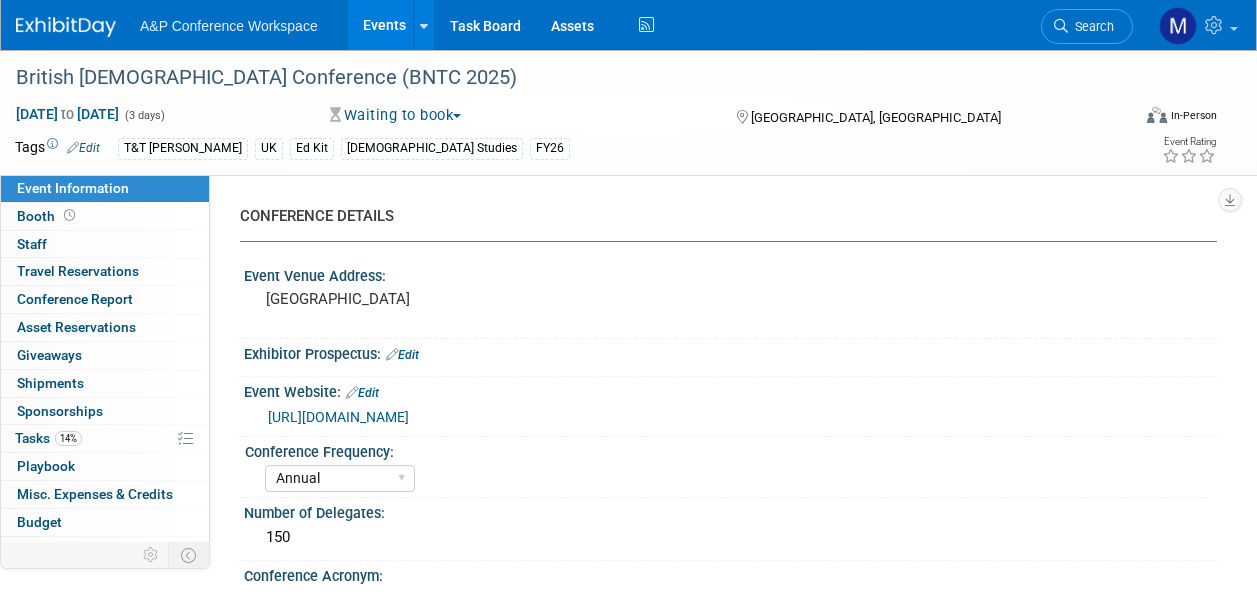 select on "Annual" 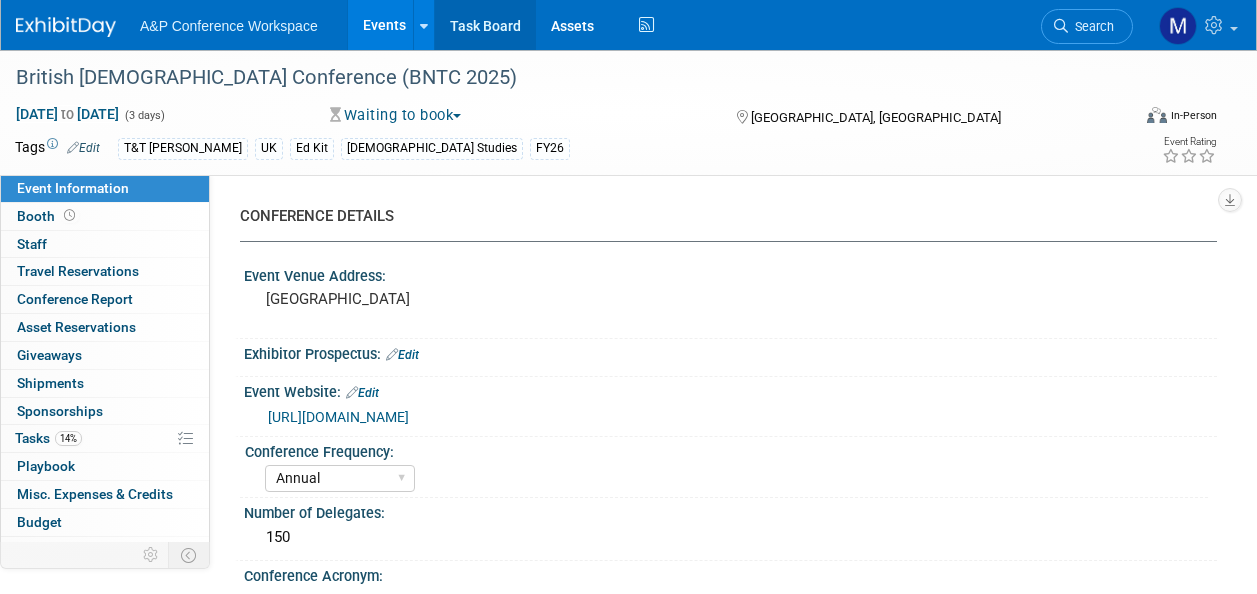 scroll, scrollTop: 0, scrollLeft: 0, axis: both 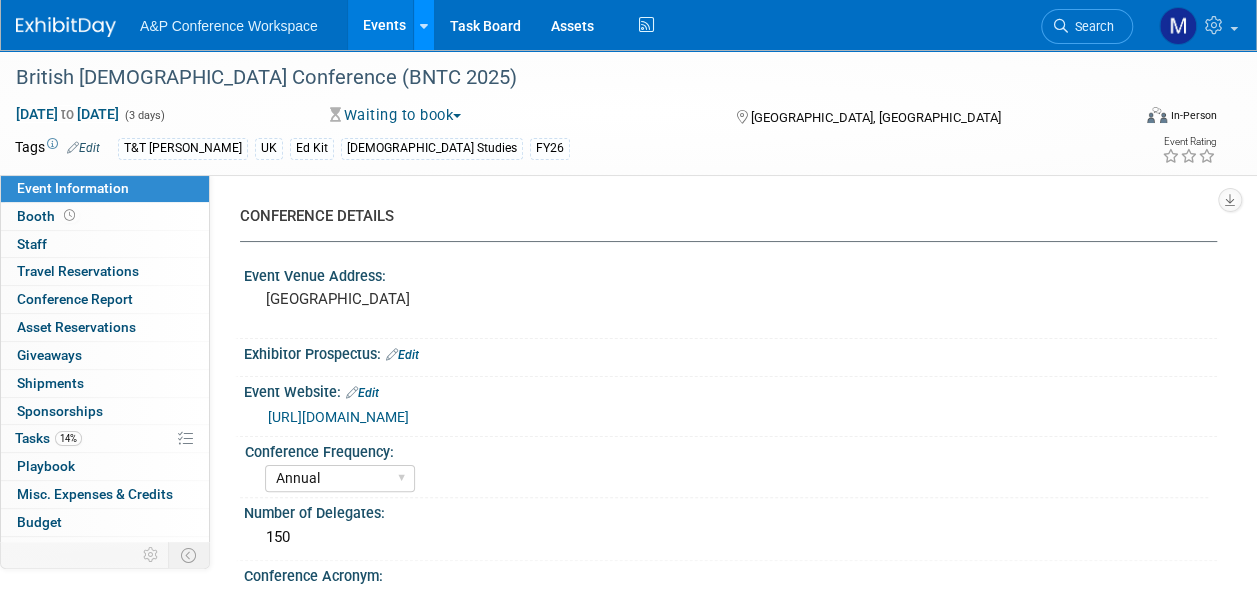 click at bounding box center (423, 25) 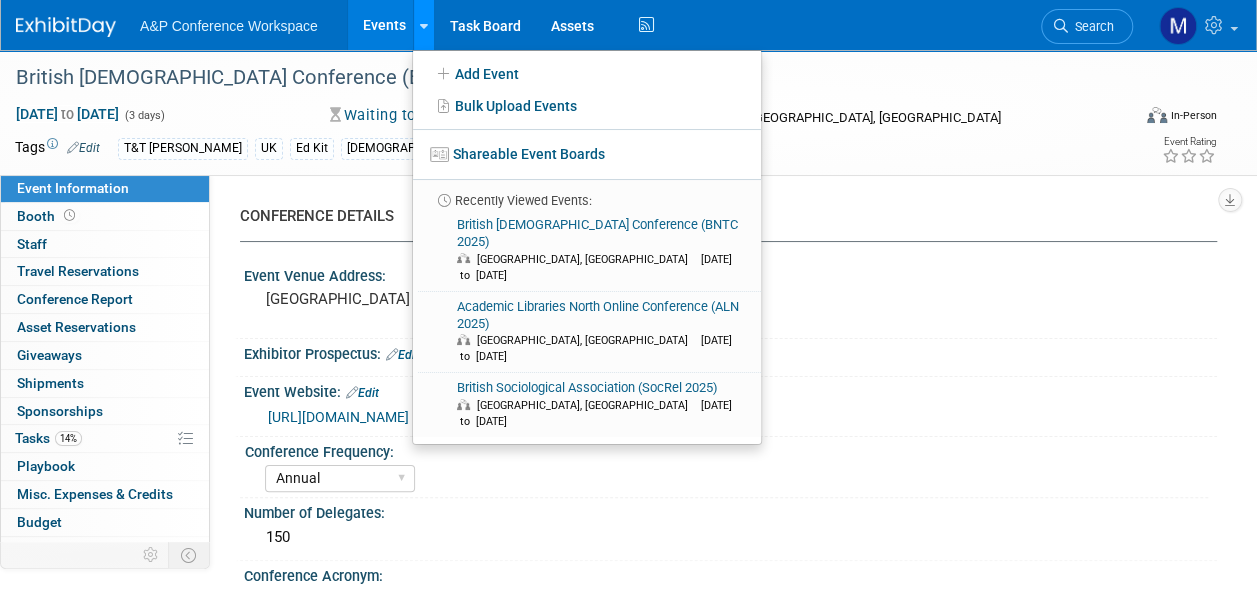 click at bounding box center [423, 25] 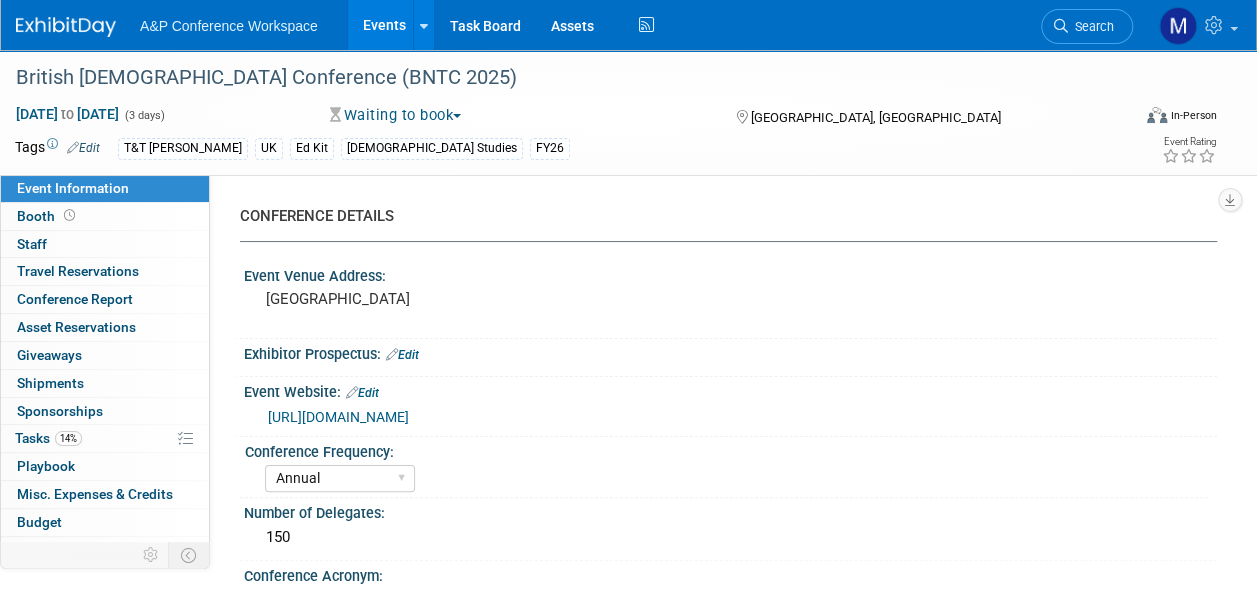 click on "Events" at bounding box center [384, 25] 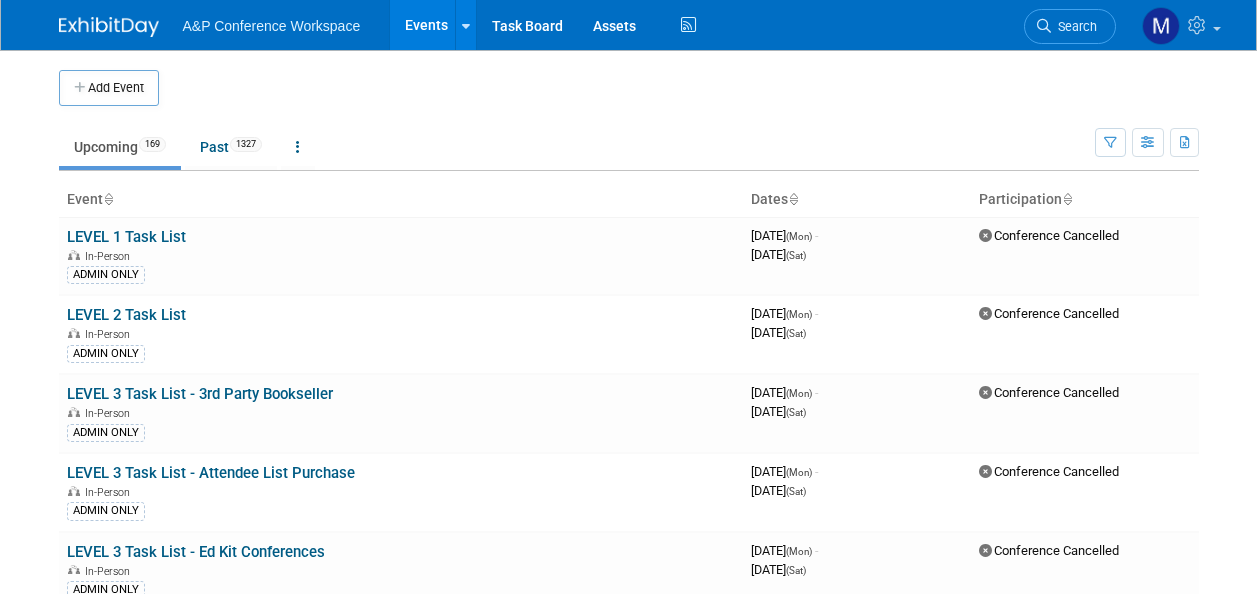 scroll, scrollTop: 0, scrollLeft: 0, axis: both 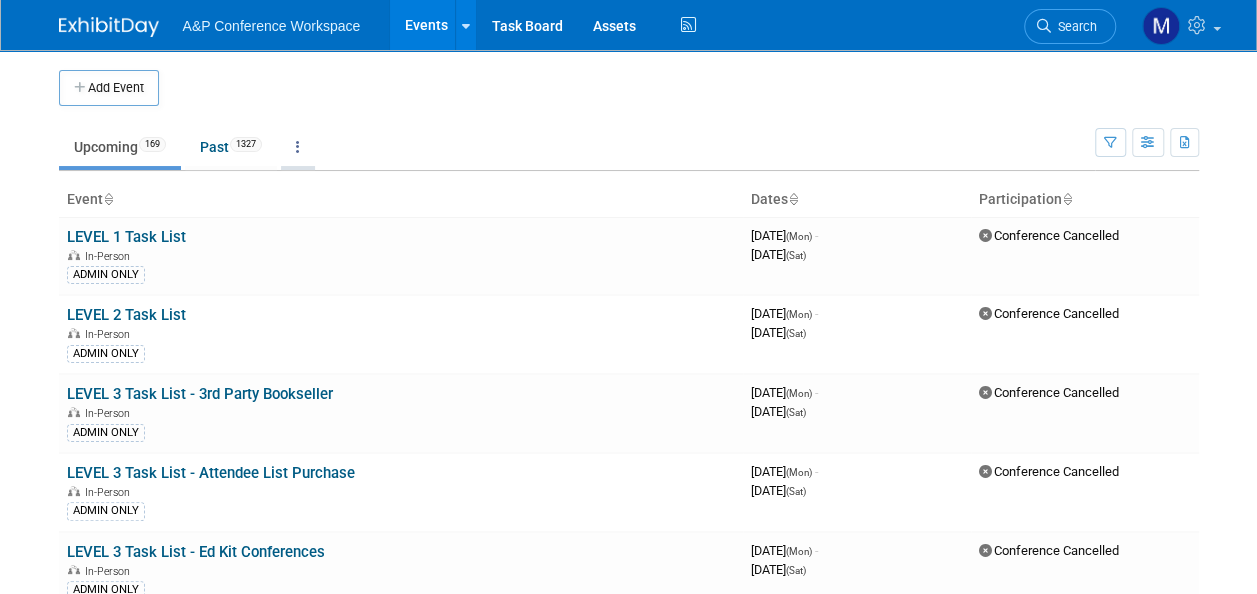 click at bounding box center [298, 147] 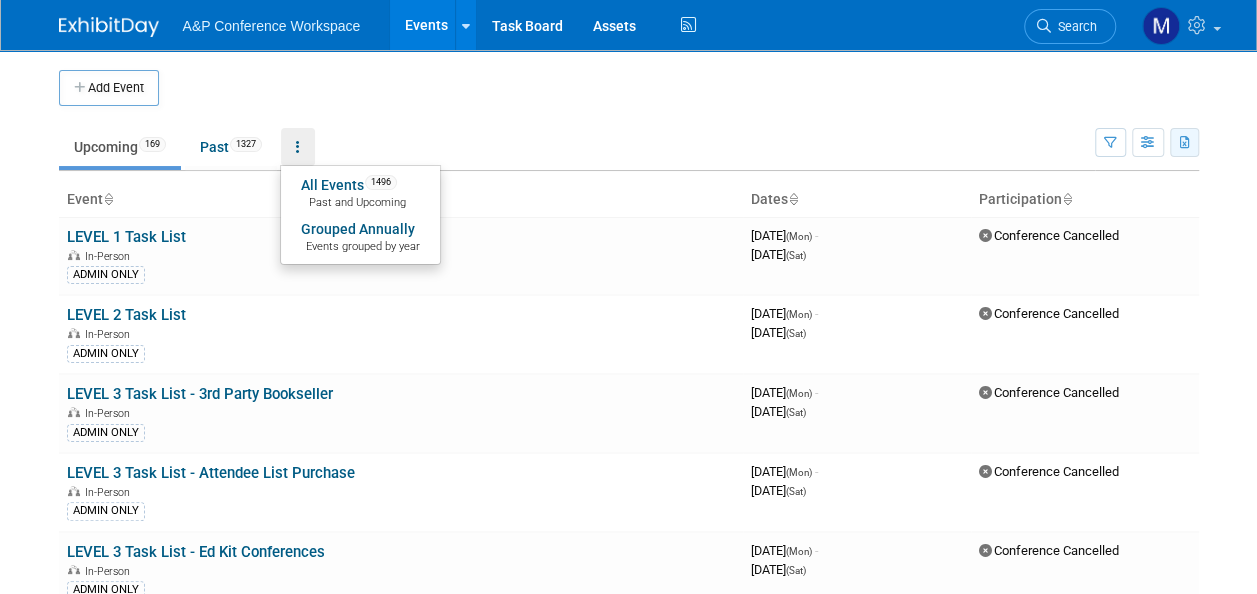 click at bounding box center (1185, 143) 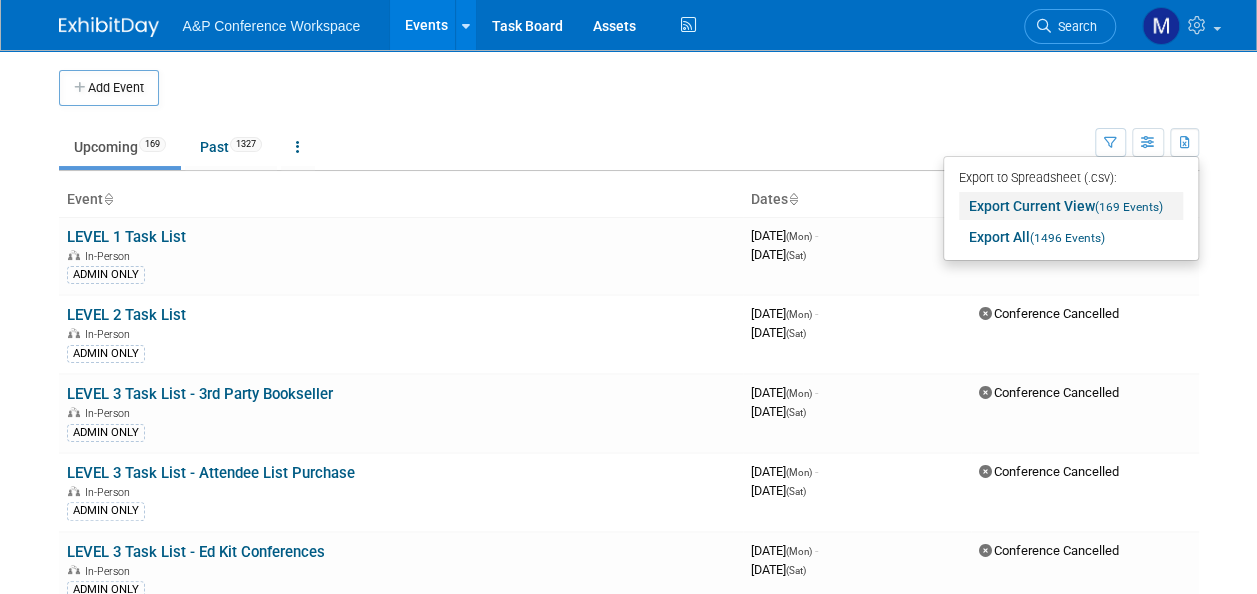 click on "(169 Events)" at bounding box center (1129, 207) 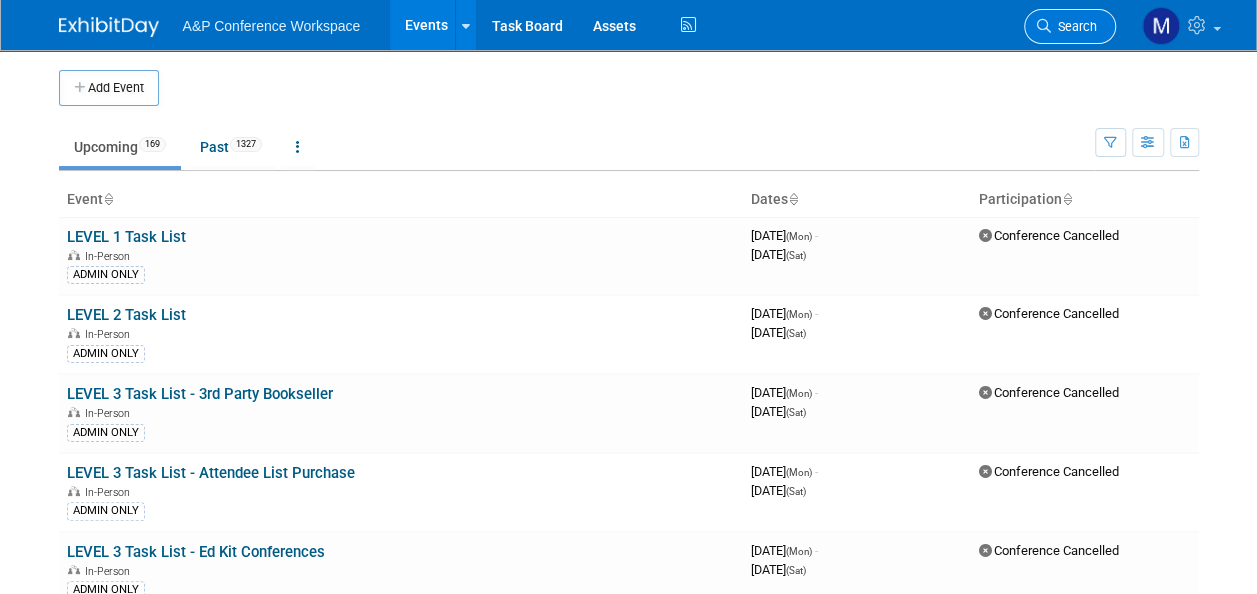 click on "Search" at bounding box center (1074, 26) 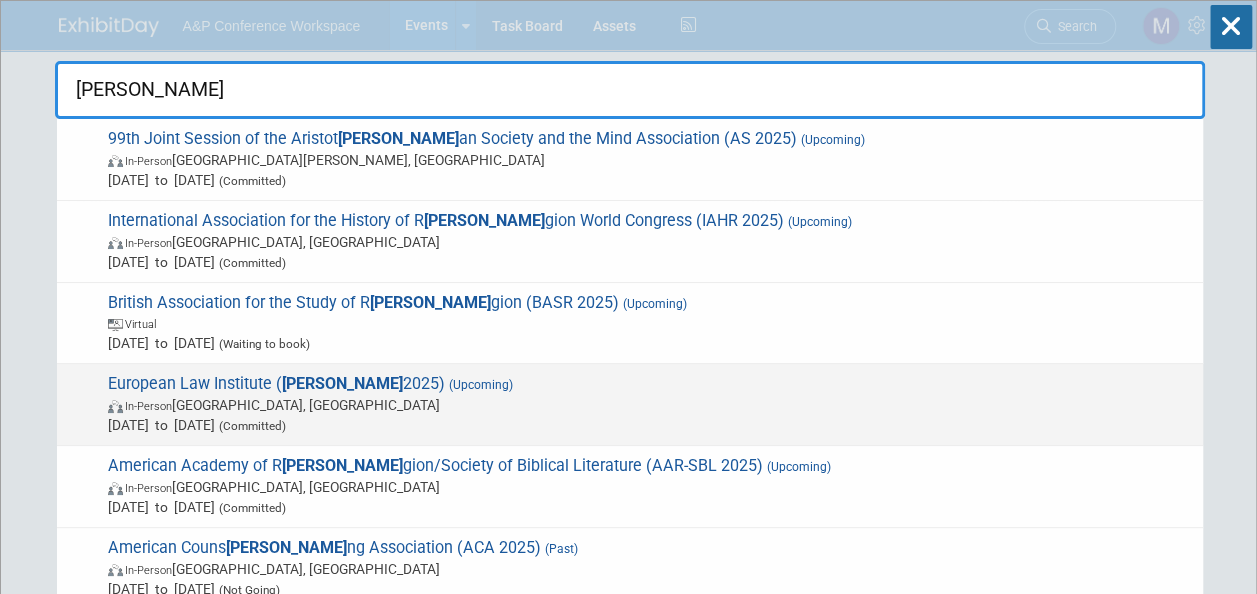 type on "eli" 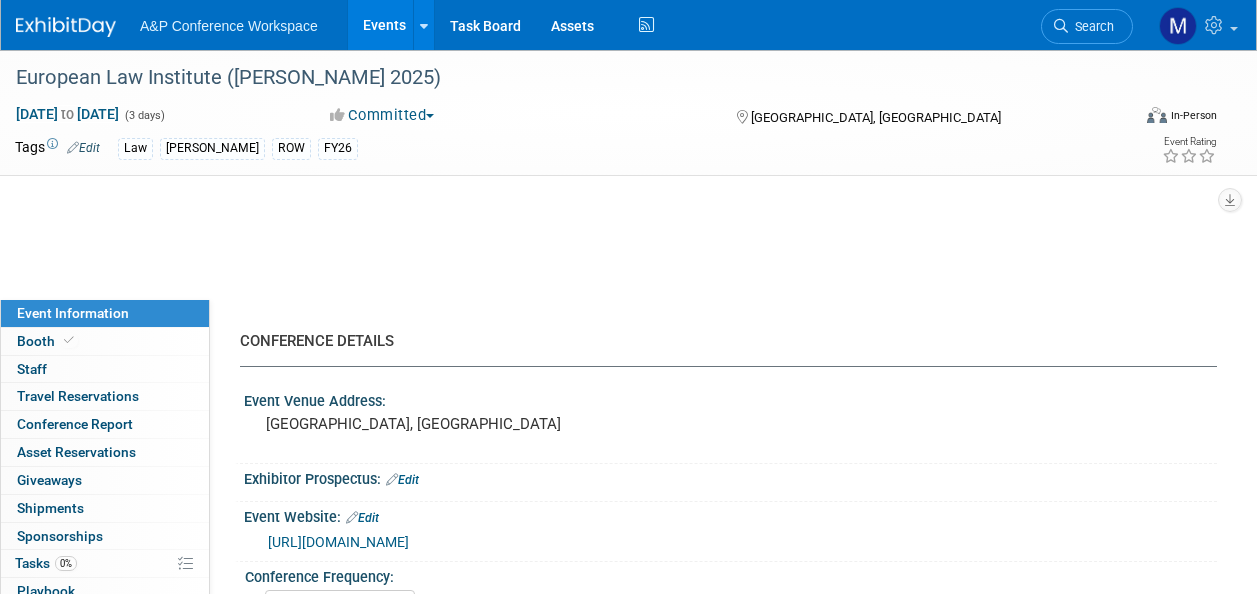 select on "Annual" 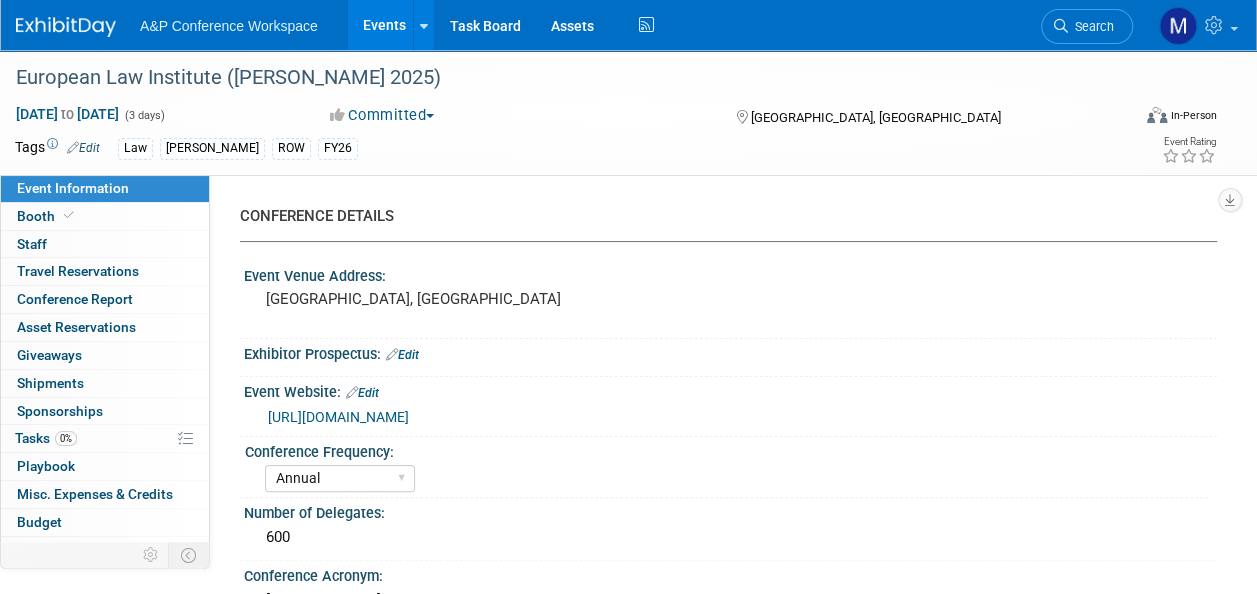 scroll, scrollTop: 0, scrollLeft: 0, axis: both 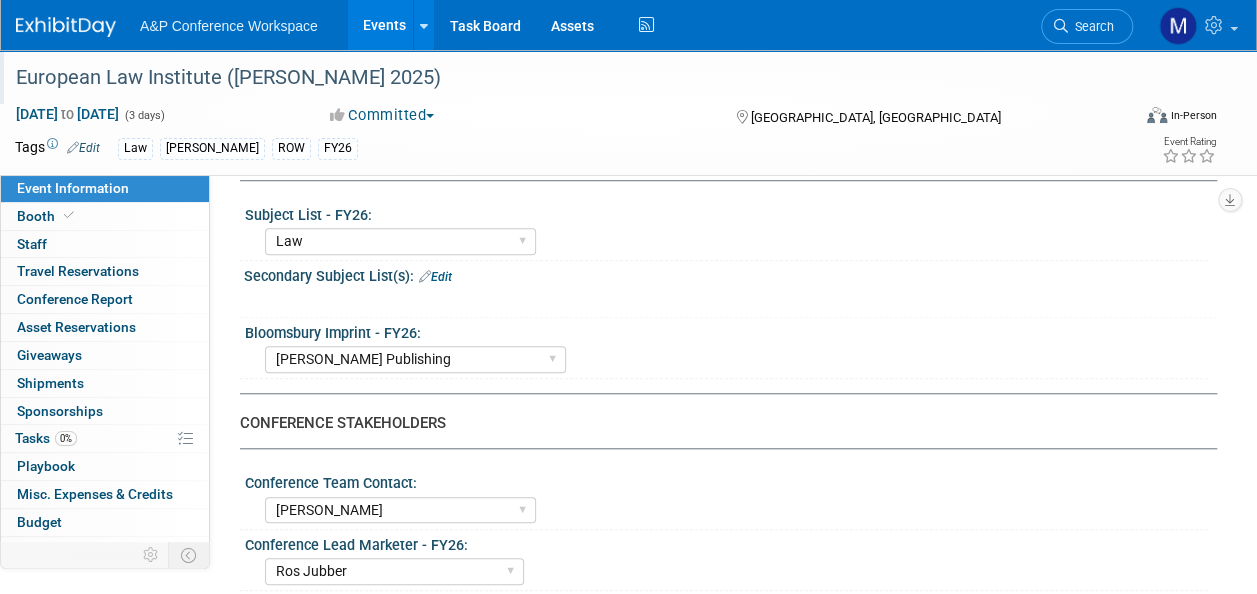 drag, startPoint x: 328, startPoint y: 72, endPoint x: 19, endPoint y: 60, distance: 309.2329 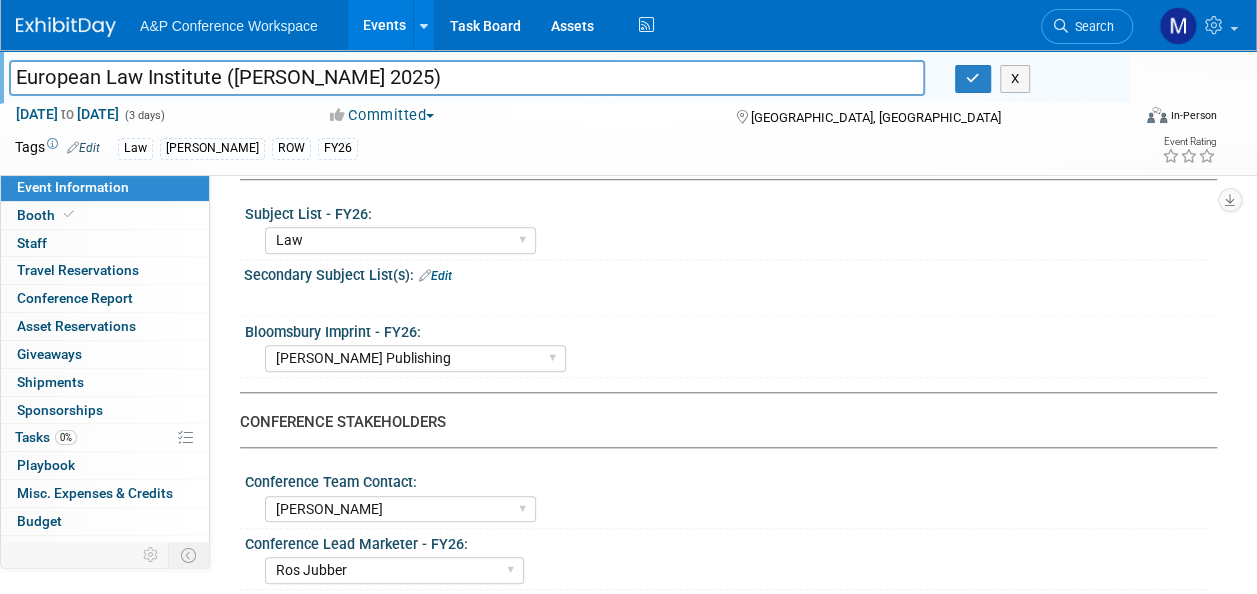 drag, startPoint x: 347, startPoint y: 76, endPoint x: -4, endPoint y: 76, distance: 351 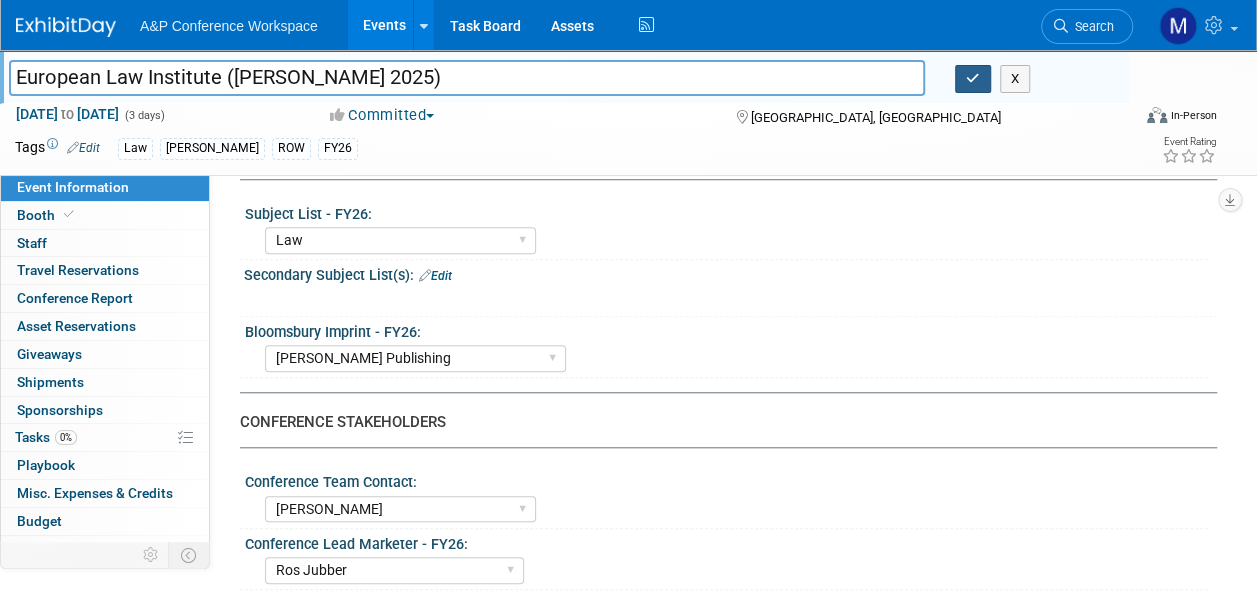 click at bounding box center (973, 78) 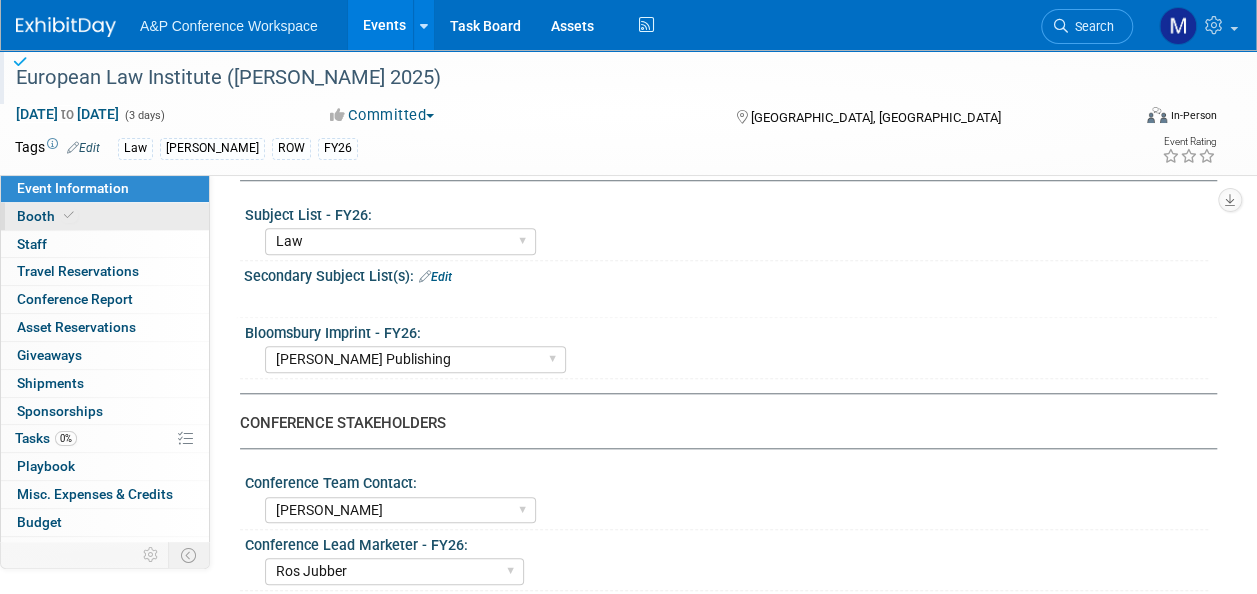 click on "Booth" at bounding box center [105, 216] 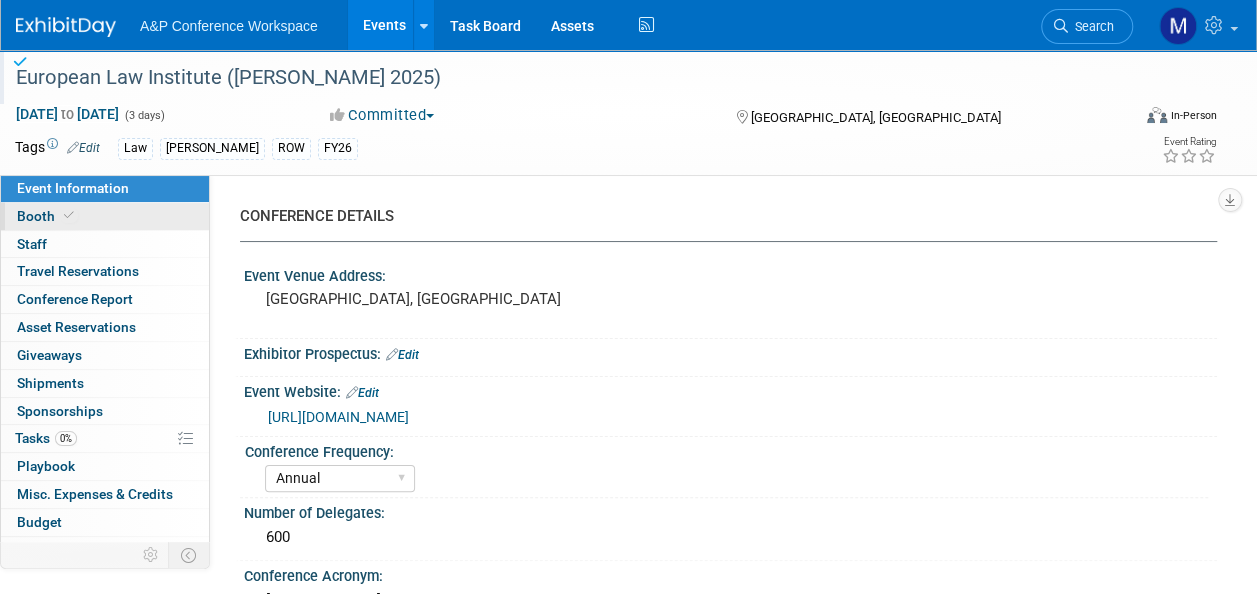 select on "[PERSON_NAME]" 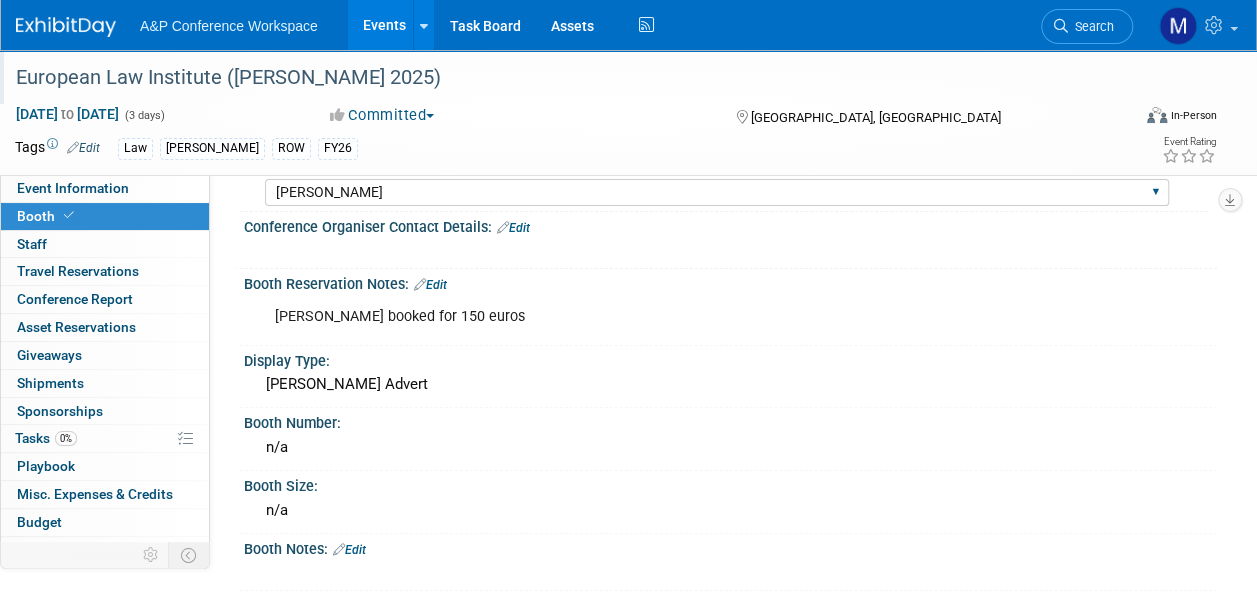 scroll, scrollTop: 200, scrollLeft: 0, axis: vertical 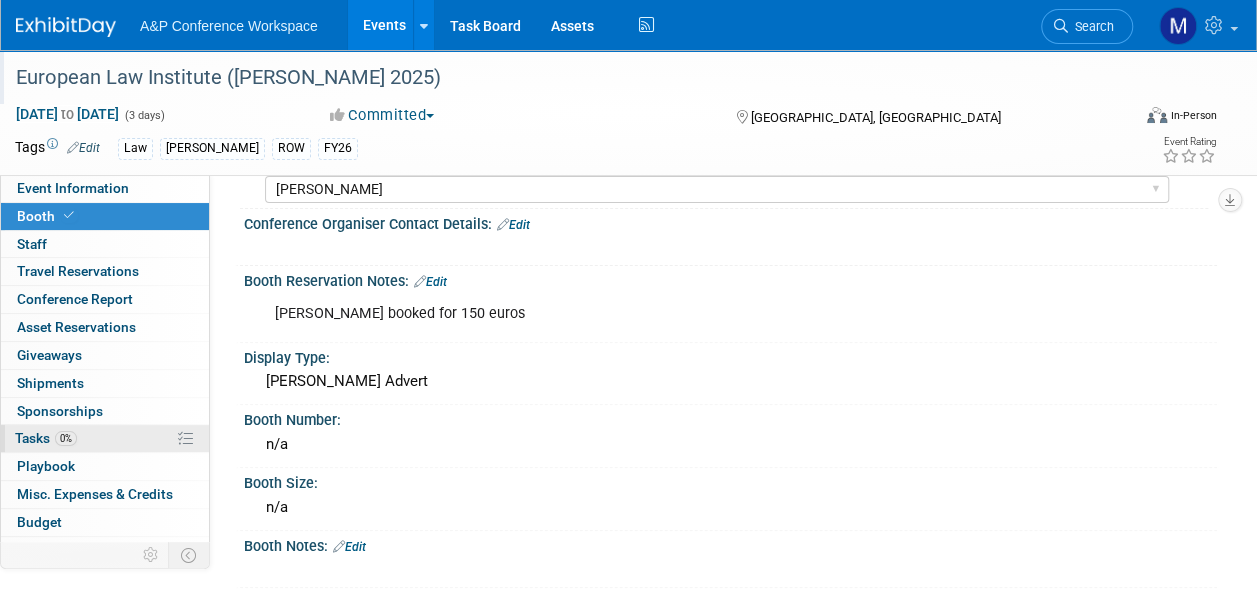 click on "0%
Tasks 0%" at bounding box center [105, 438] 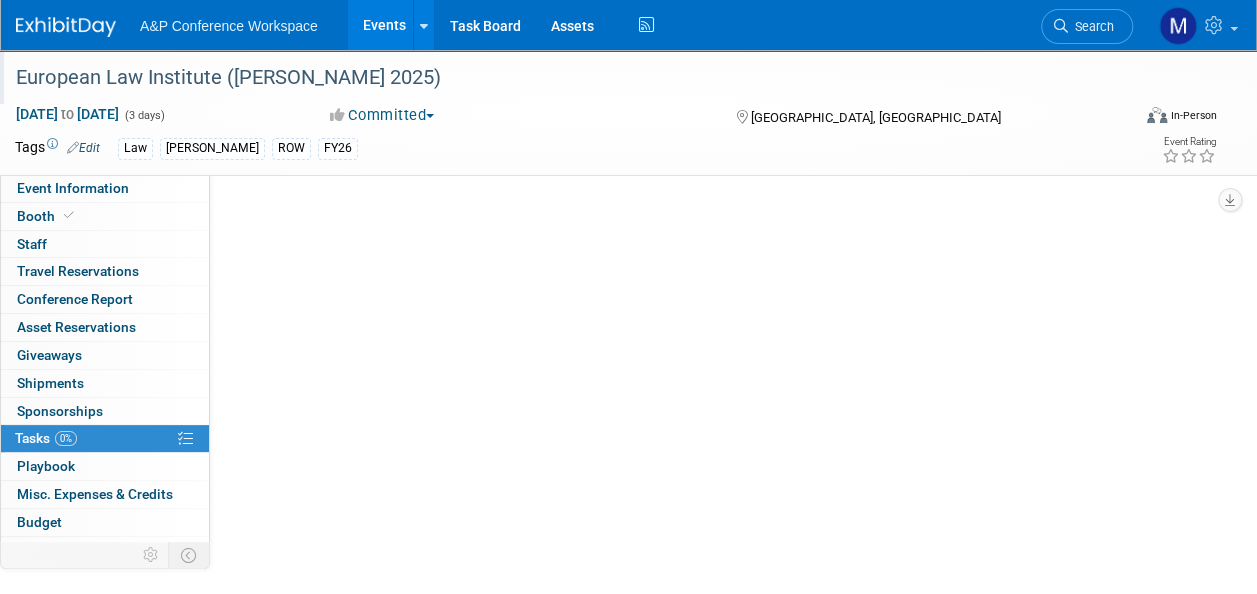 scroll, scrollTop: 0, scrollLeft: 0, axis: both 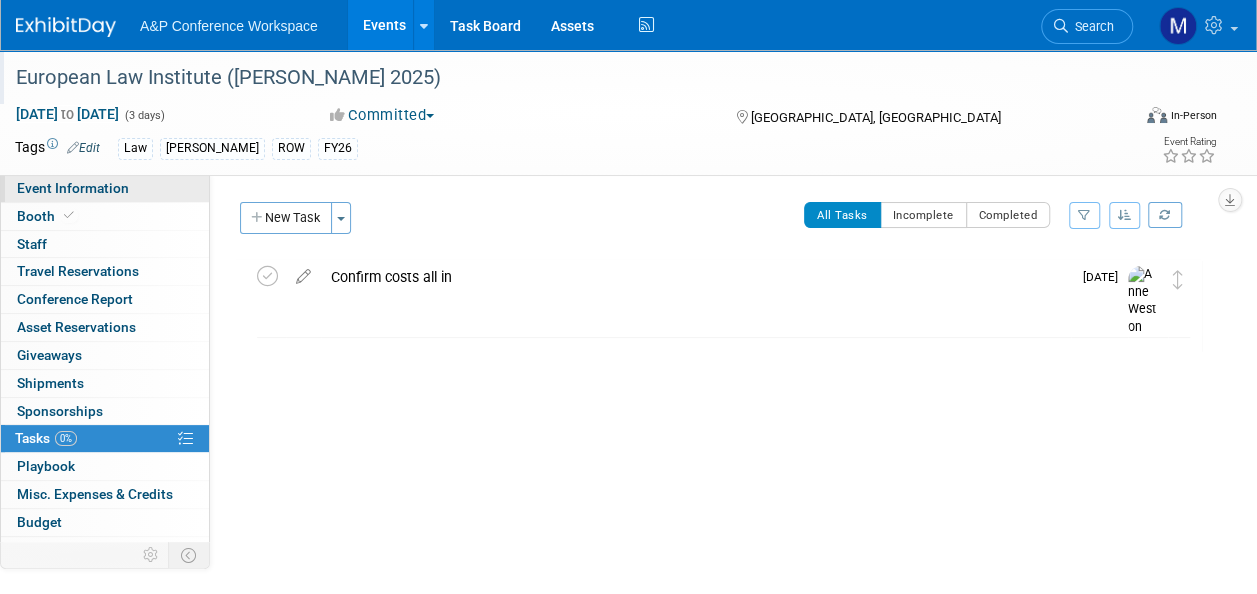 click on "Event Information" at bounding box center (105, 188) 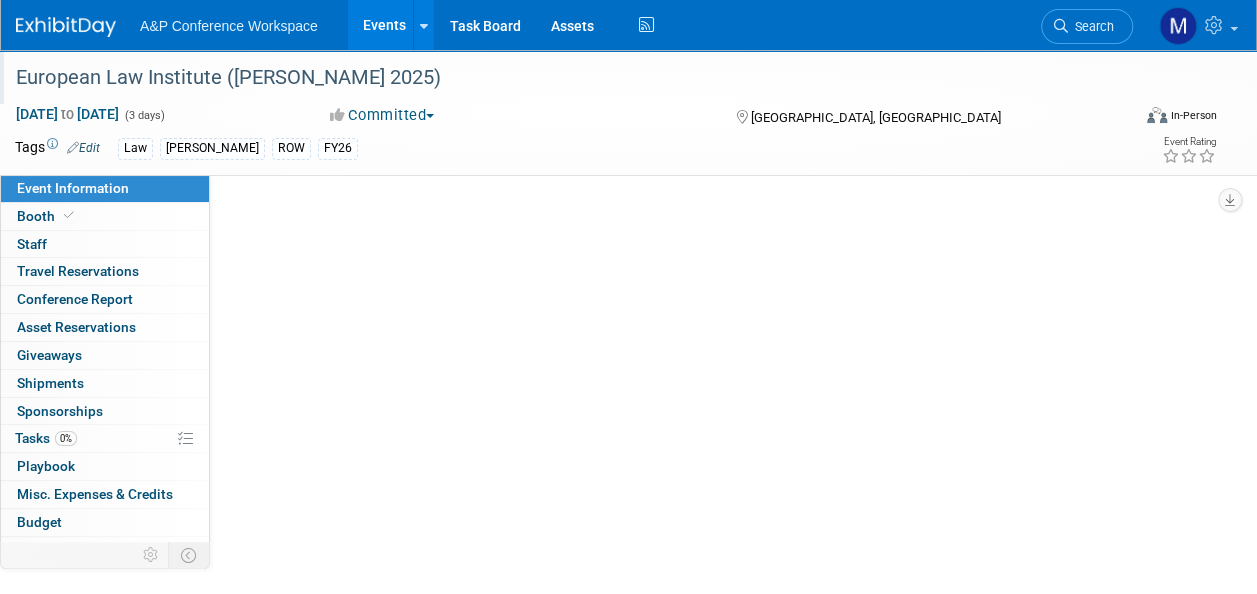 select on "Annual" 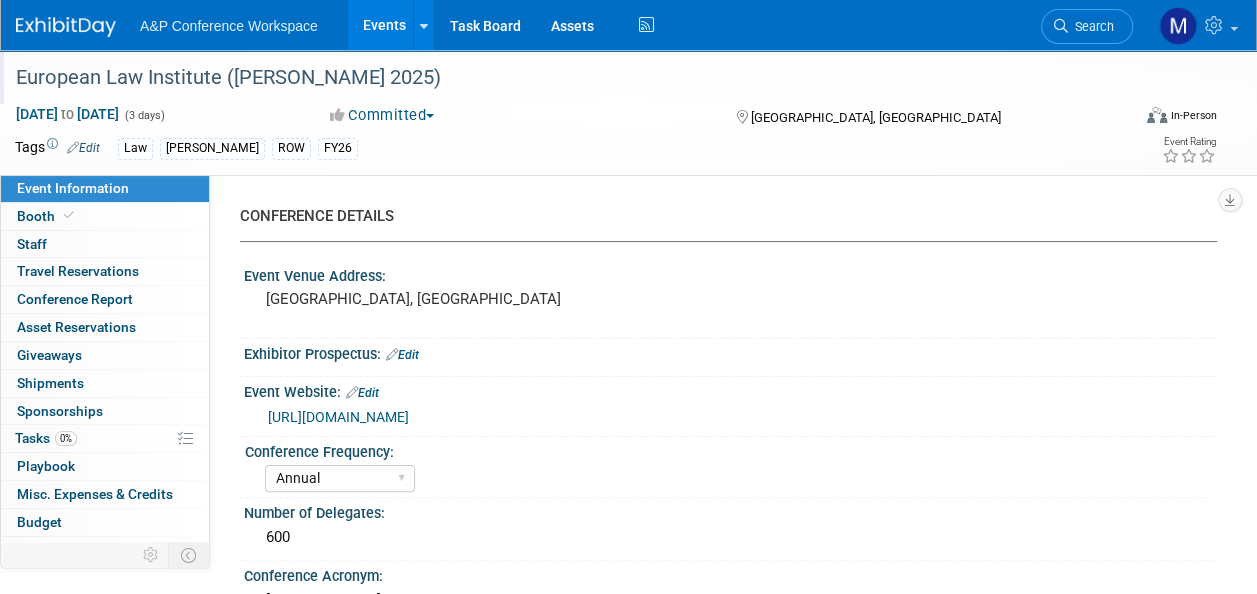 click on "Search" at bounding box center [1091, 26] 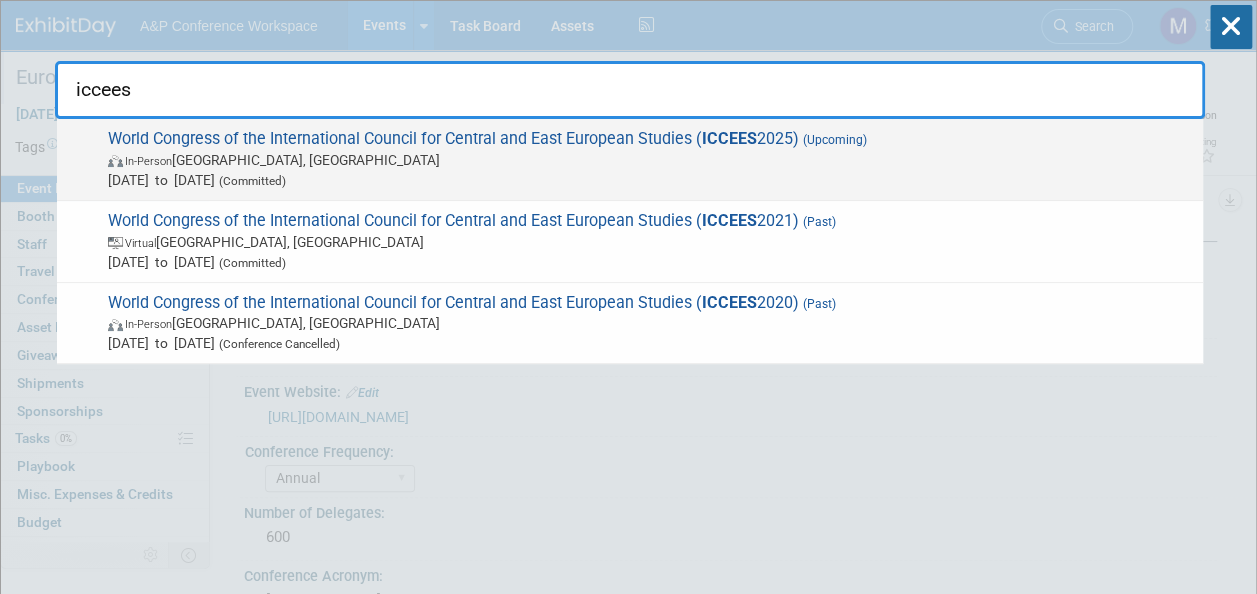 type on "iccees" 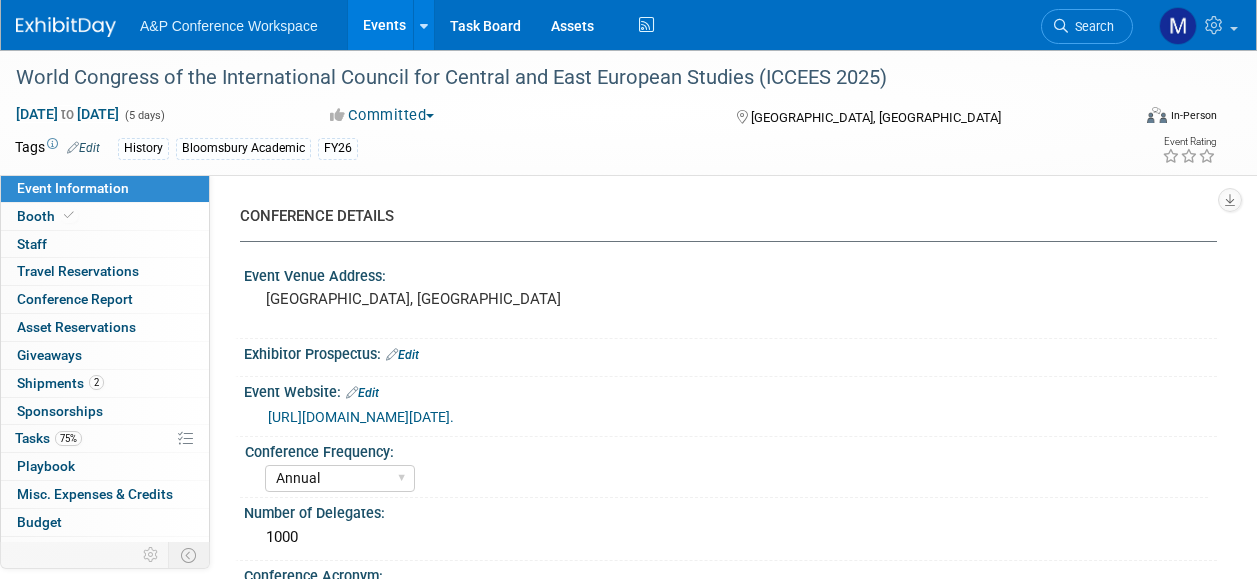 select on "Annual" 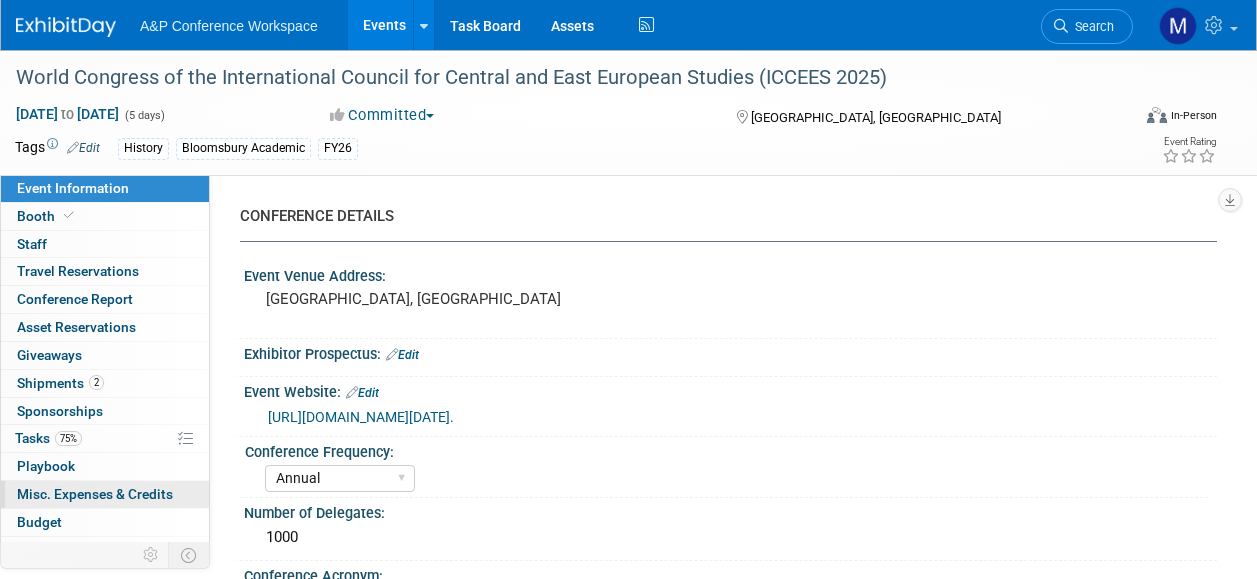 scroll, scrollTop: 0, scrollLeft: 0, axis: both 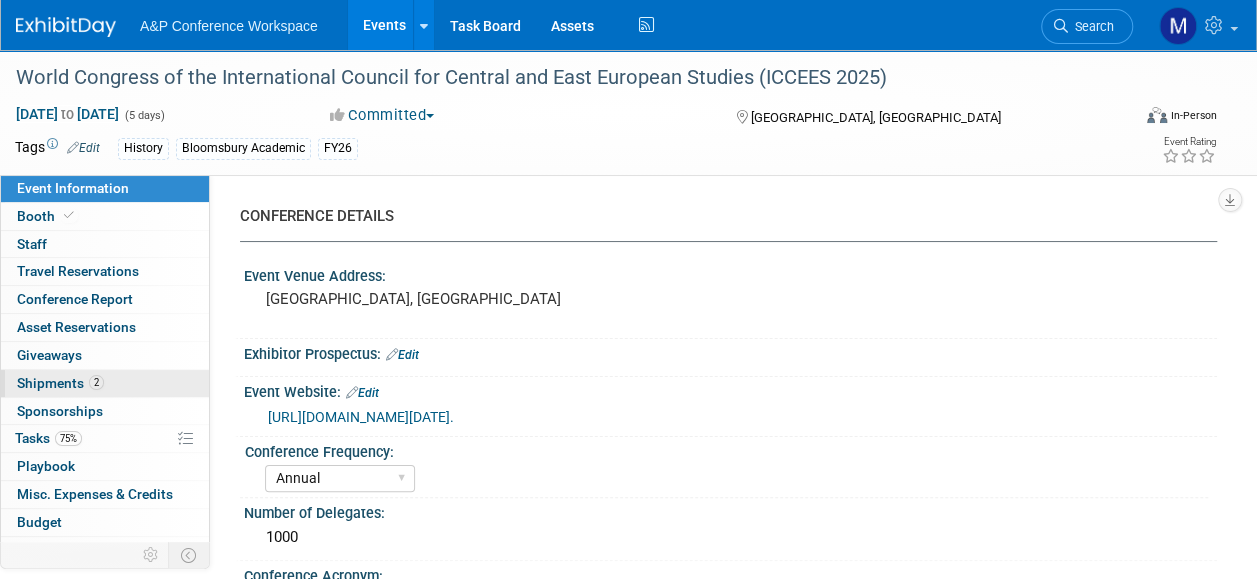click on "2
Shipments 2" at bounding box center [105, 383] 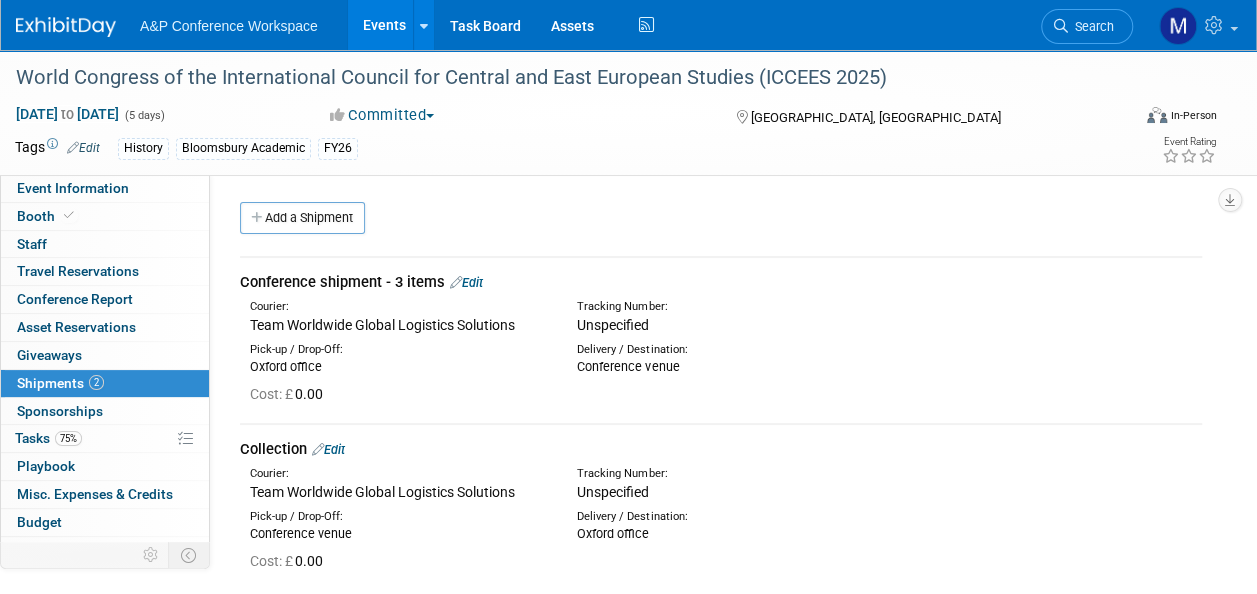 click on "Edit" at bounding box center (466, 282) 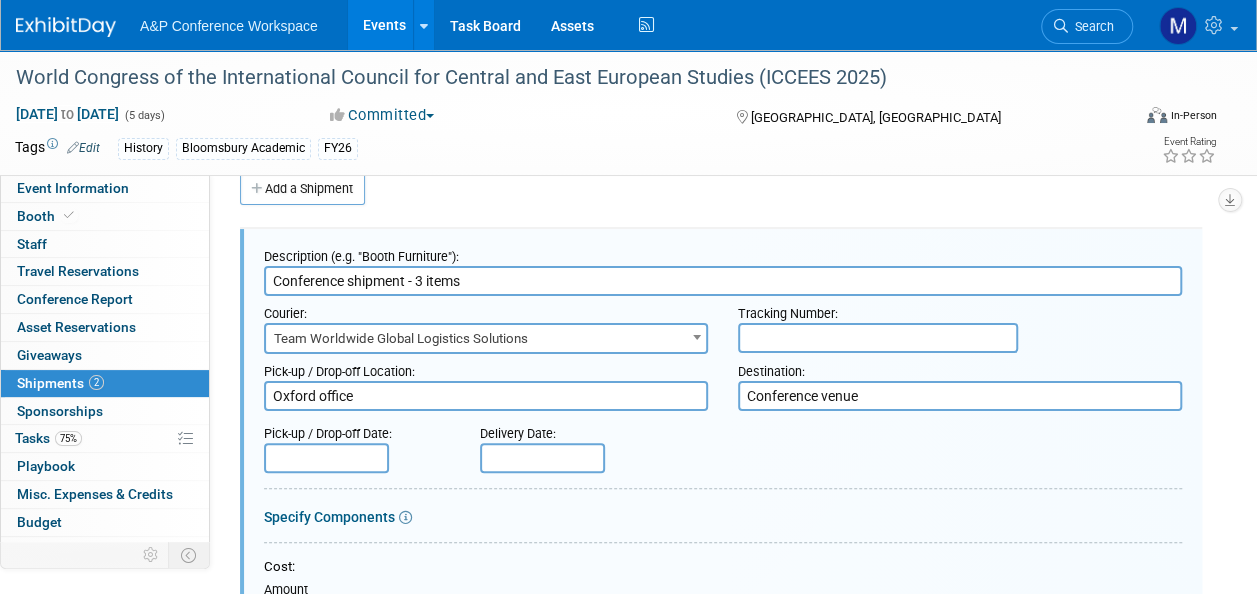 scroll, scrollTop: 0, scrollLeft: 0, axis: both 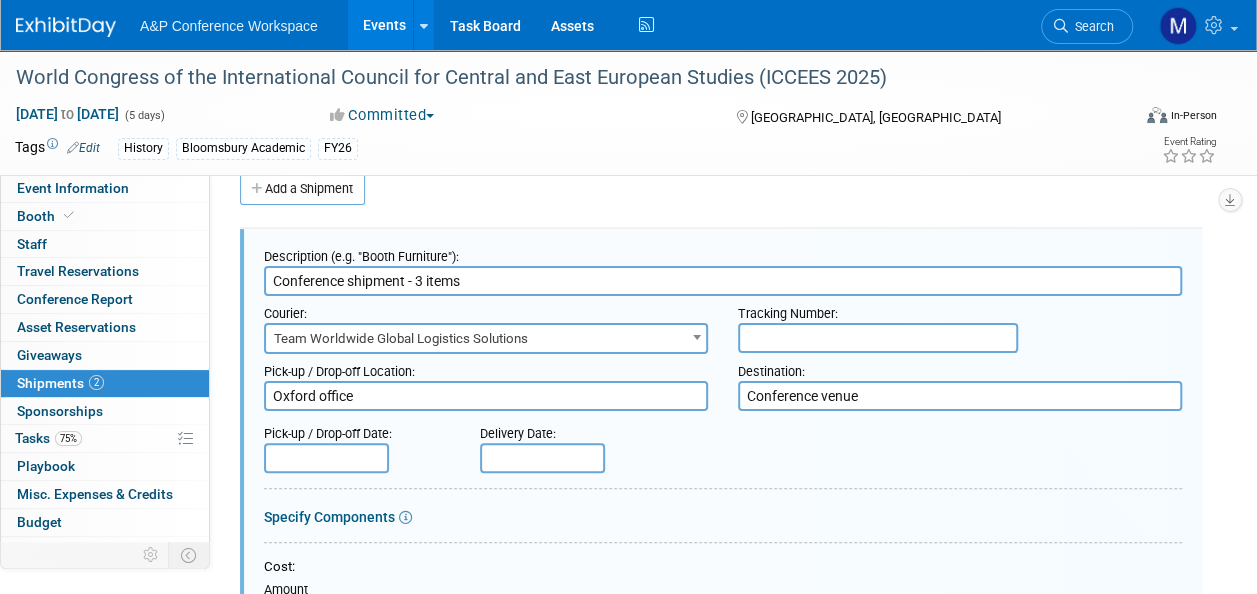 click at bounding box center [878, 338] 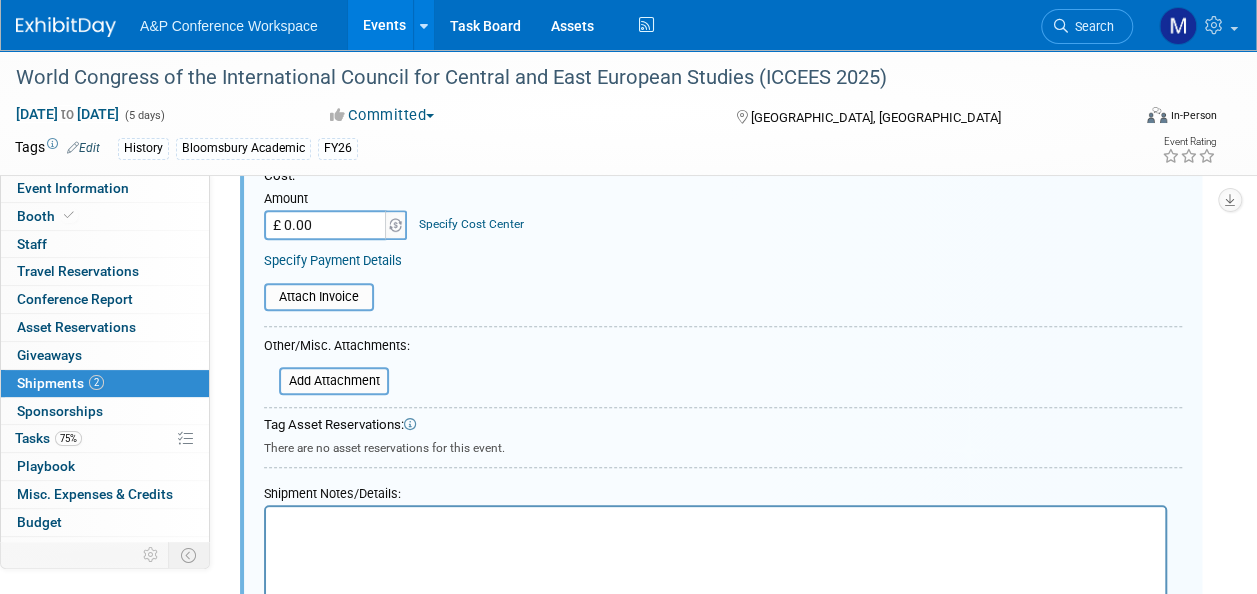 scroll, scrollTop: 529, scrollLeft: 0, axis: vertical 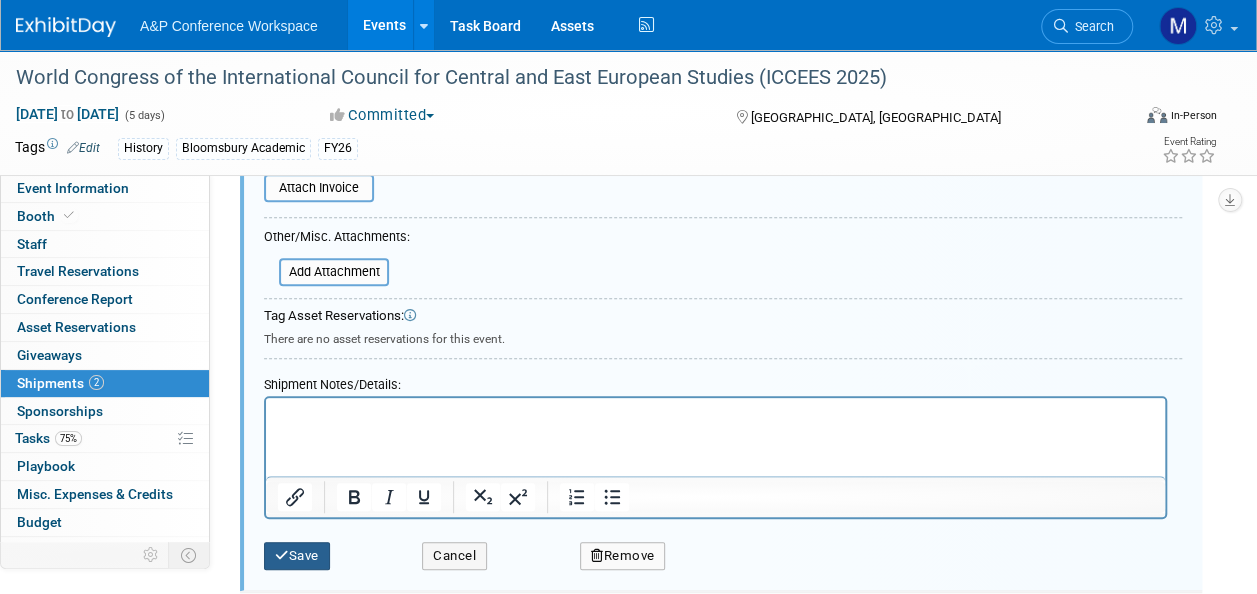 type on "5612459" 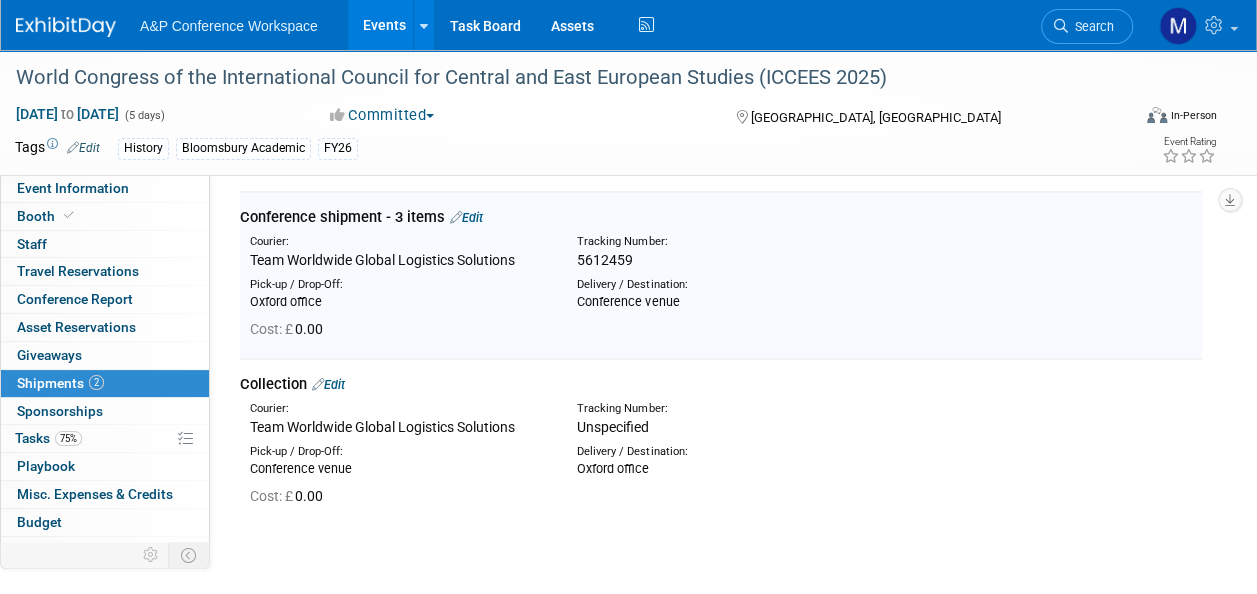 scroll, scrollTop: 29, scrollLeft: 0, axis: vertical 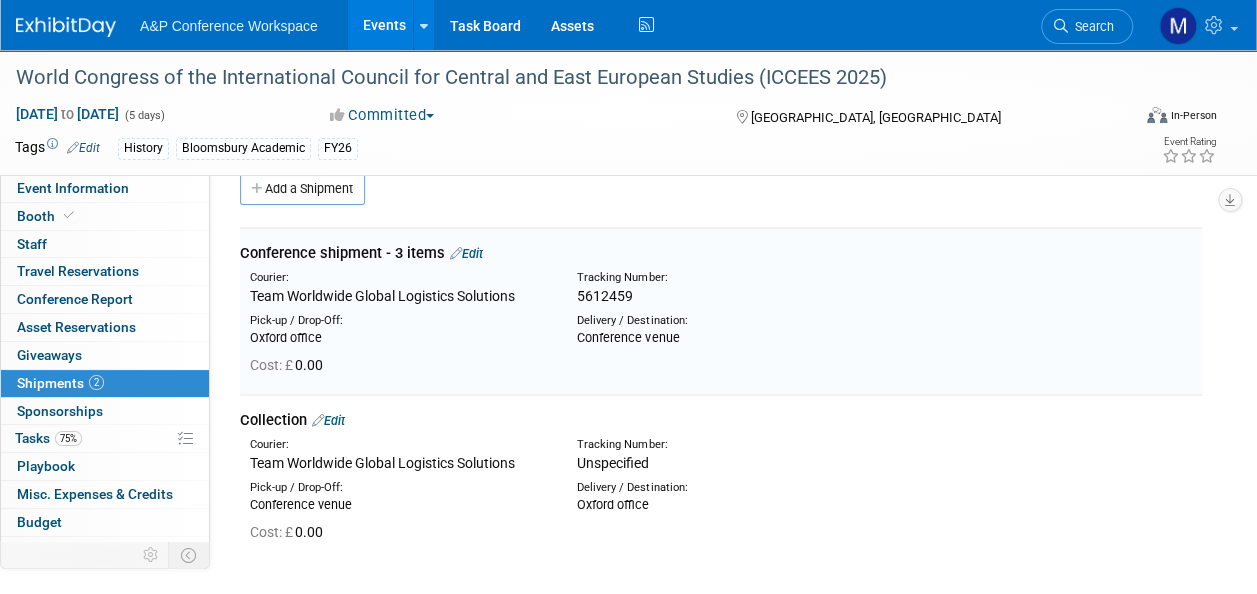 click on "Edit" at bounding box center [328, 420] 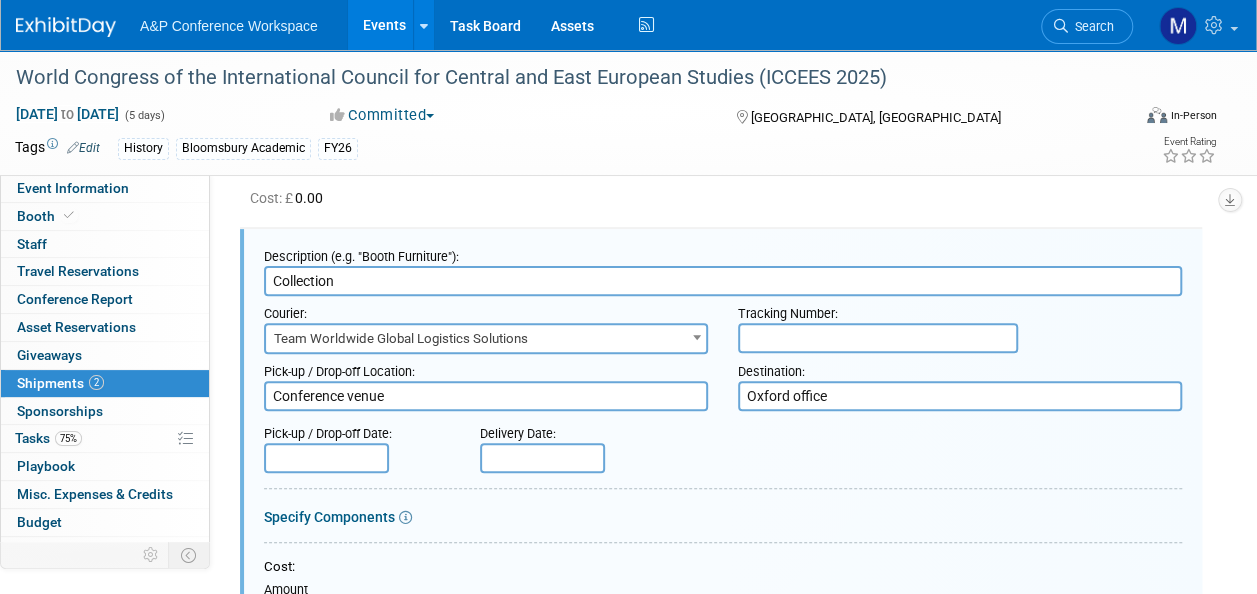 scroll, scrollTop: 0, scrollLeft: 0, axis: both 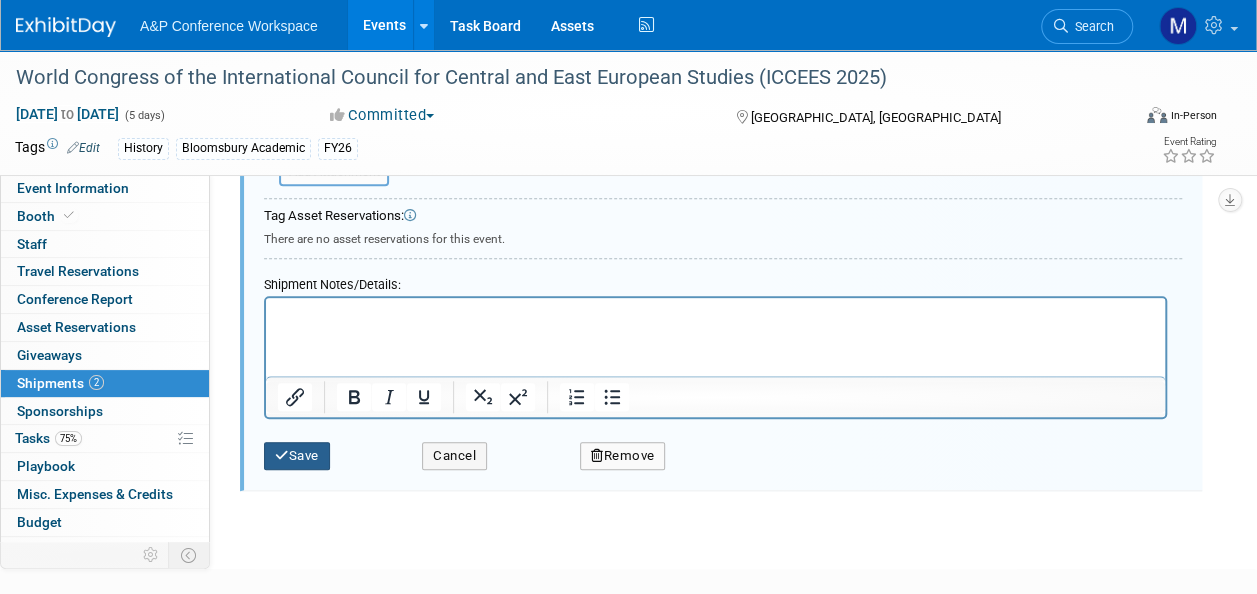 type on "5612459R" 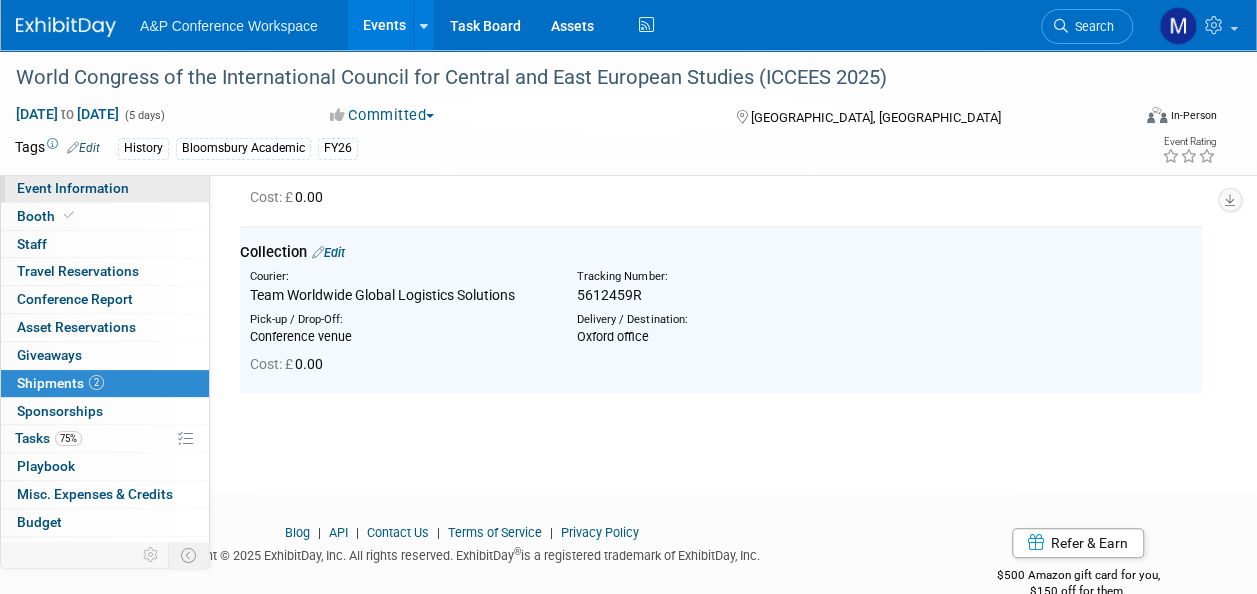 scroll, scrollTop: 196, scrollLeft: 0, axis: vertical 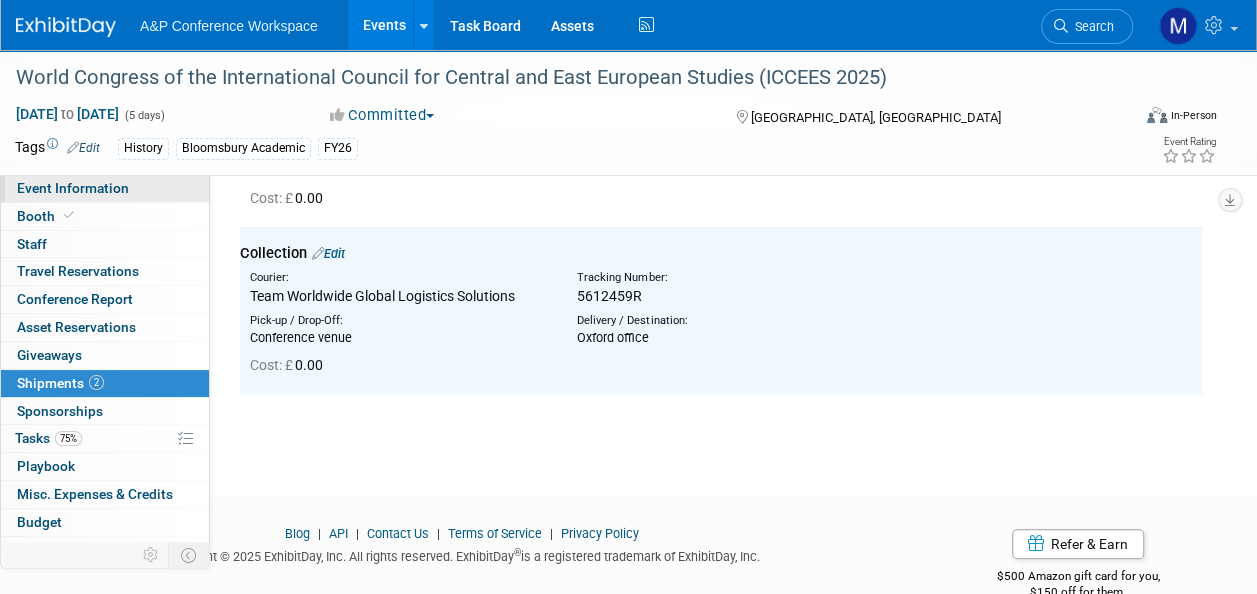 click on "Event Information" at bounding box center [105, 188] 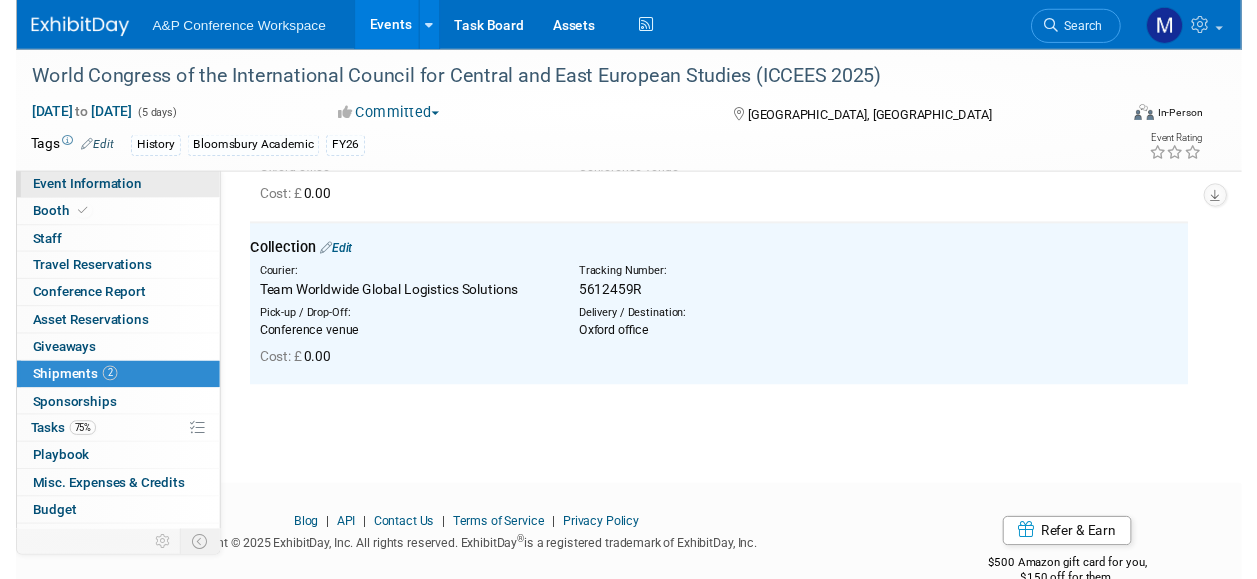 scroll, scrollTop: 0, scrollLeft: 0, axis: both 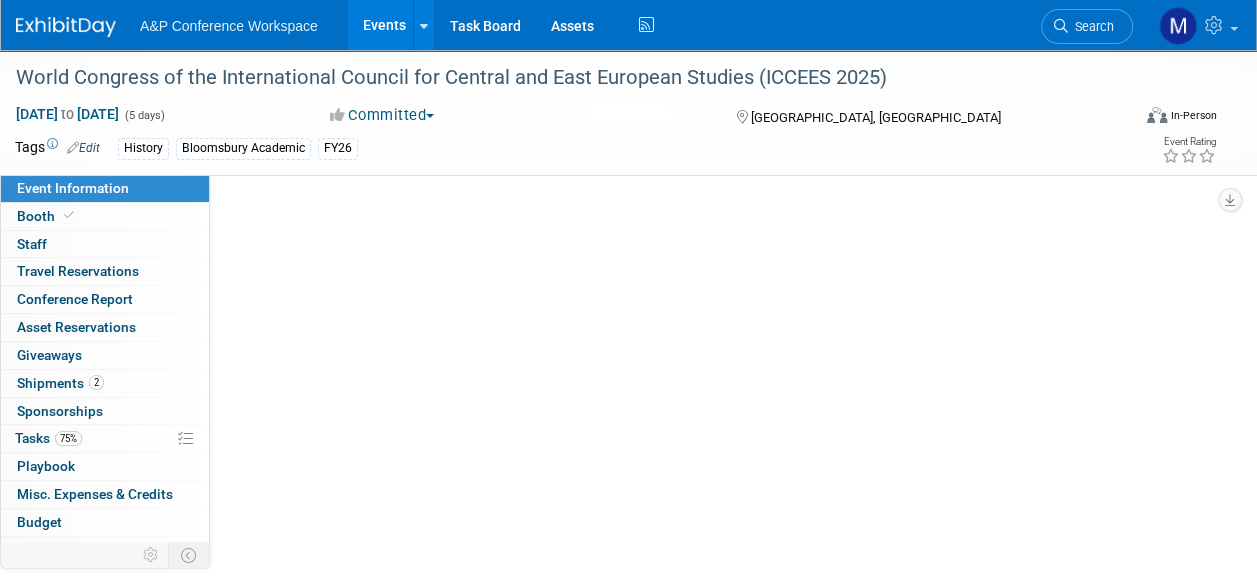 select on "Annual" 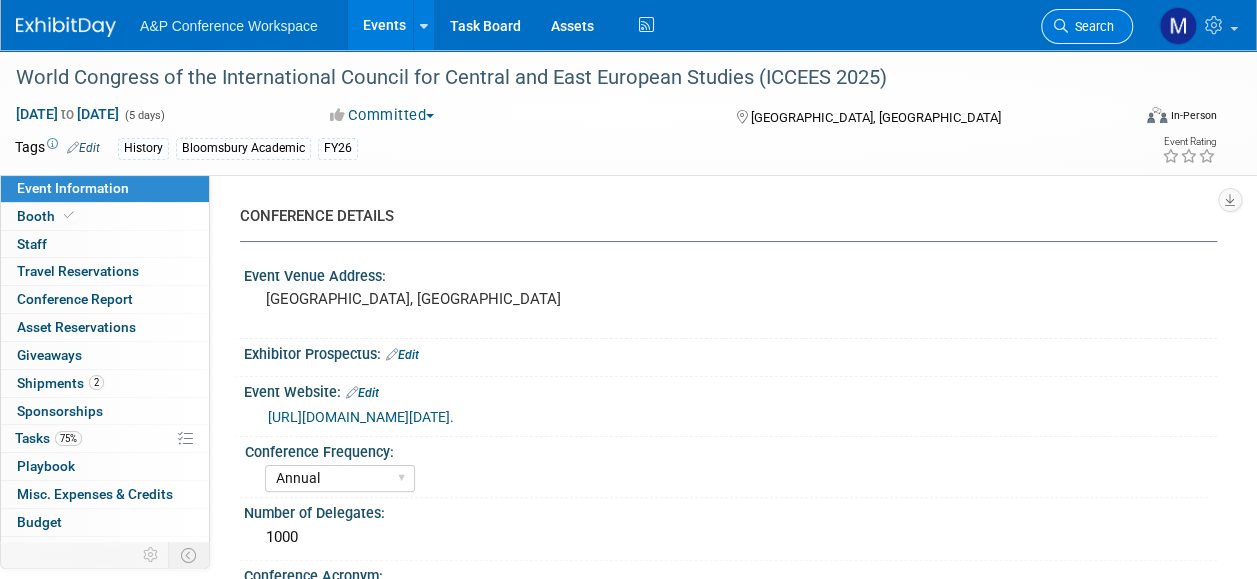 click on "Search" at bounding box center [1091, 26] 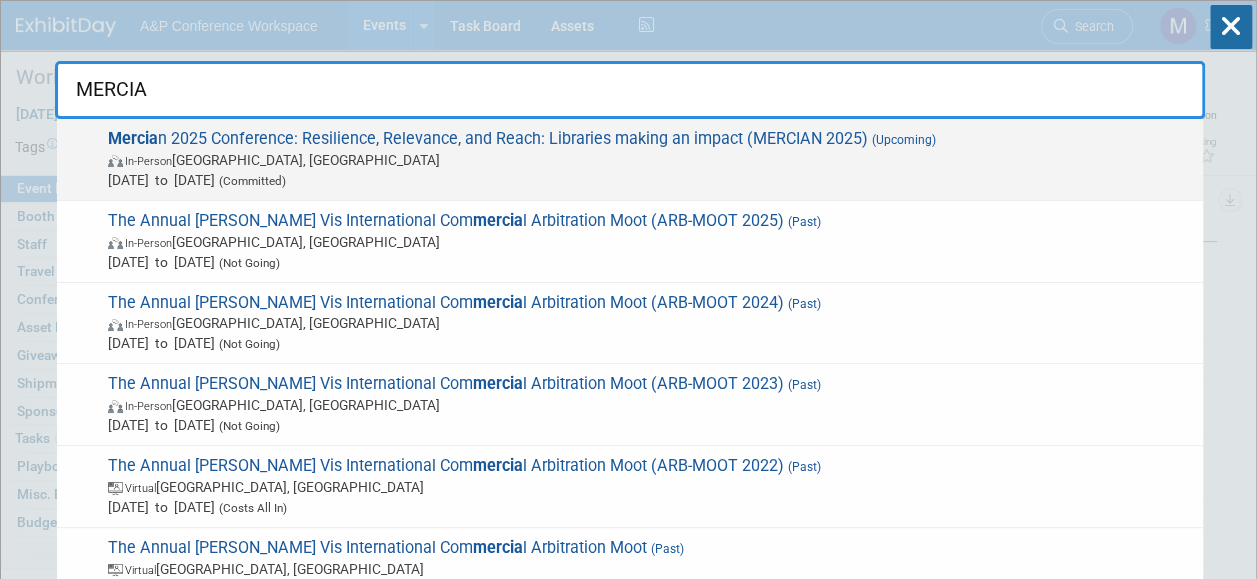 type on "MERCIA" 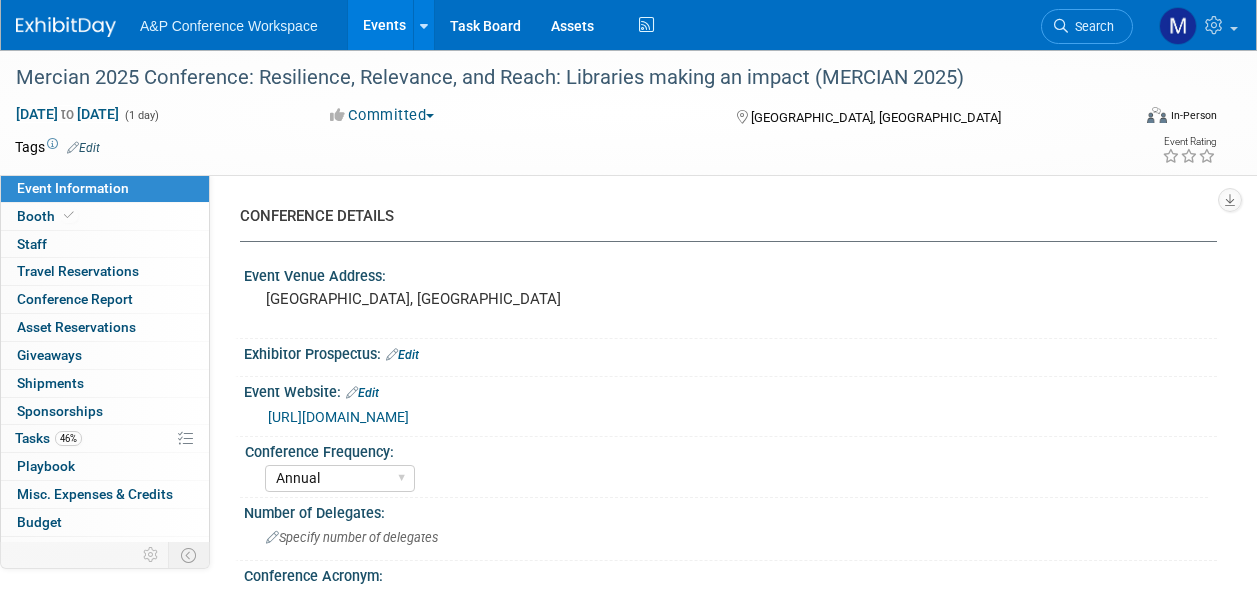 select on "Annual" 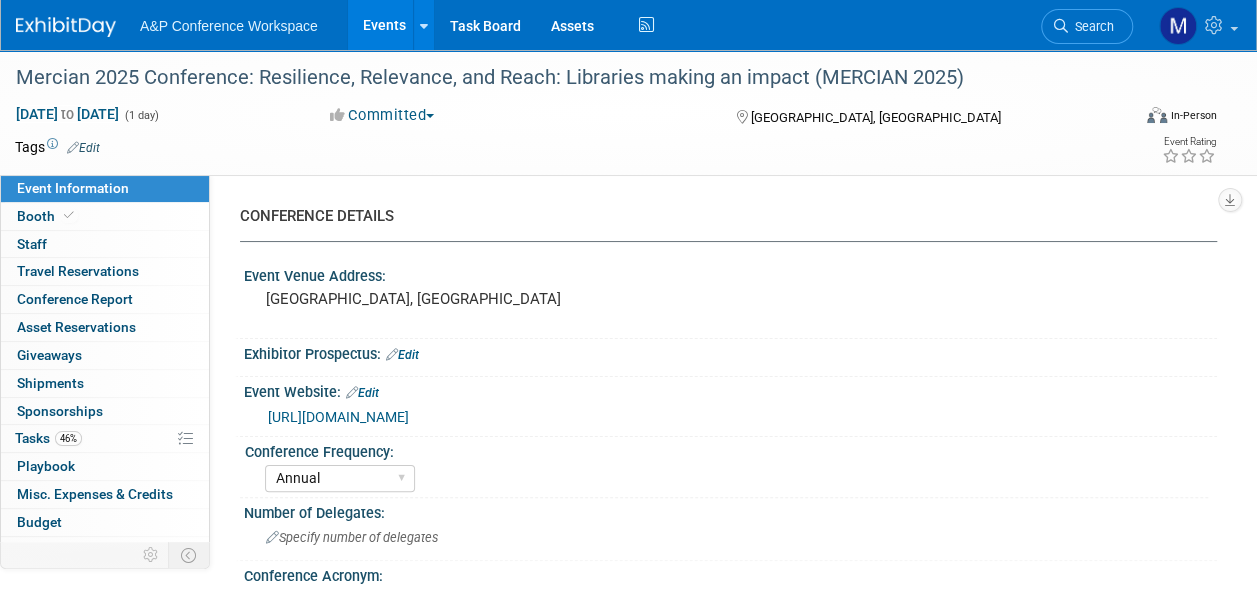 scroll, scrollTop: 0, scrollLeft: 0, axis: both 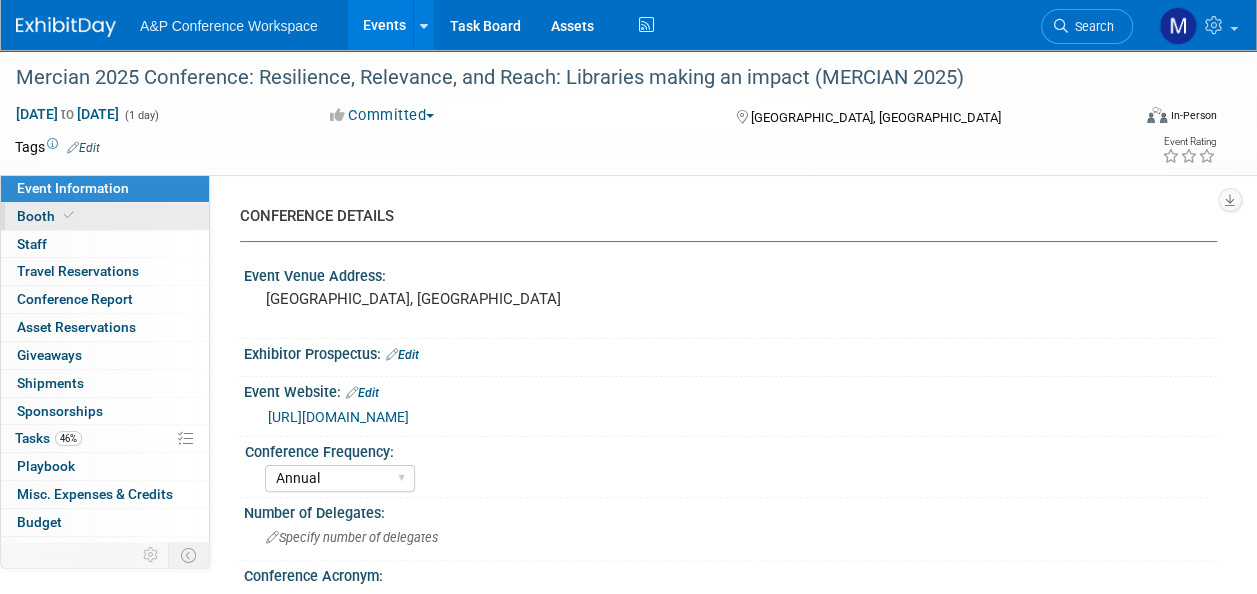 click on "Booth" at bounding box center [105, 216] 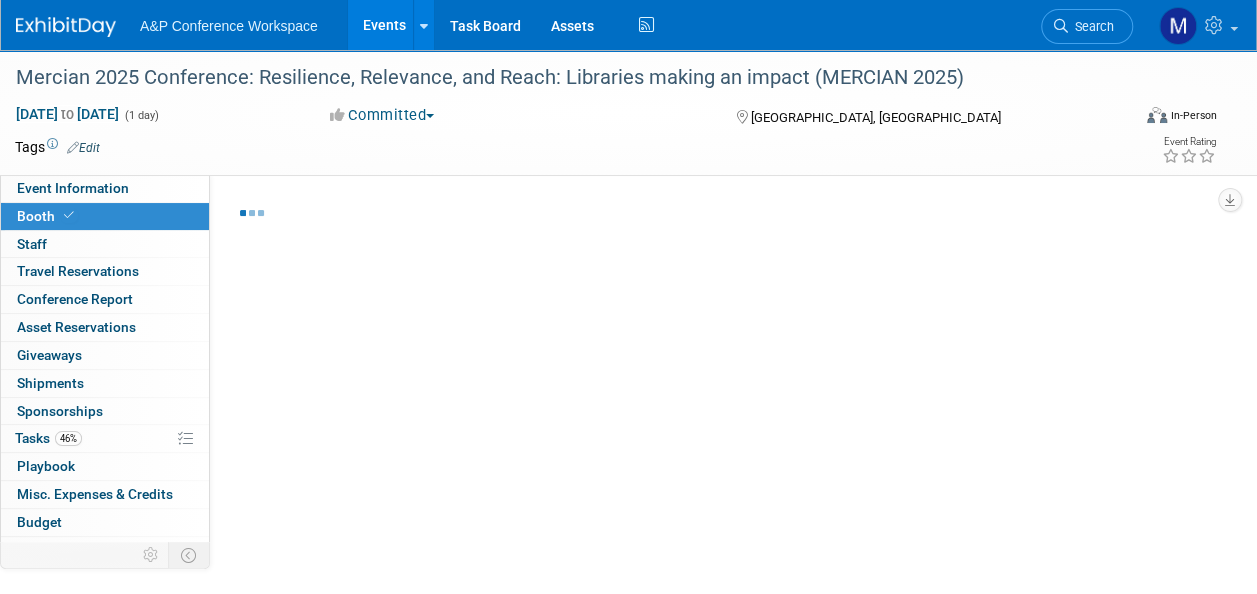 select on "DIGI" 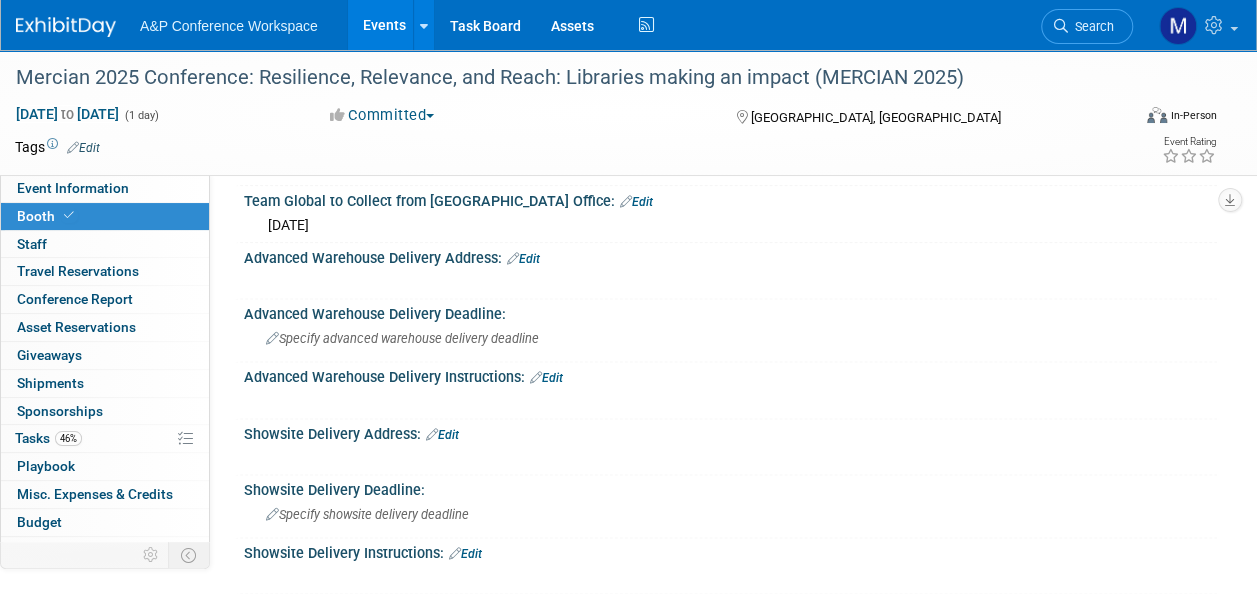 scroll, scrollTop: 1200, scrollLeft: 0, axis: vertical 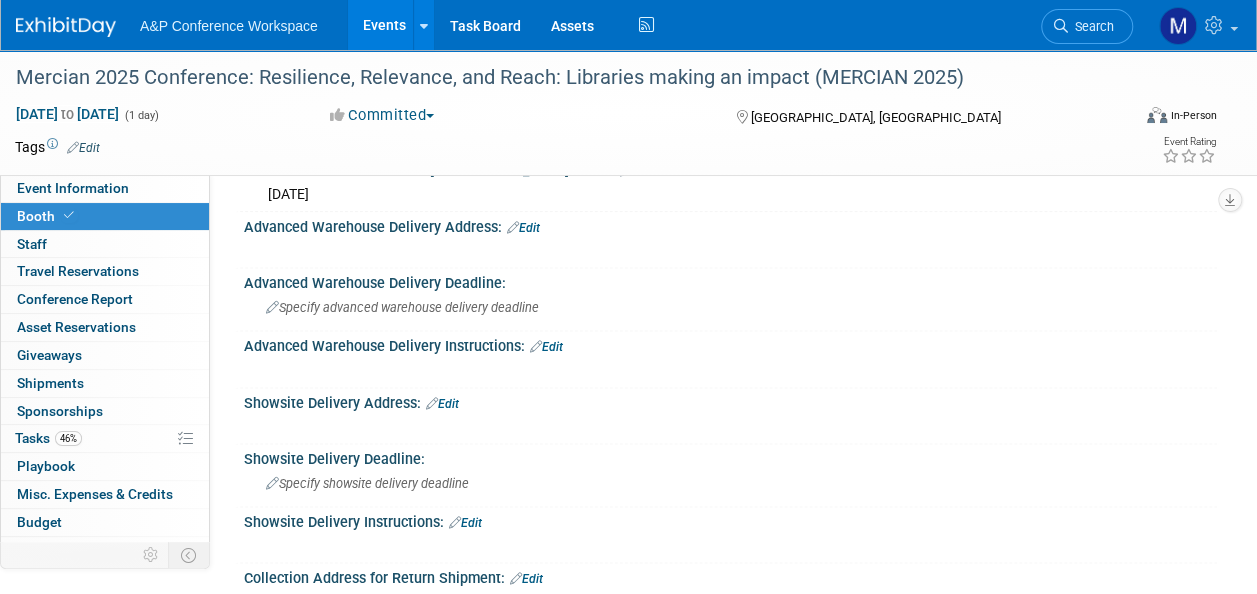 click on "Edit" at bounding box center [442, 404] 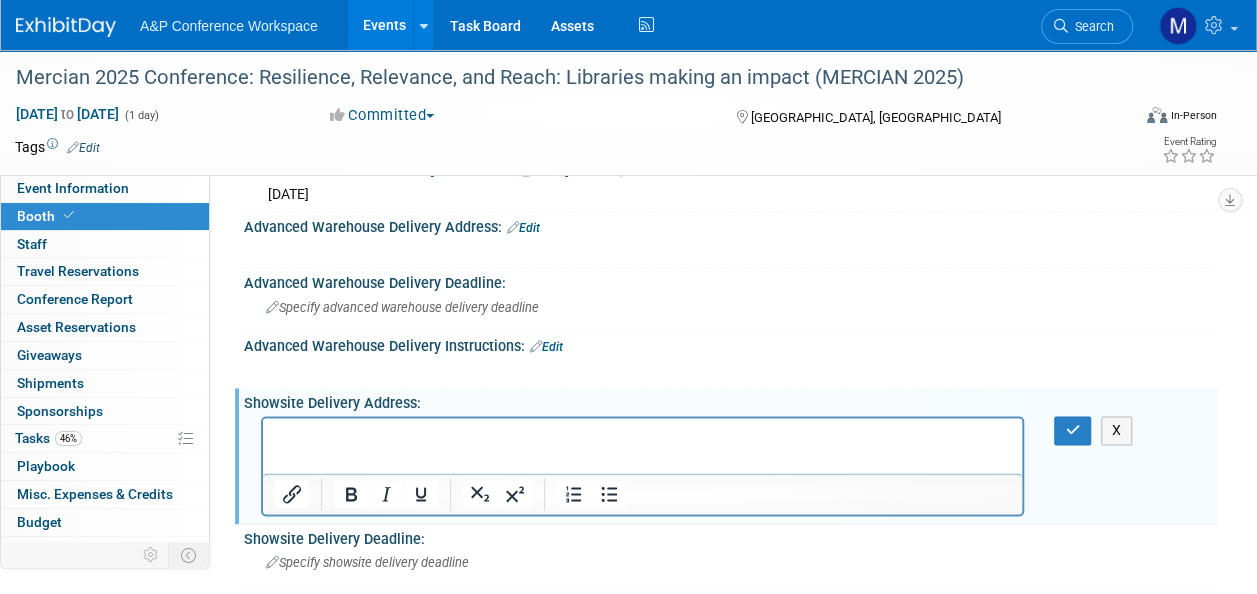 scroll, scrollTop: 0, scrollLeft: 0, axis: both 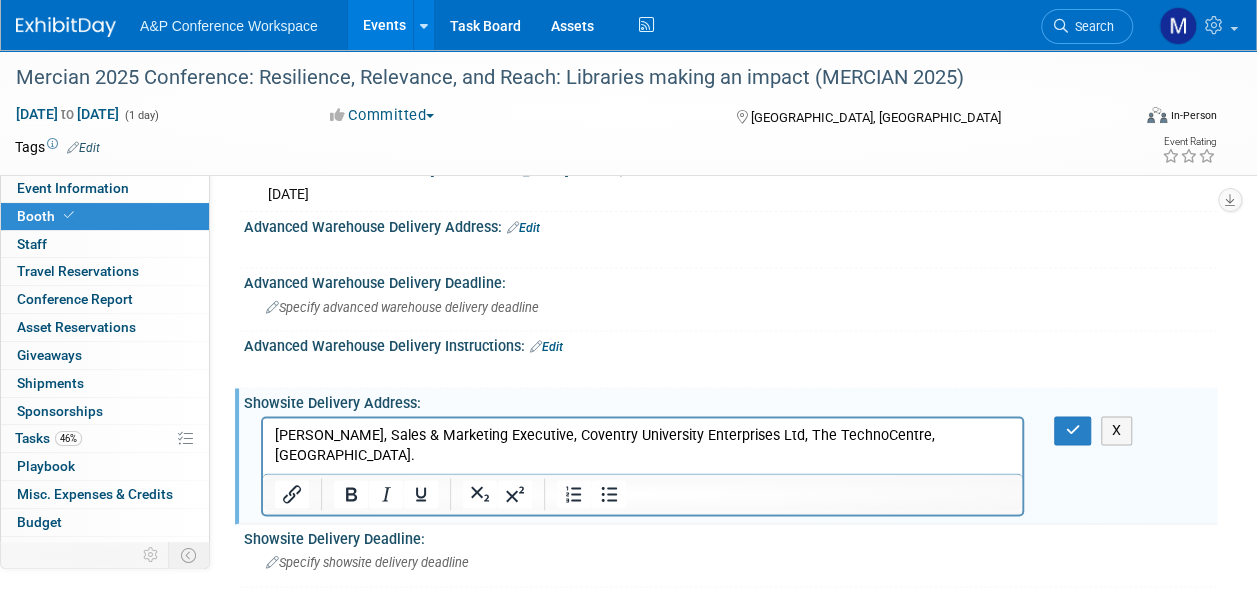 click on "Ezra McCusker, Sales & Marketing Executive, Coventry University Enterprises Ltd, The TechnoCentre, Coventry University Technology Park, Puma Way, COVENTRY, CV1 2TT." at bounding box center [643, 446] 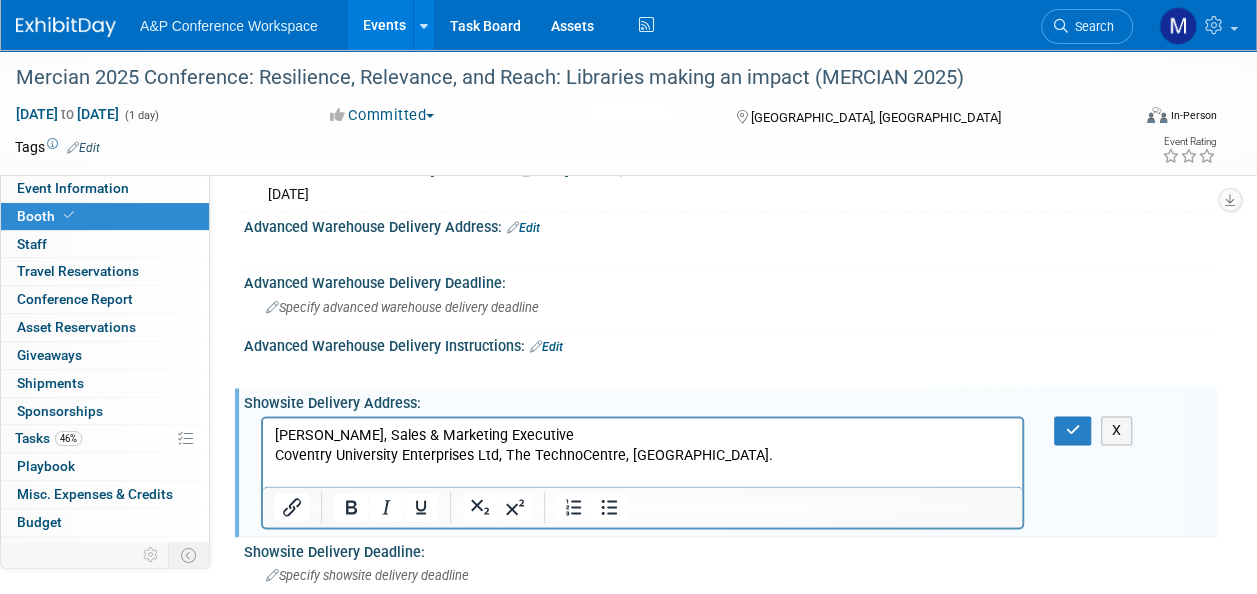 click on "Coventry University Enterprises Ltd, The TechnoCentre, Coventry University Technology Park, Puma Way, COVENTRY, CV1 2TT." at bounding box center [643, 456] 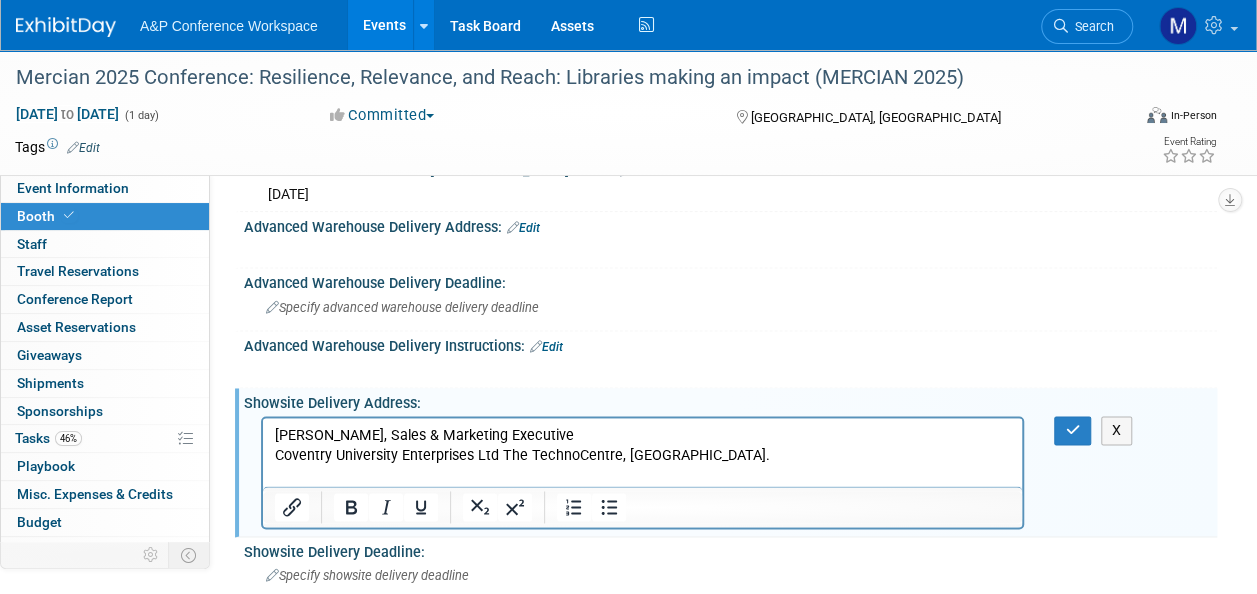 click on "Coventry University Enterprises Ltd The TechnoCentre, Coventry University Technology Park, Puma Way, COVENTRY, CV1 2TT." at bounding box center (643, 456) 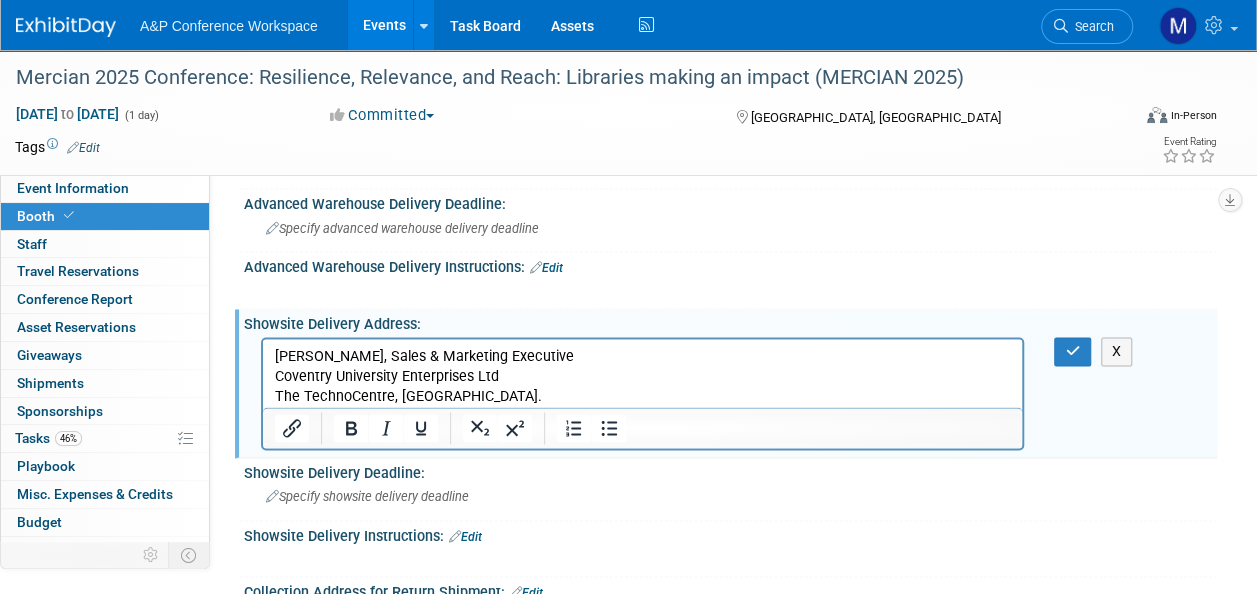 scroll, scrollTop: 1400, scrollLeft: 0, axis: vertical 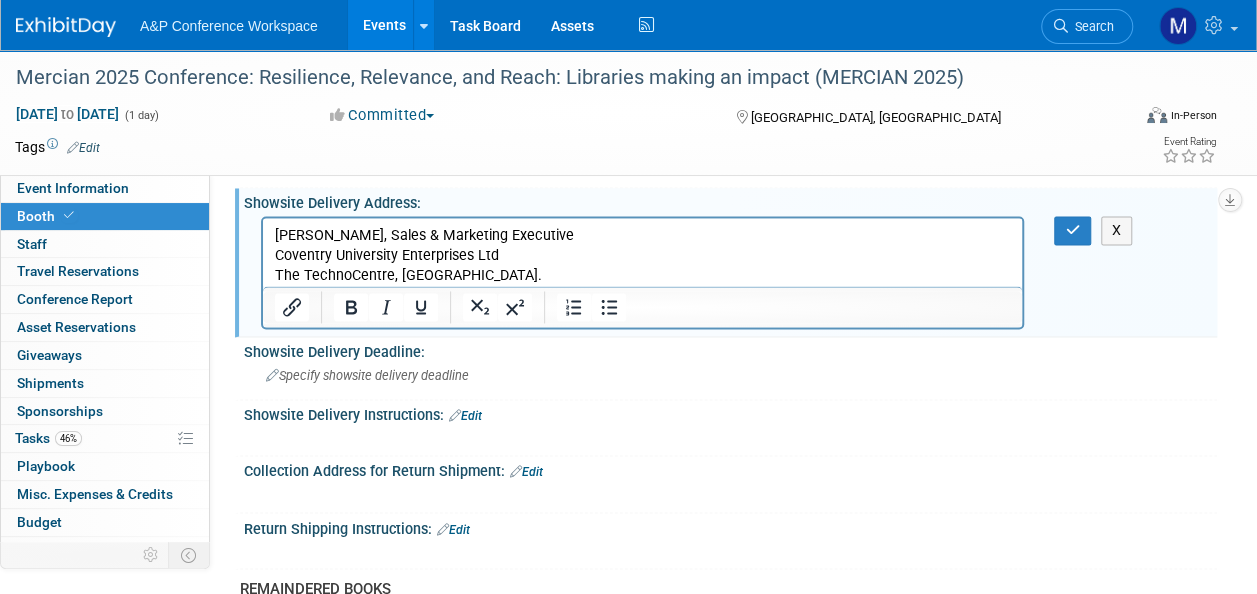 click on "The TechnoCentre, Coventry University Technology Park, Puma Way, COVENTRY, CV1 2TT." at bounding box center (643, 276) 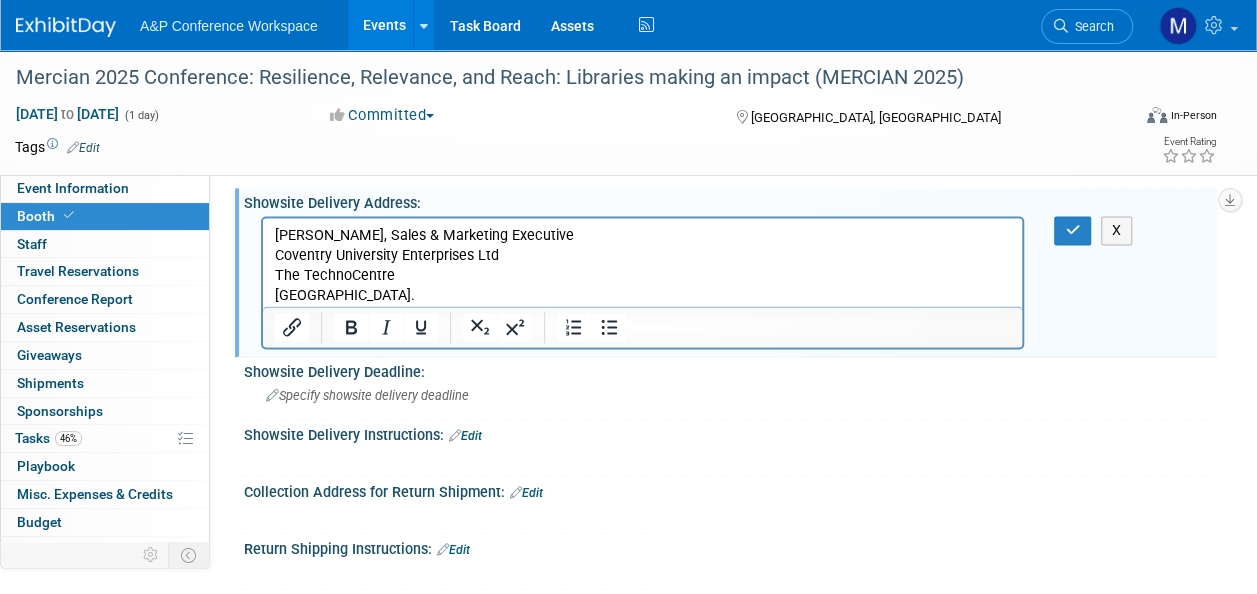 click on "Coventry University Technology Park, Puma Way, COVENTRY, CV1 2TT." at bounding box center (643, 296) 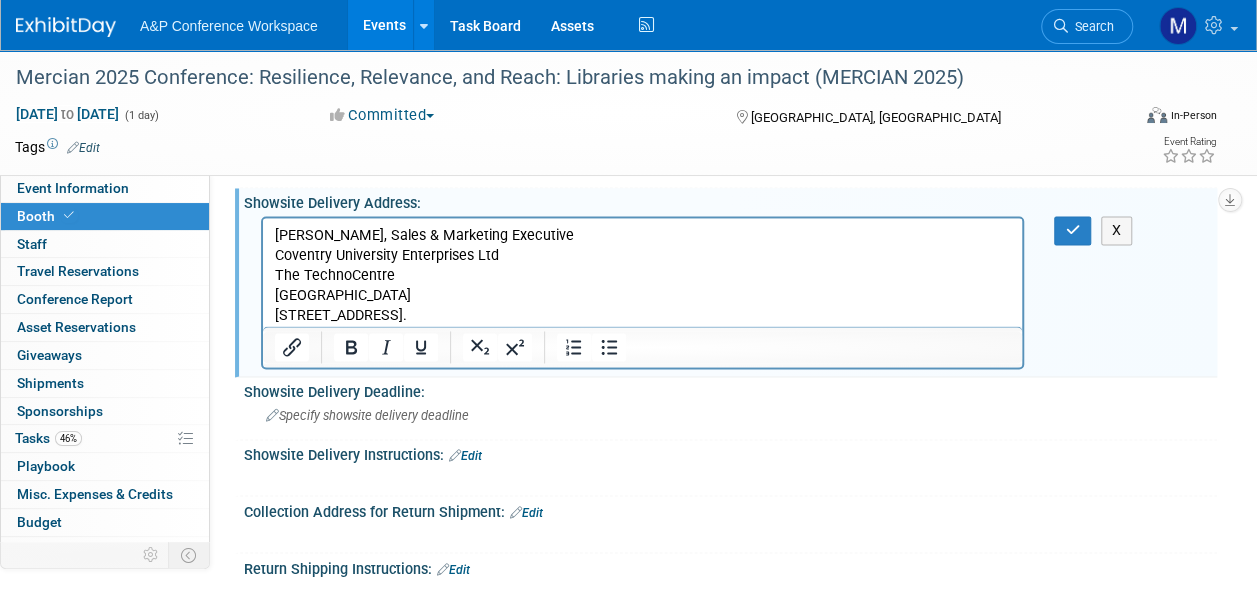 click on "Puma Way, COVENTRY, CV1 2TT." at bounding box center (643, 316) 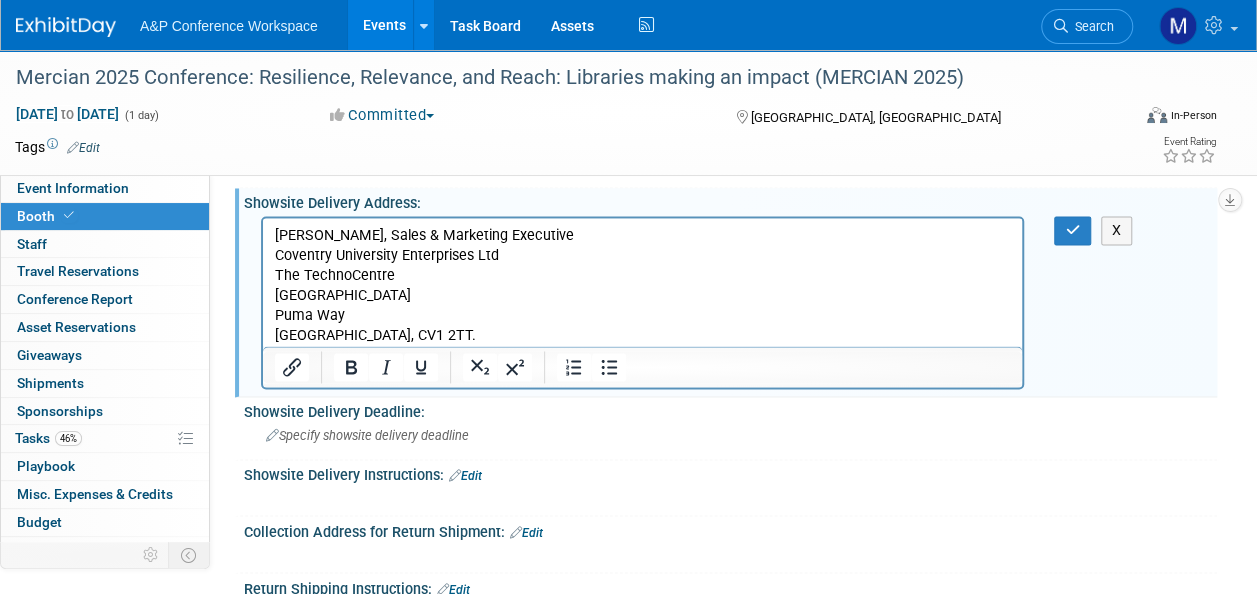 click on "COVENTRY, CV1 2TT." at bounding box center (643, 336) 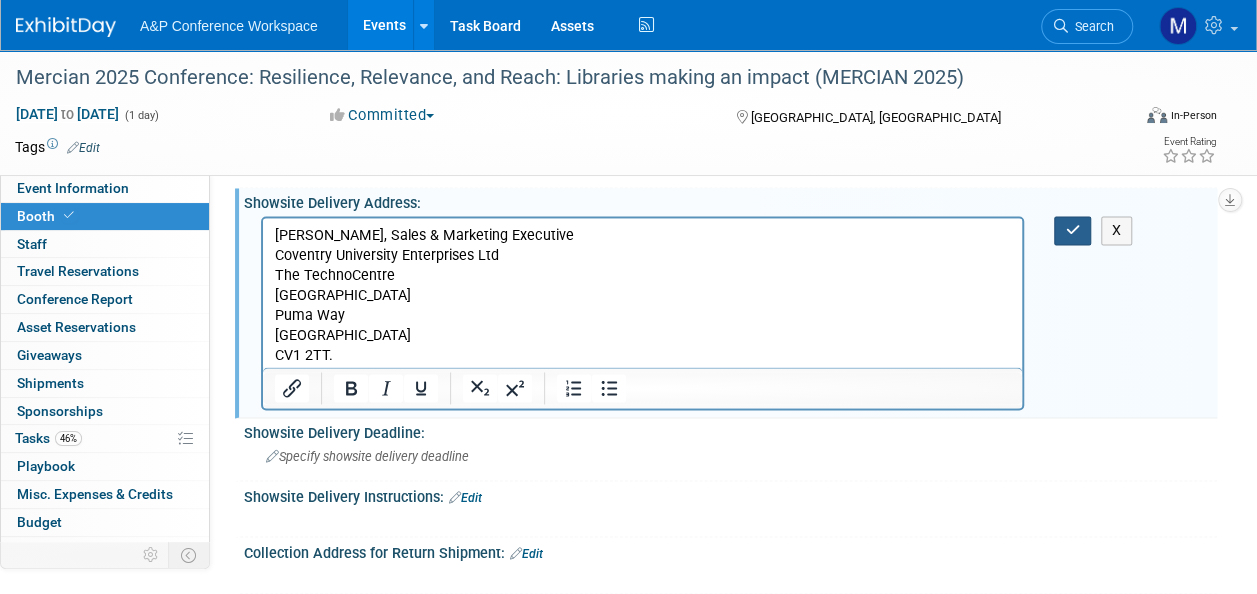 click at bounding box center (1072, 230) 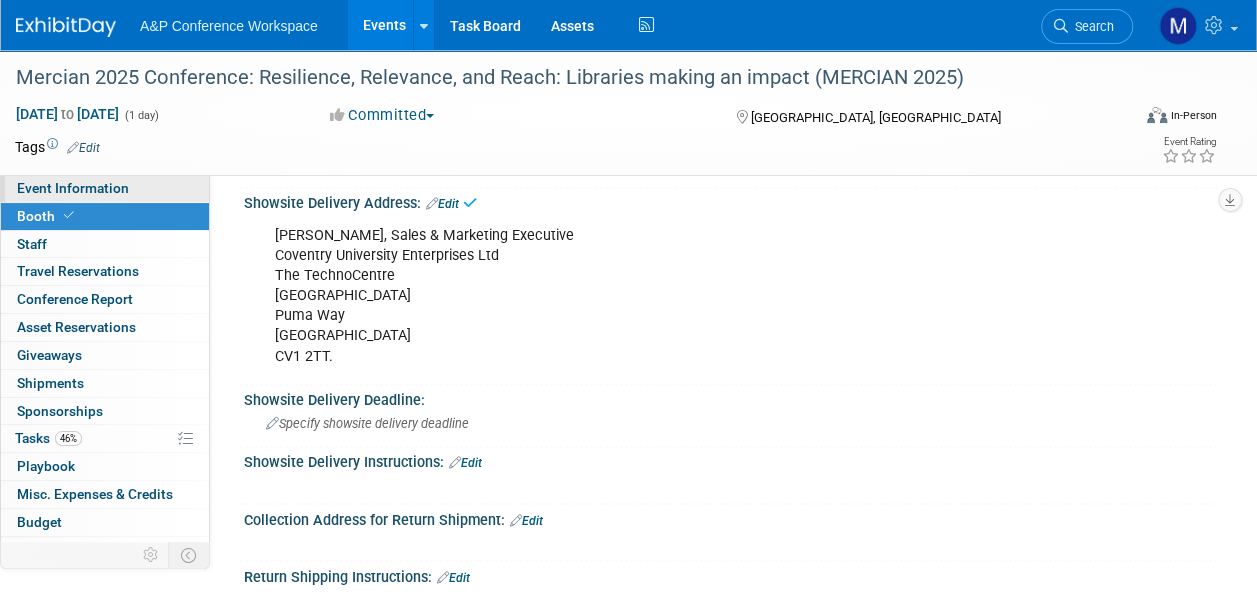 click on "Event Information" at bounding box center (105, 188) 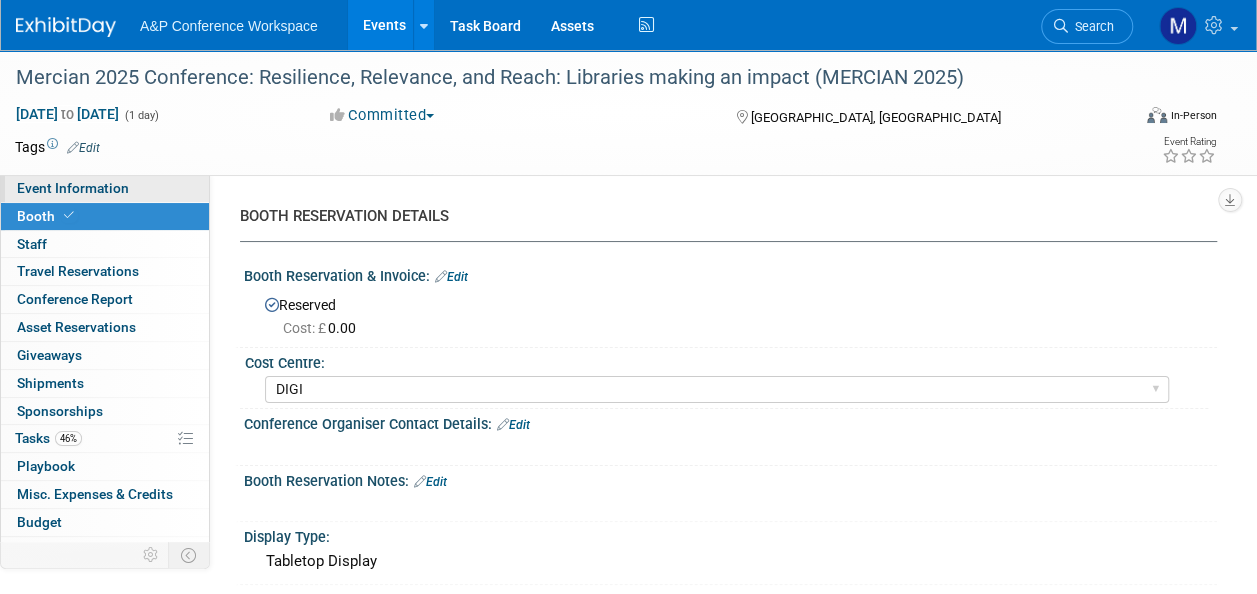 select on "Annual" 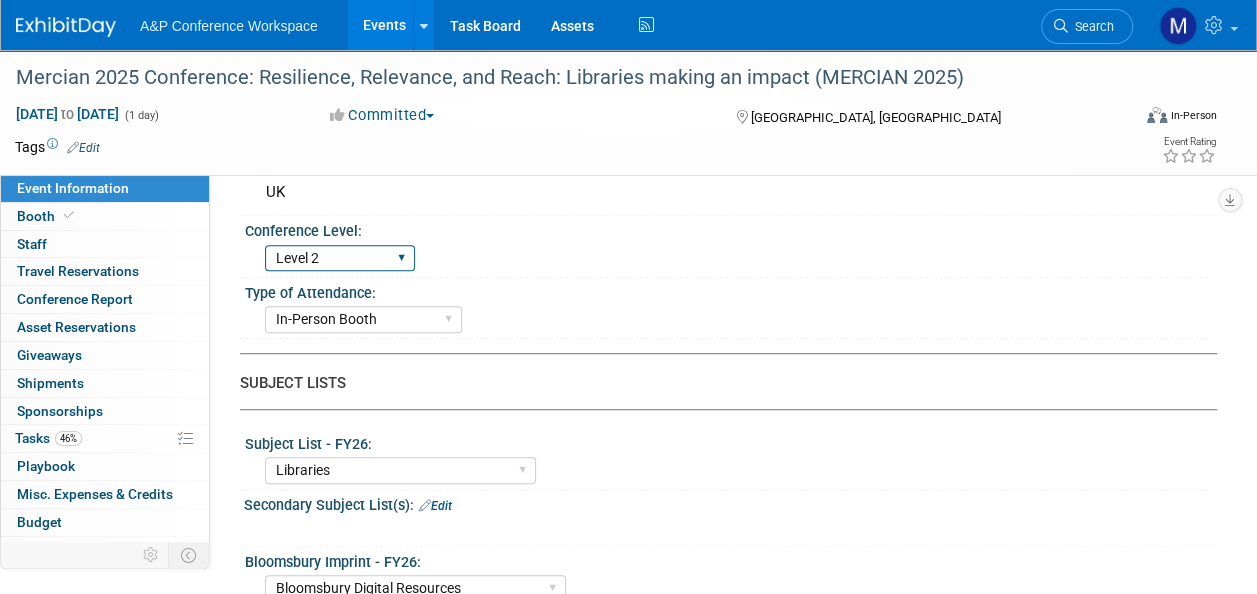 scroll, scrollTop: 400, scrollLeft: 0, axis: vertical 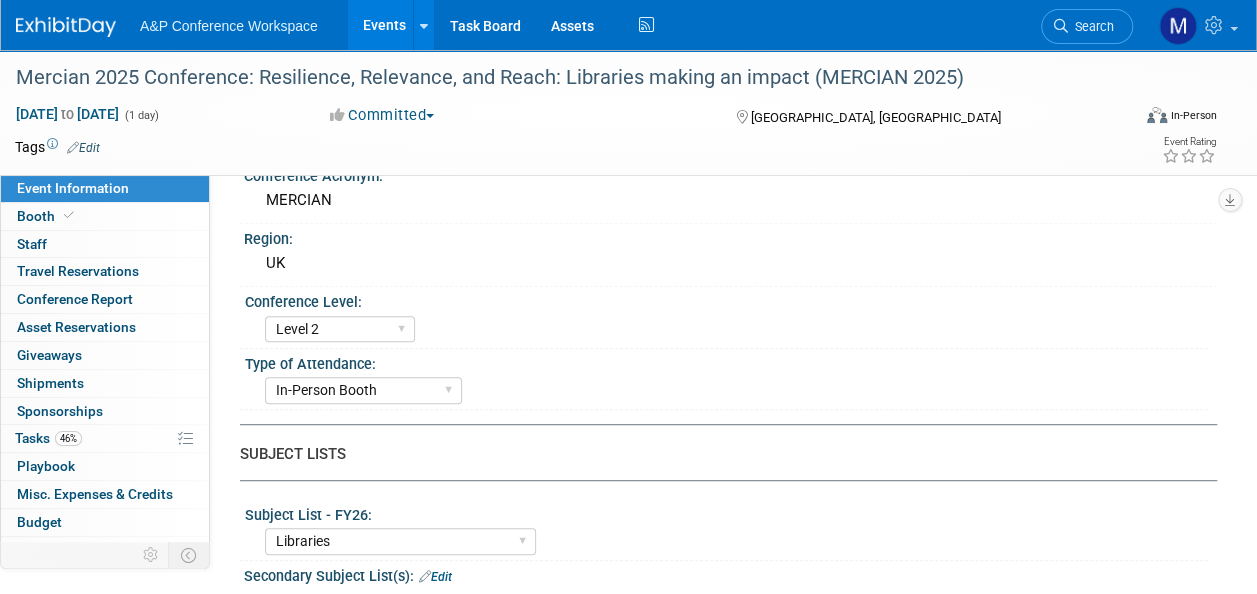 click on "Edit" at bounding box center [83, 148] 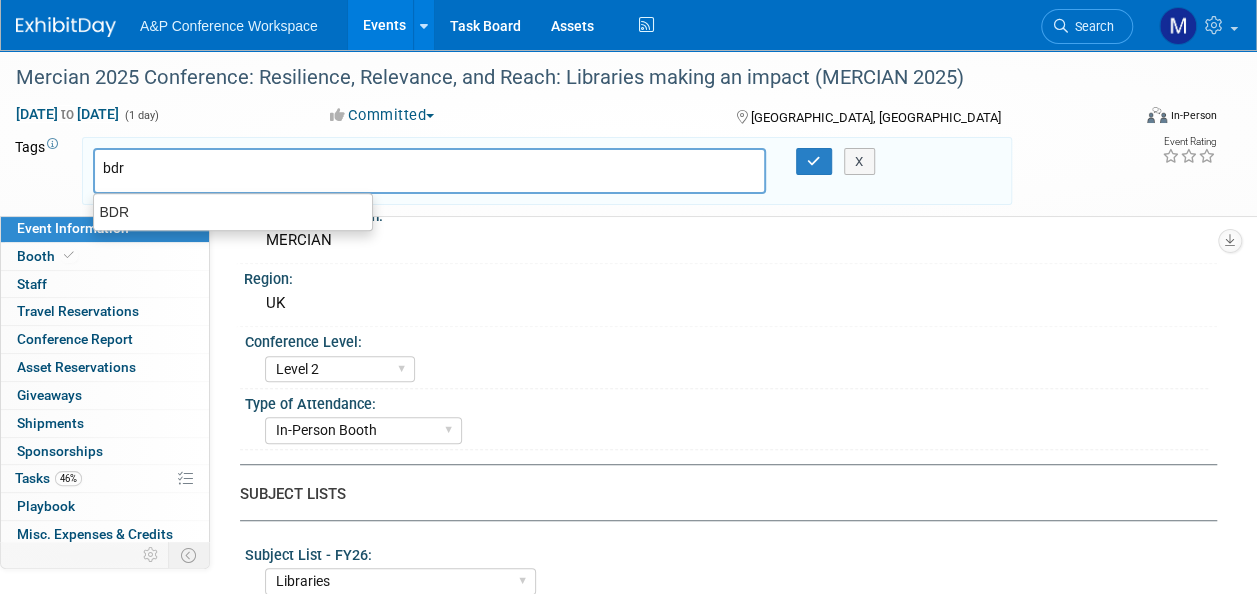 type on "BDR" 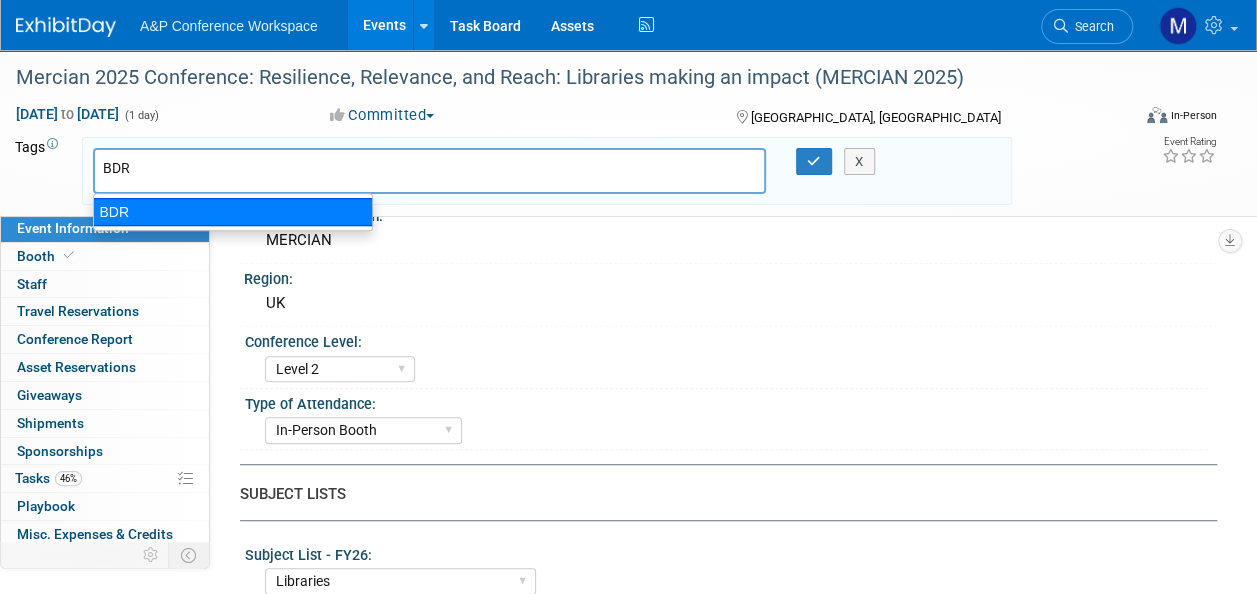 type on "BDR" 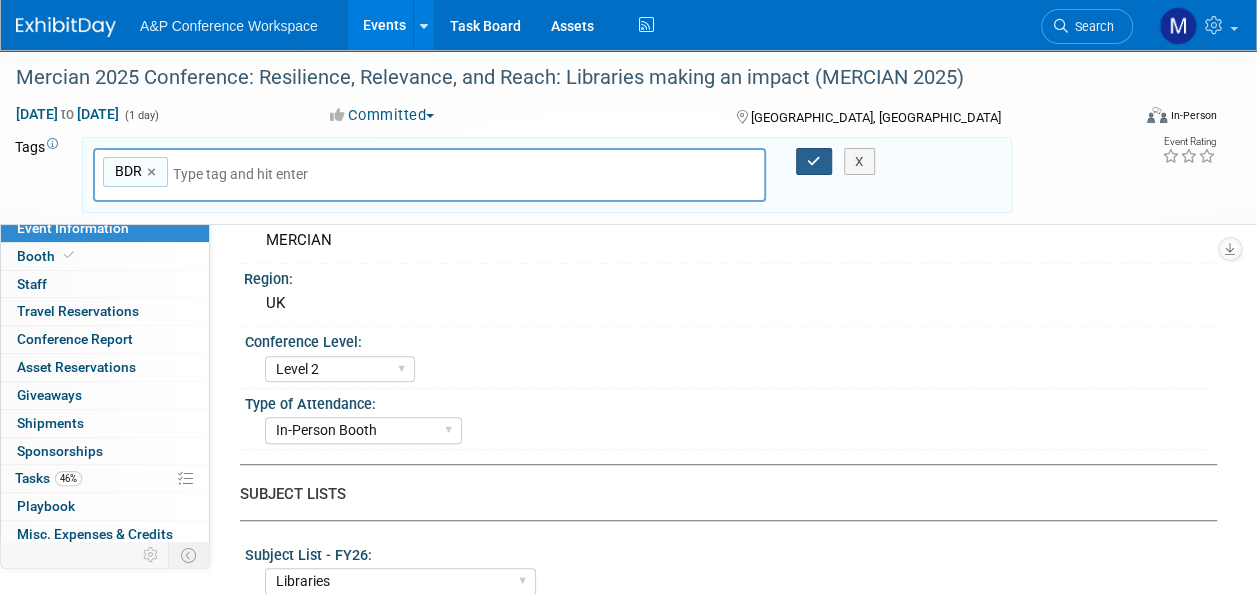click at bounding box center [814, 162] 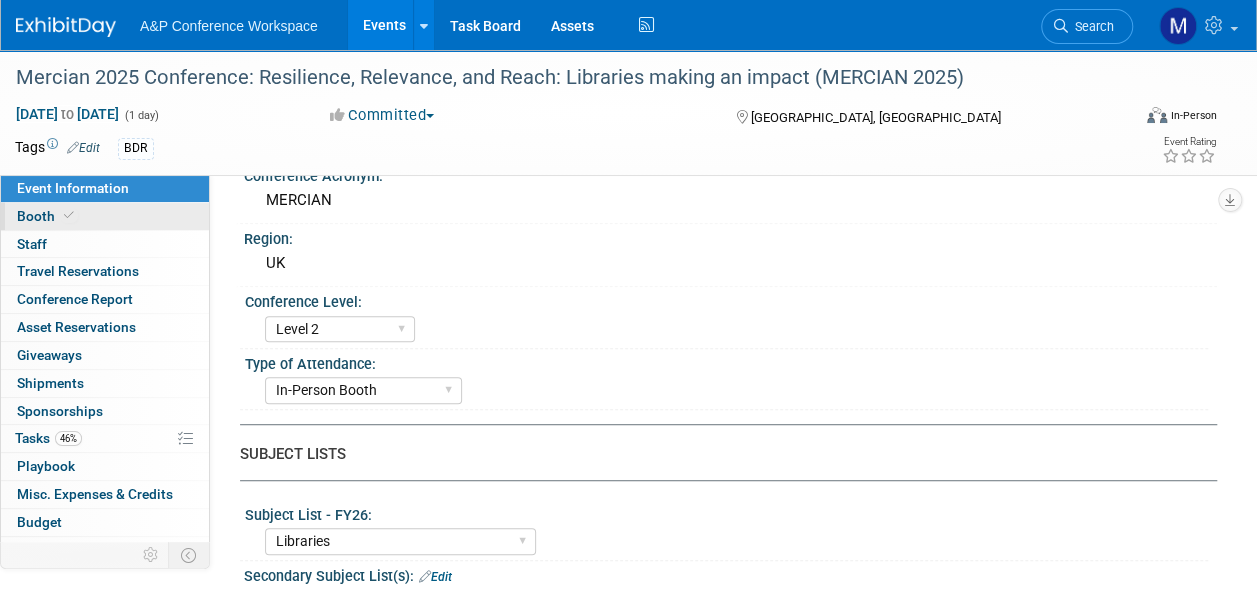 click on "Booth" at bounding box center [105, 216] 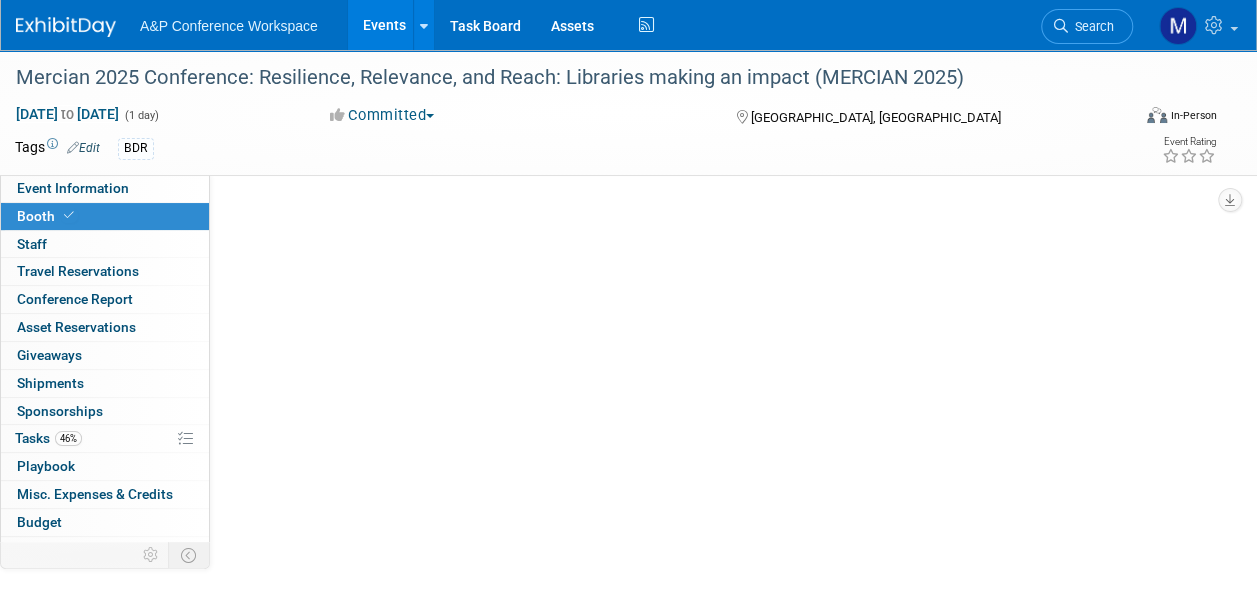 scroll, scrollTop: 0, scrollLeft: 0, axis: both 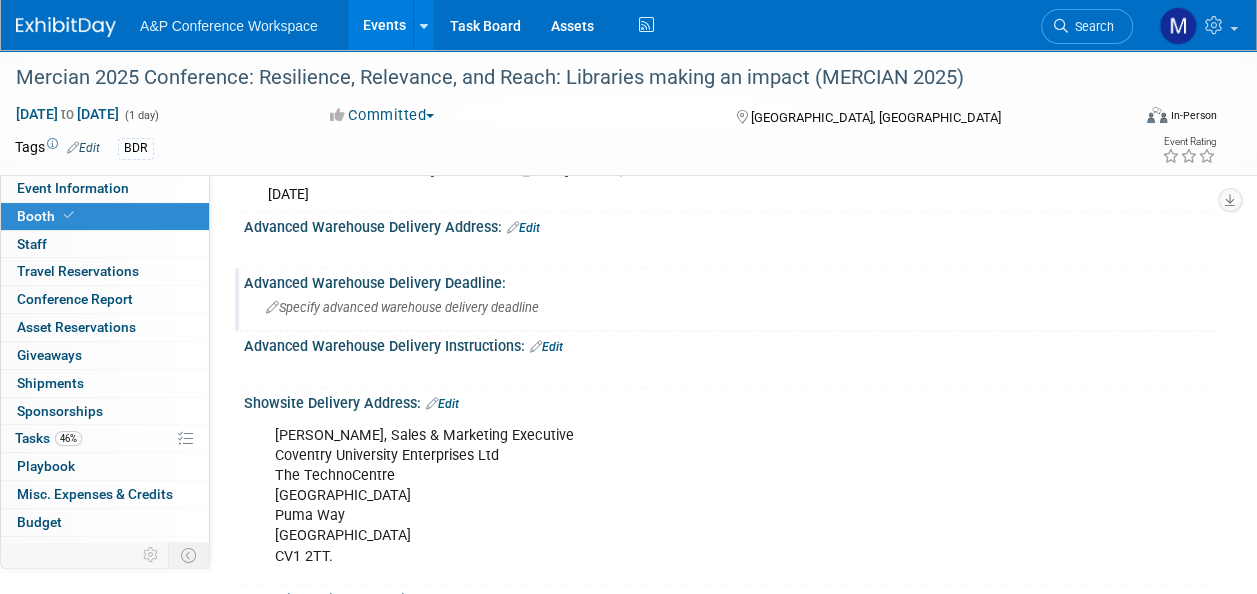 click on "Specify advanced warehouse delivery deadline" at bounding box center (730, 307) 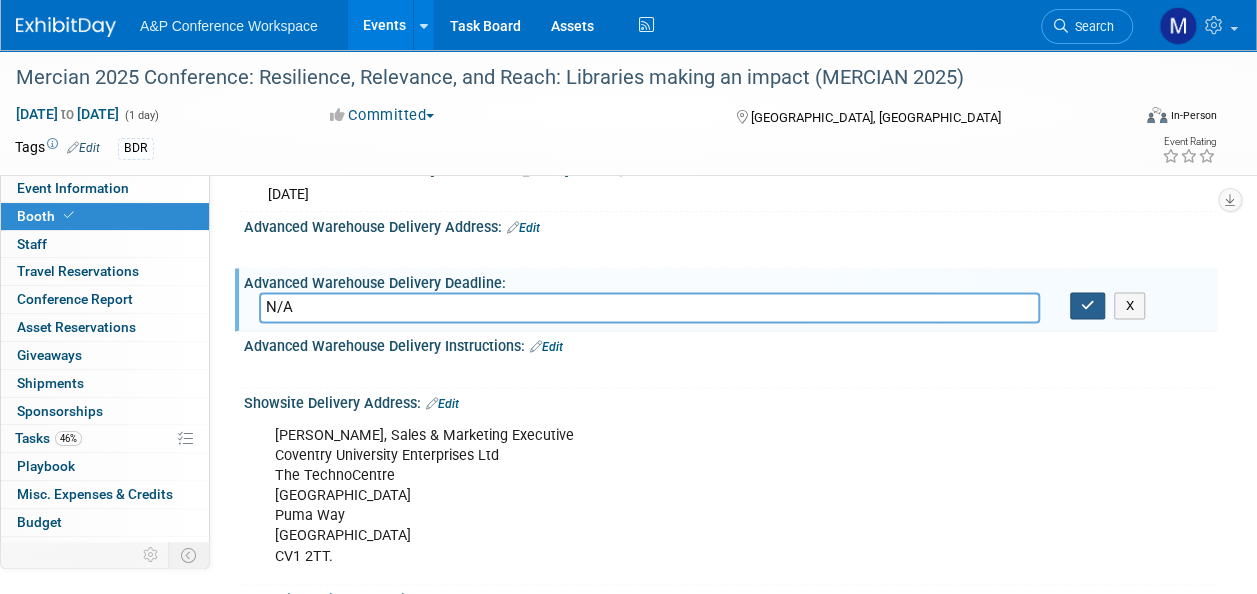 type on "N/A" 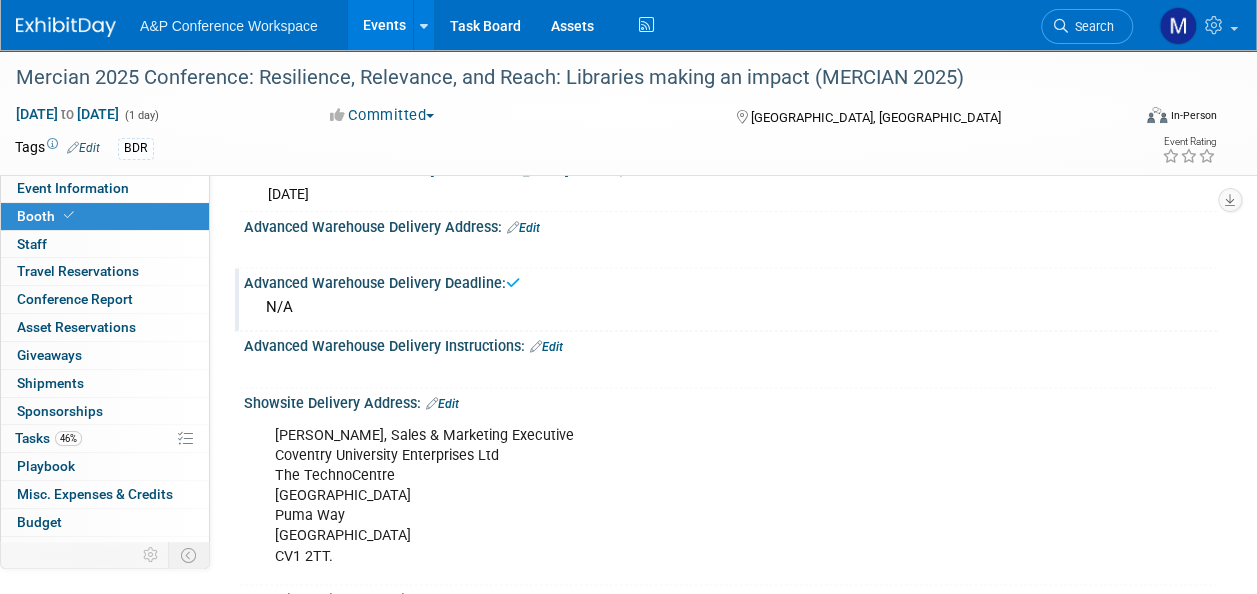 click on "Edit" at bounding box center (546, 347) 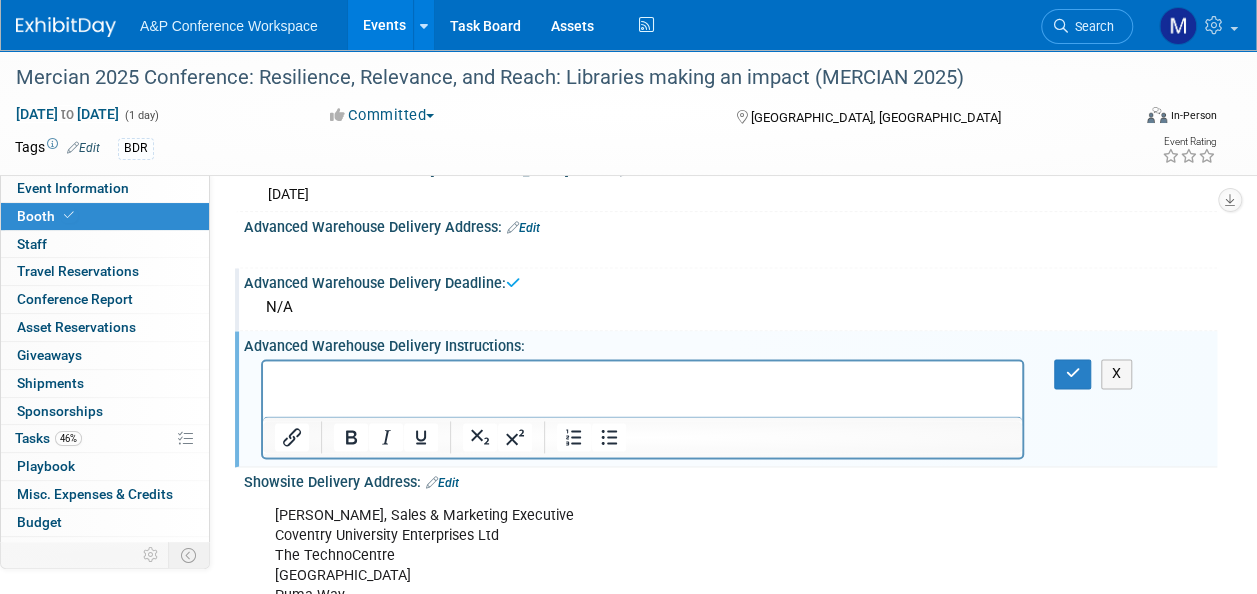 scroll, scrollTop: 0, scrollLeft: 0, axis: both 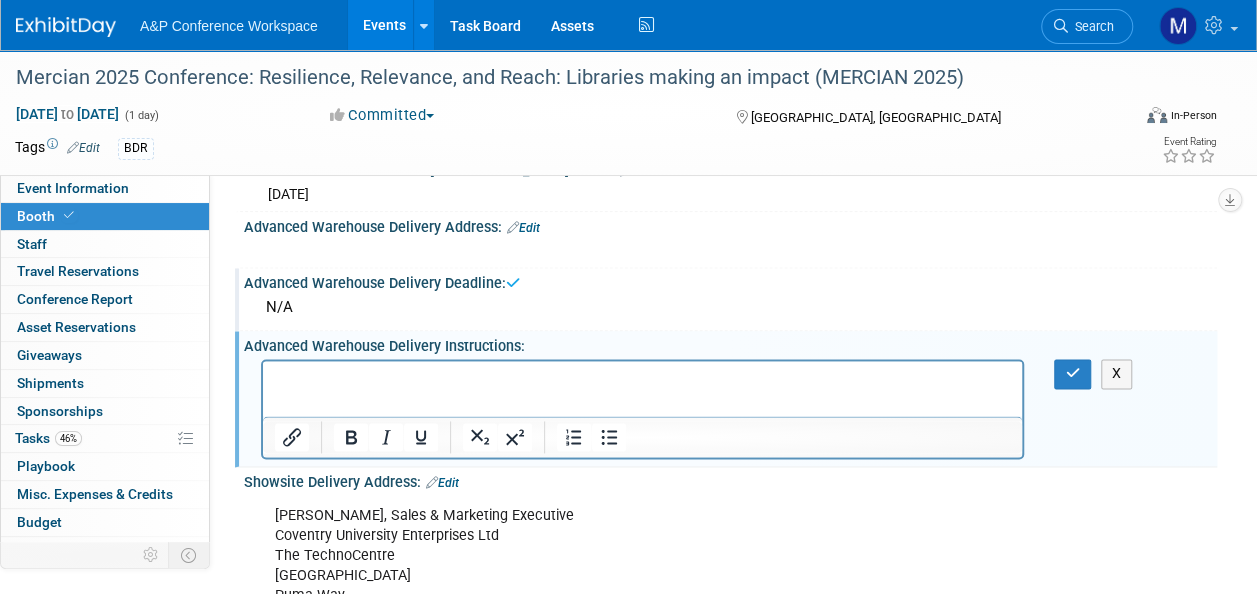 type 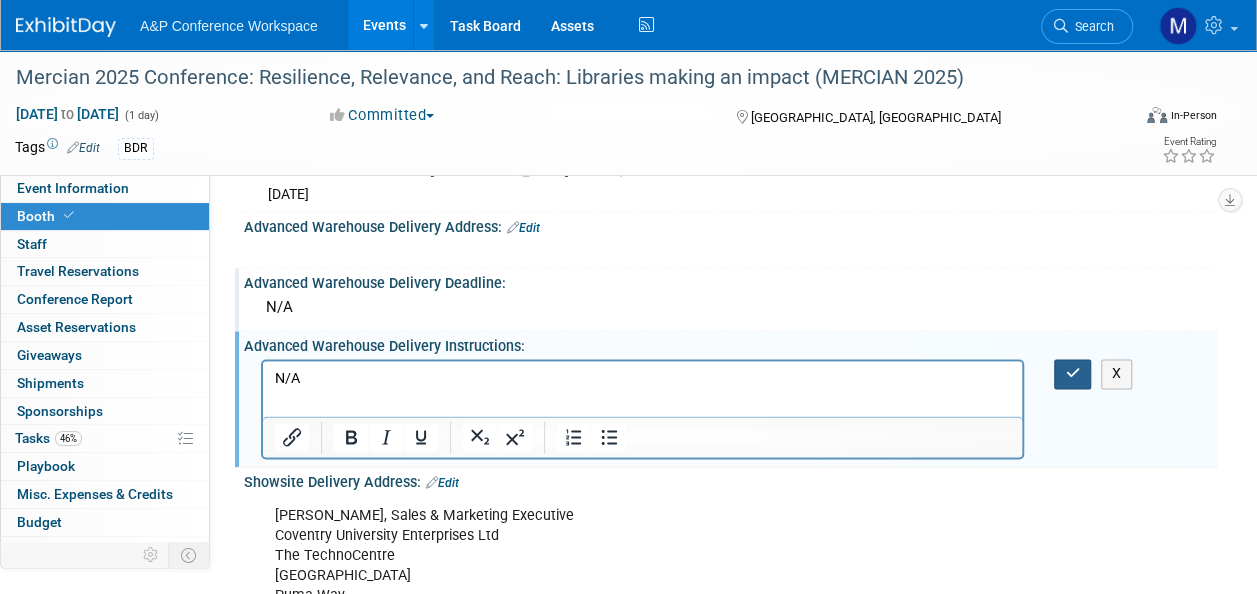 click at bounding box center [1072, 373] 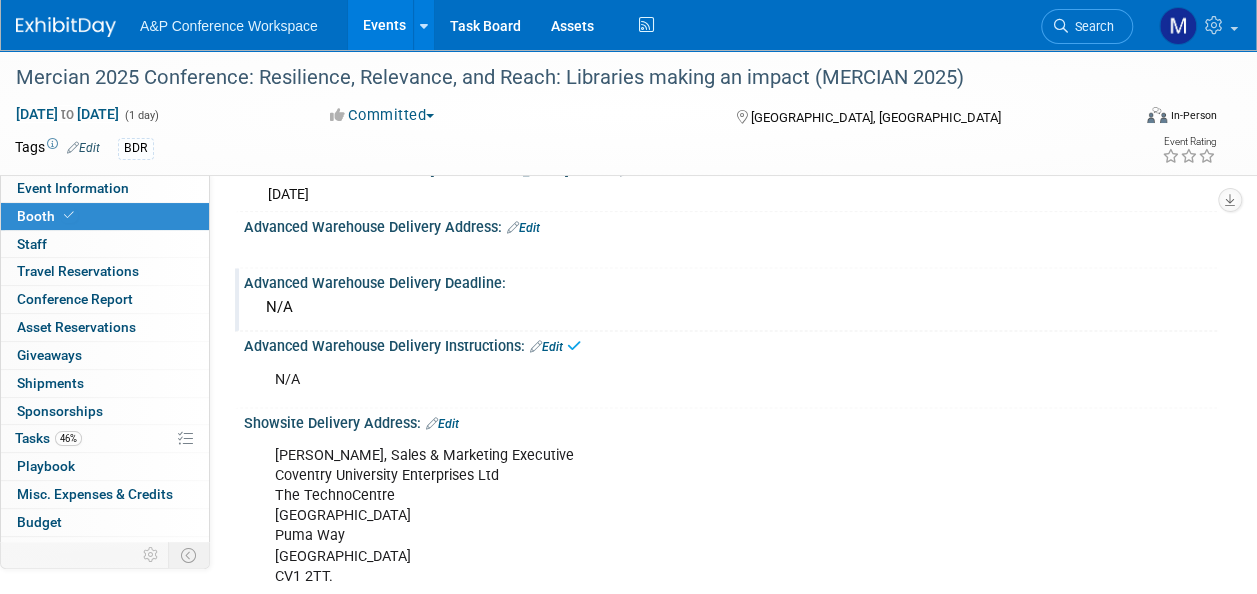 click on "Edit" at bounding box center (523, 228) 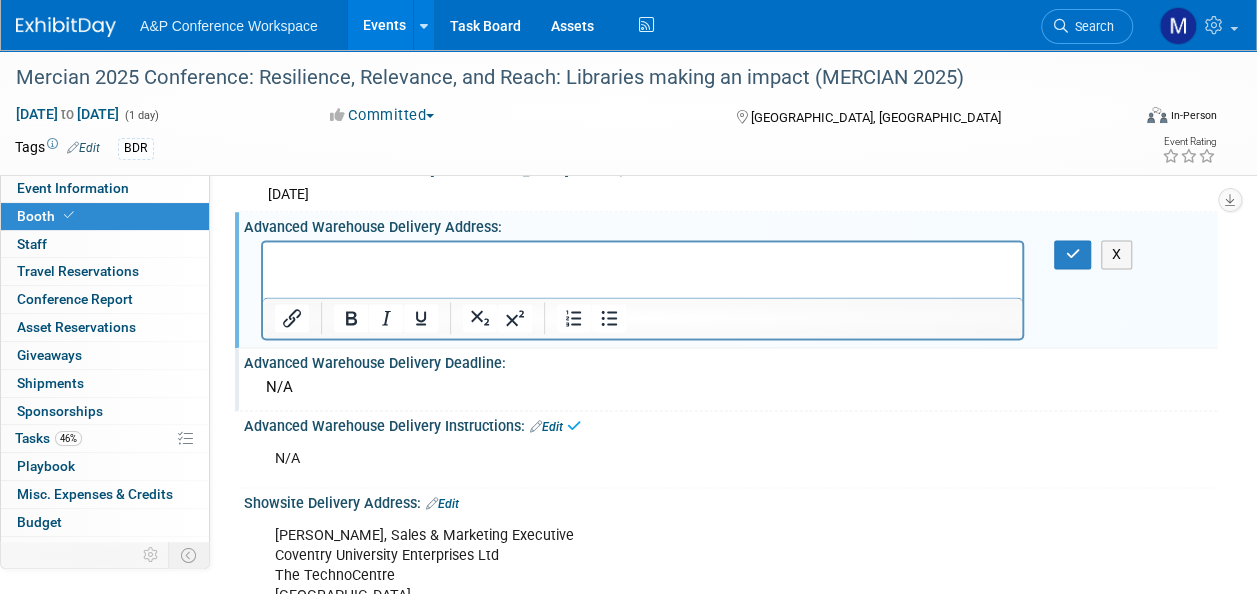 scroll, scrollTop: 0, scrollLeft: 0, axis: both 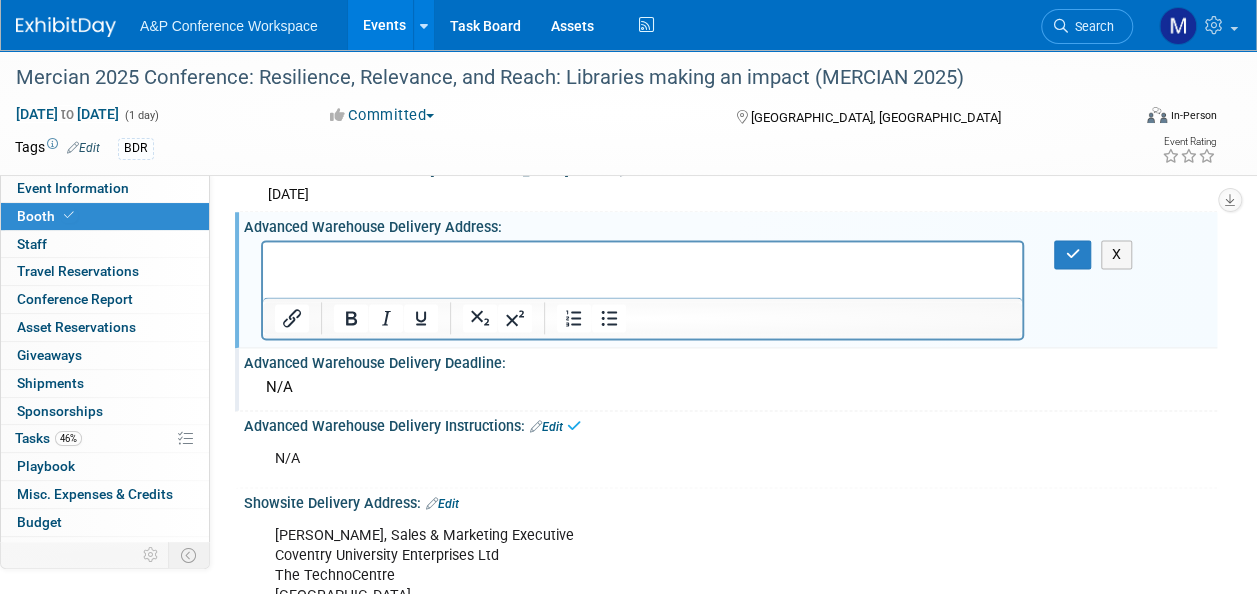 type 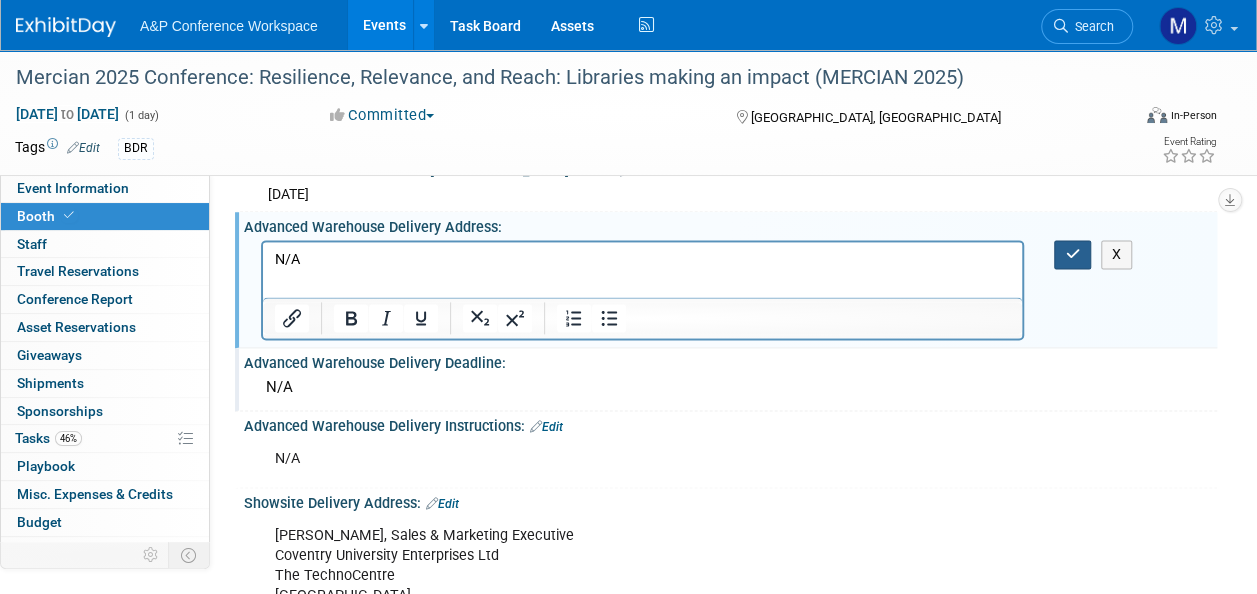 click at bounding box center (1072, 254) 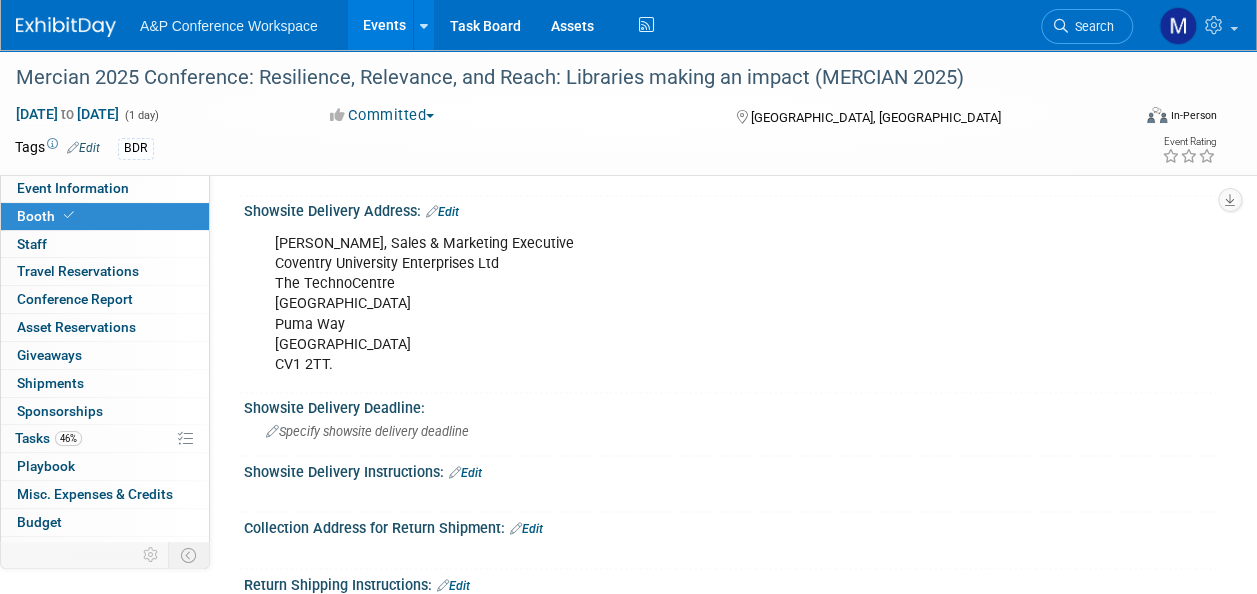 scroll, scrollTop: 1400, scrollLeft: 0, axis: vertical 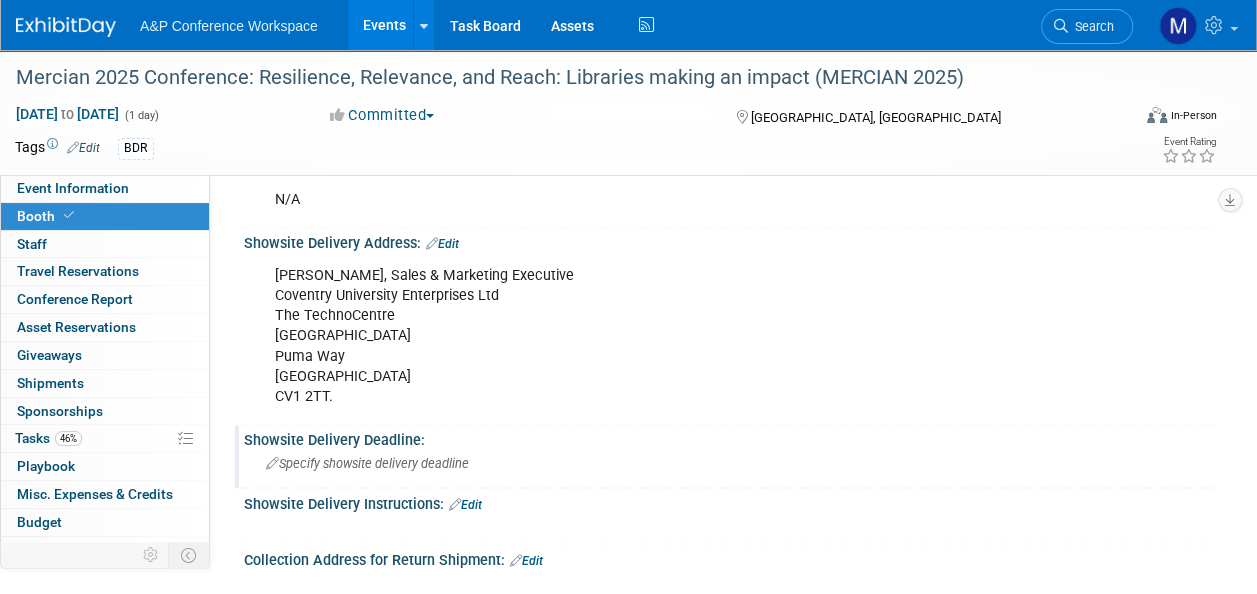 click on "Specify showsite delivery deadline" at bounding box center [367, 463] 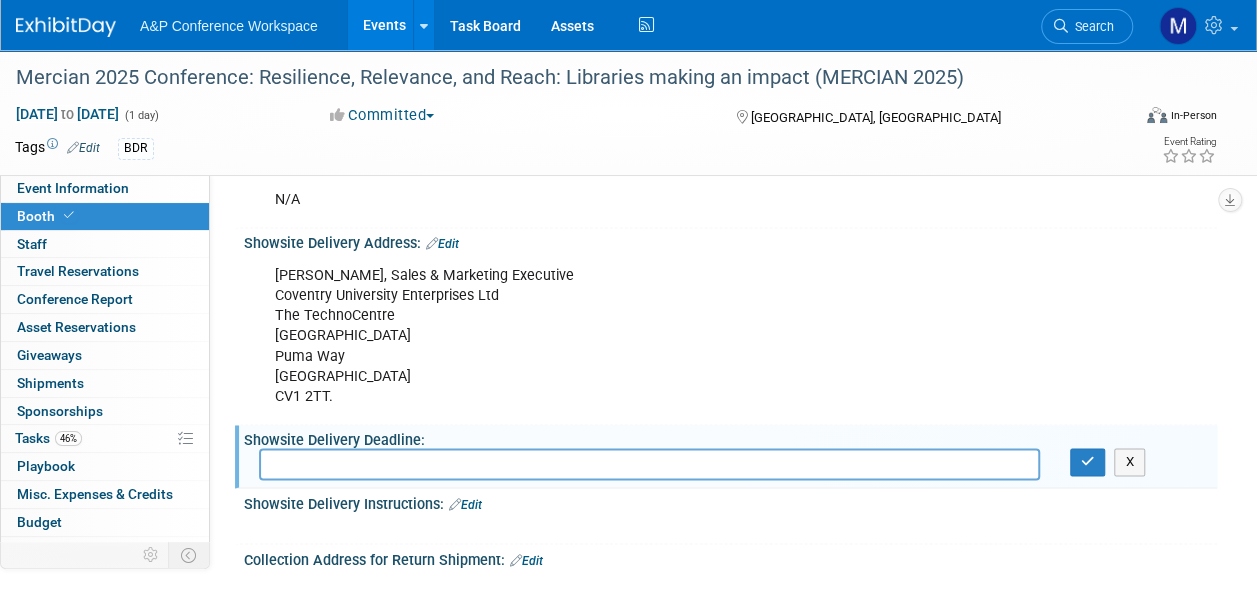 click at bounding box center [649, 463] 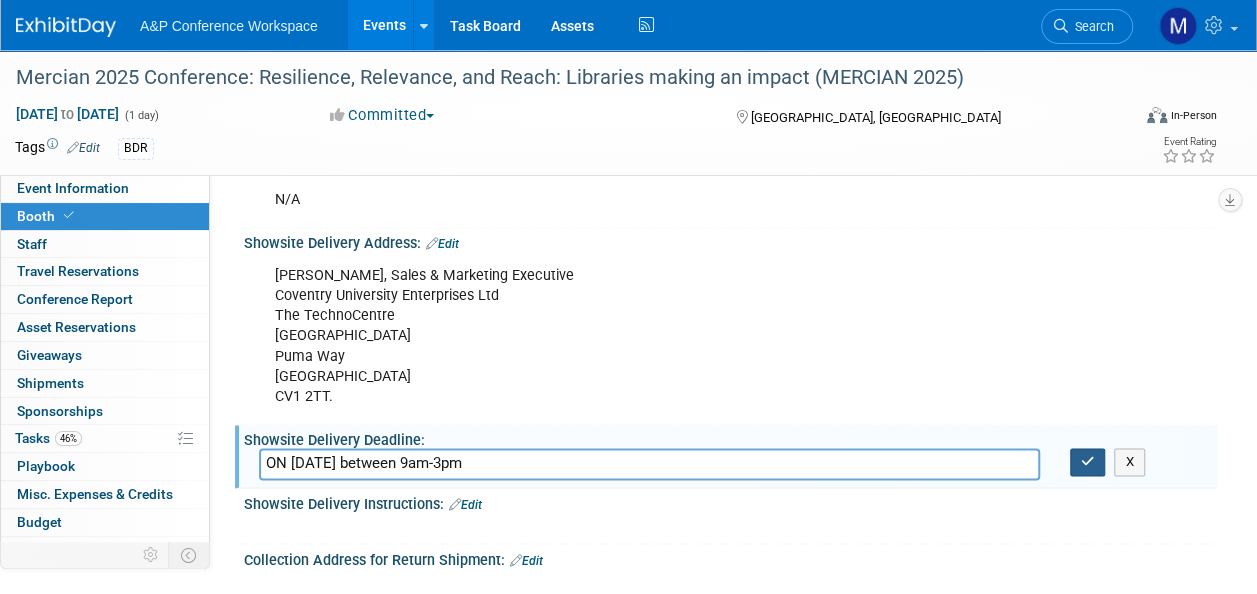 type on "ON 8th September 2025 between 9am-3pm" 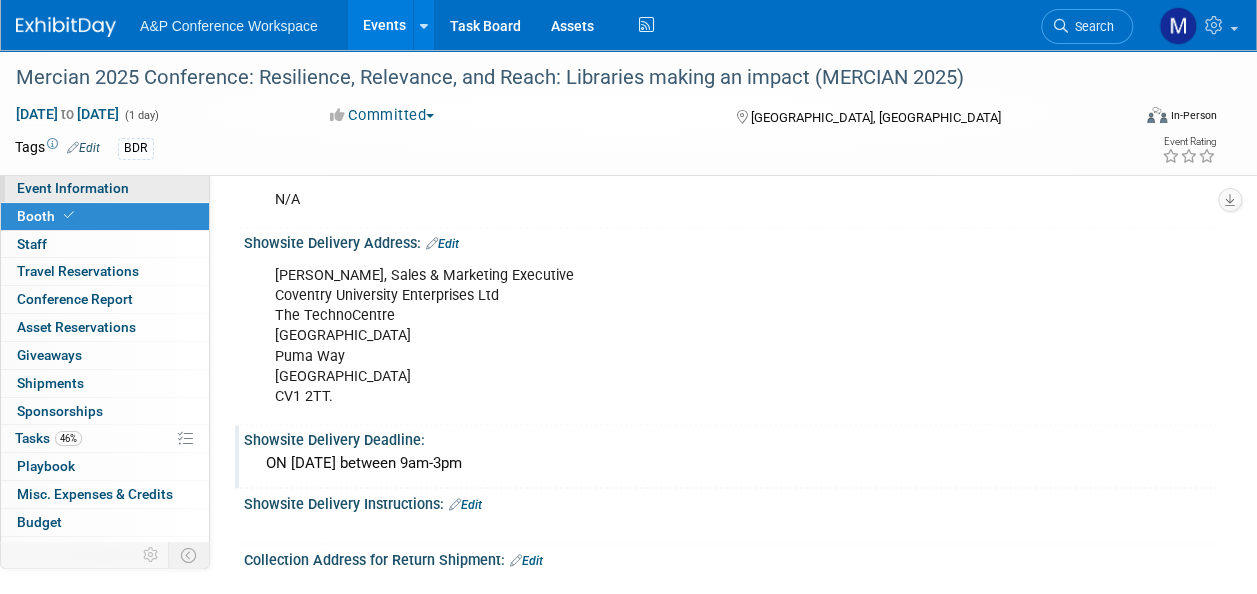 click on "Event Information" at bounding box center (105, 188) 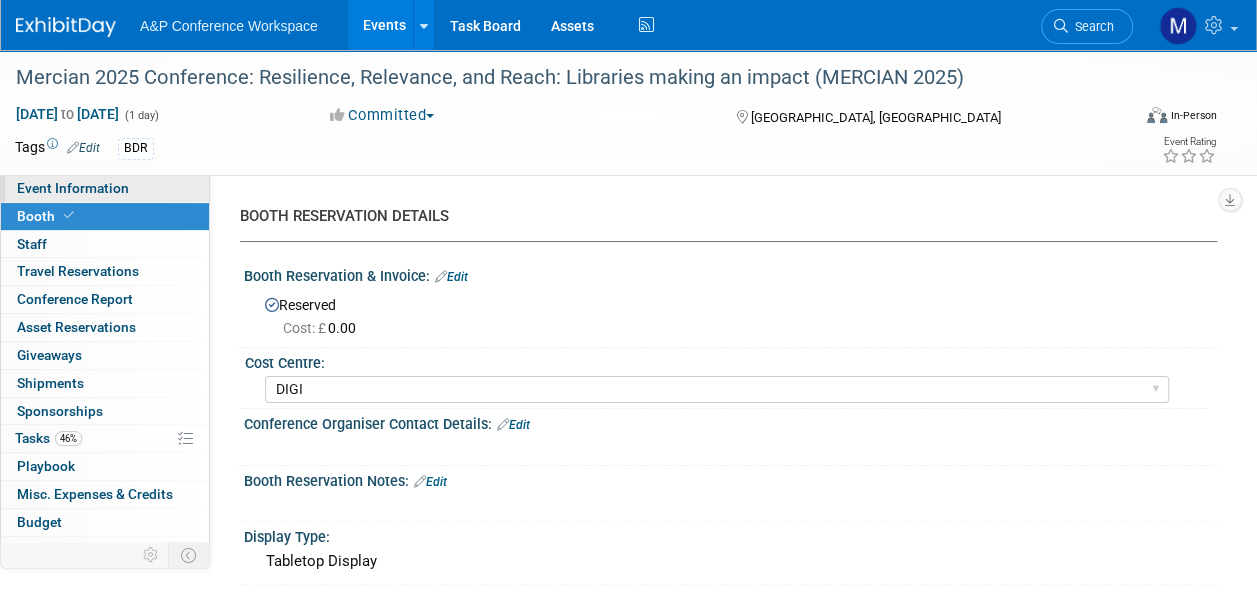 select on "Annual" 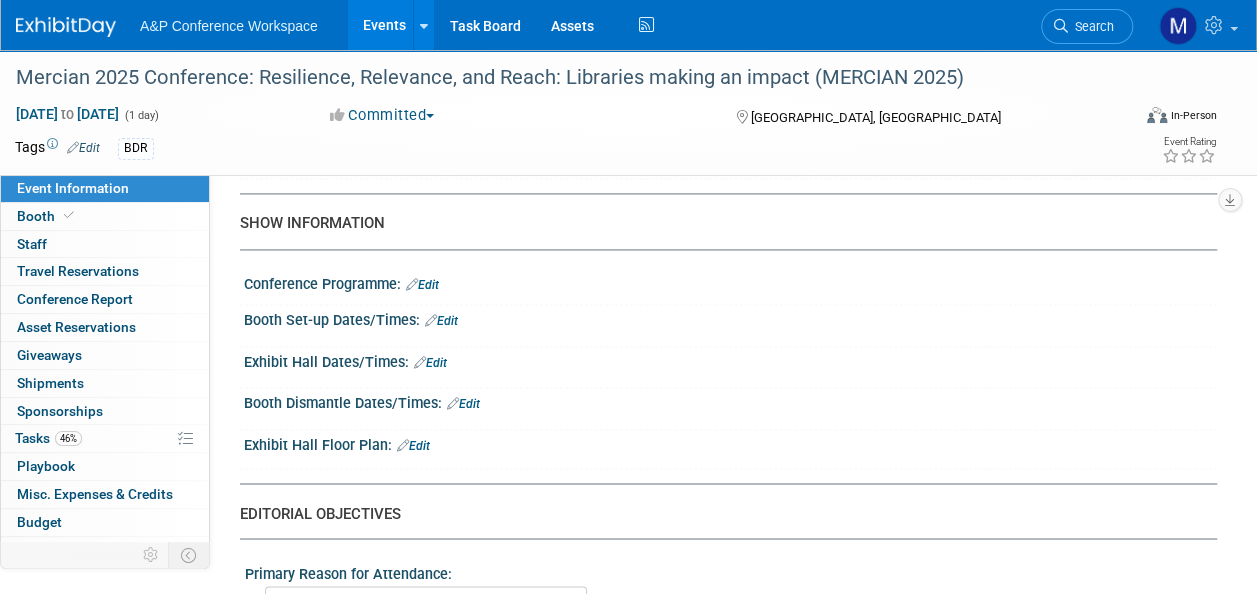 scroll, scrollTop: 1400, scrollLeft: 0, axis: vertical 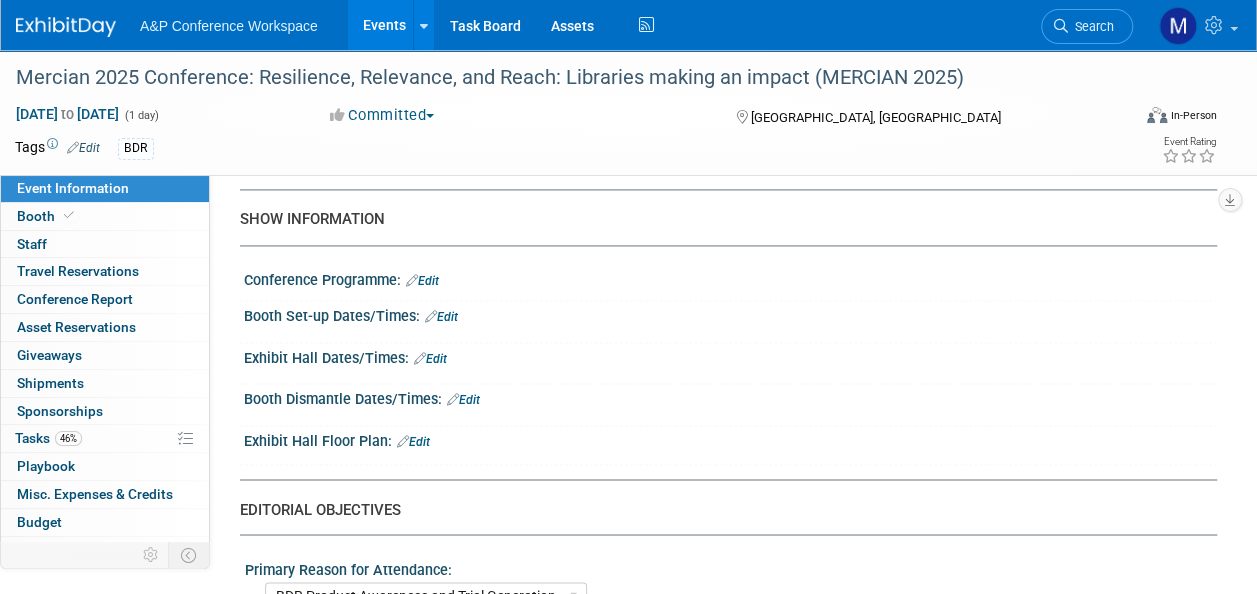 click on "Edit" at bounding box center [441, 317] 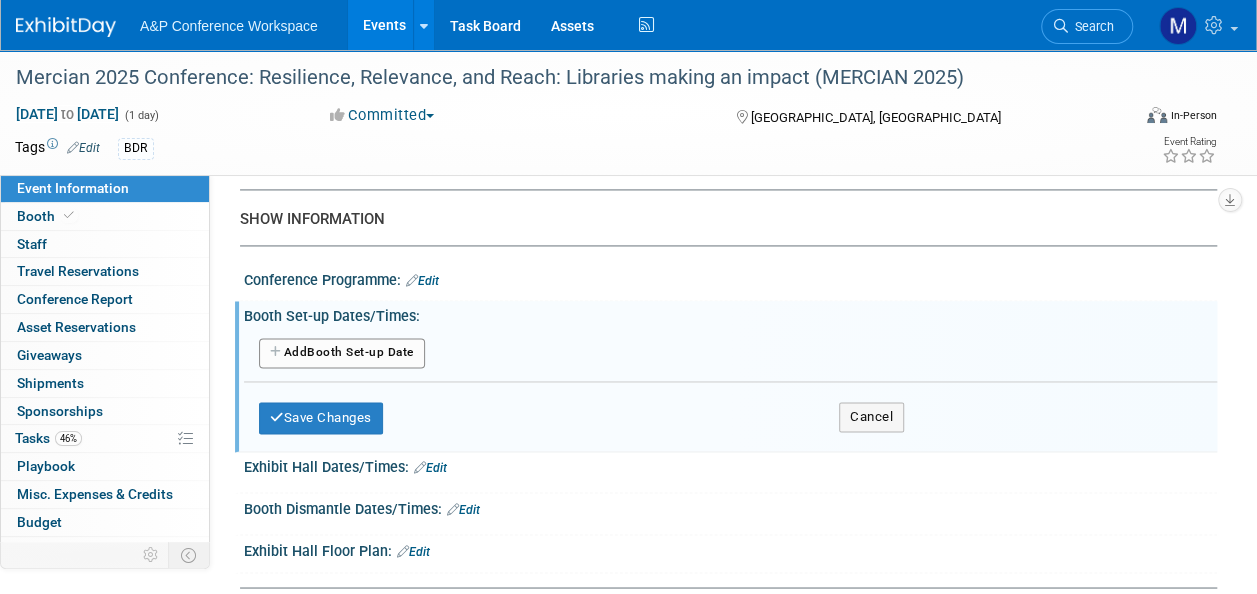 click on "Add  Another  Booth Set-up Date" at bounding box center [342, 353] 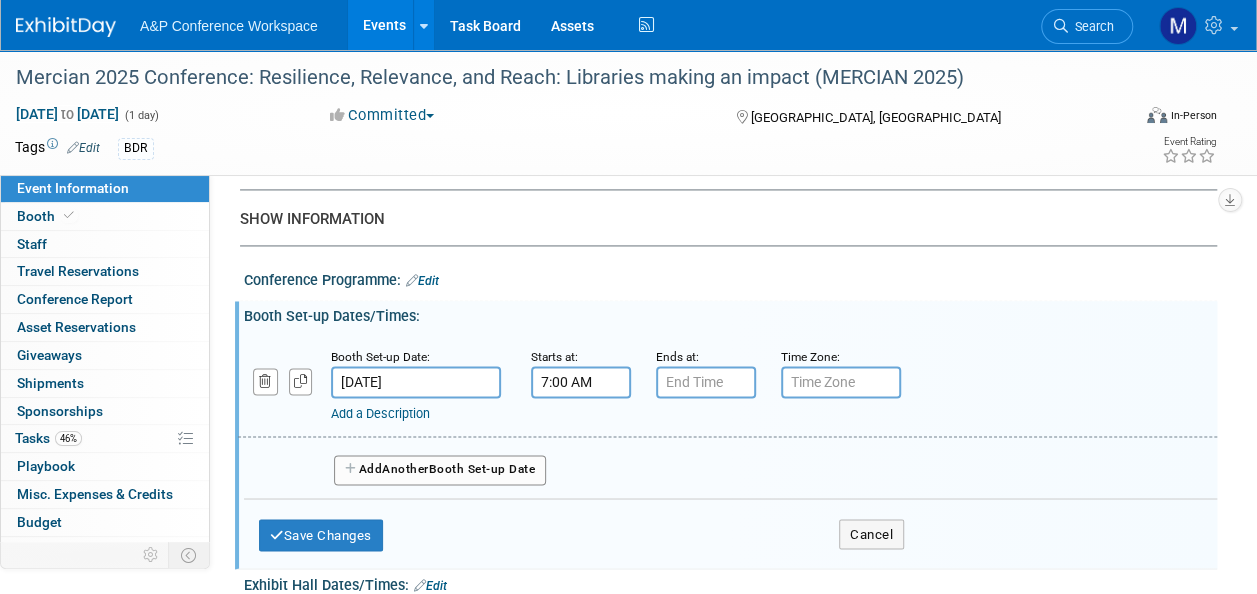 click on "7:00 AM" at bounding box center [581, 382] 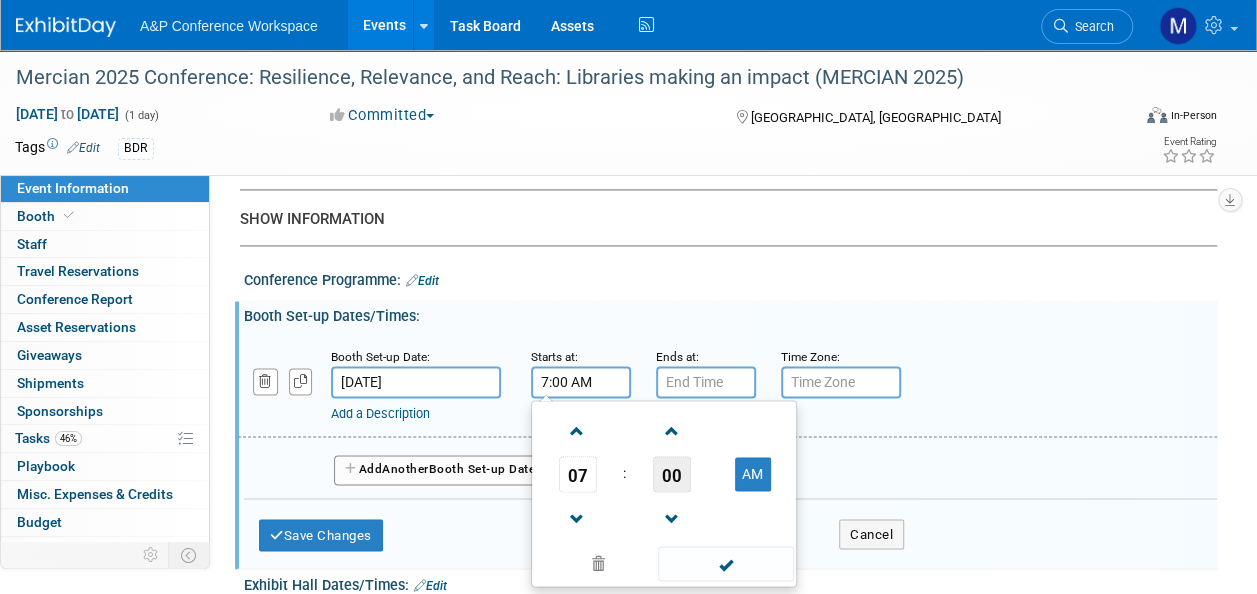 click on "00" at bounding box center (672, 474) 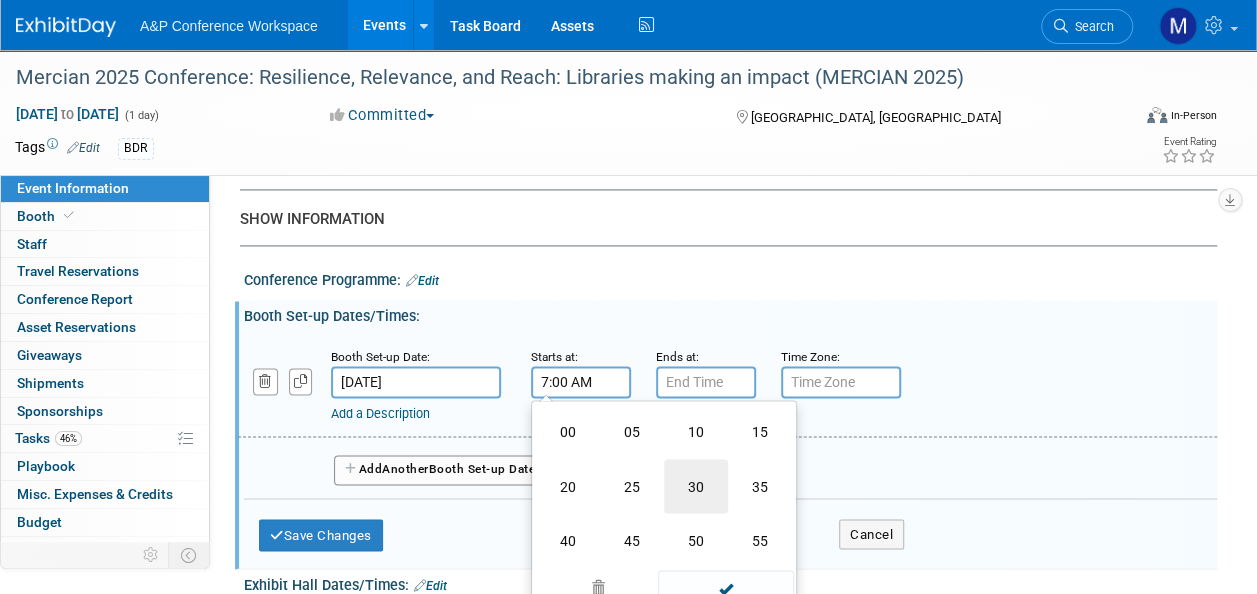 click on "30" at bounding box center [696, 486] 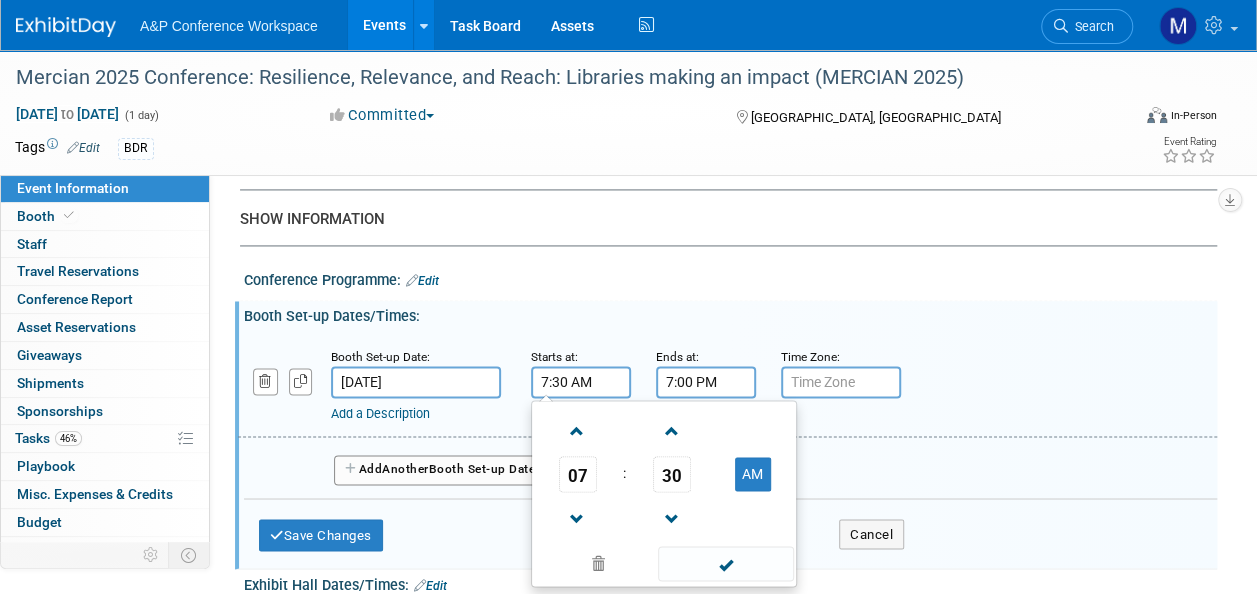 click on "7:00 PM" at bounding box center (706, 382) 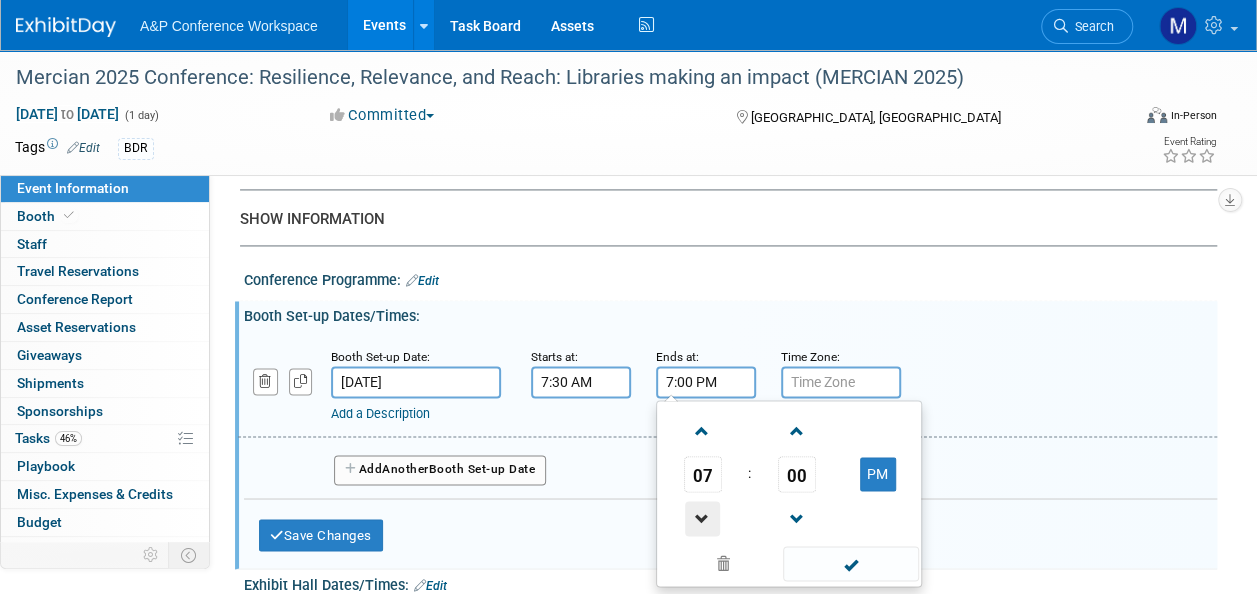 click at bounding box center (702, 518) 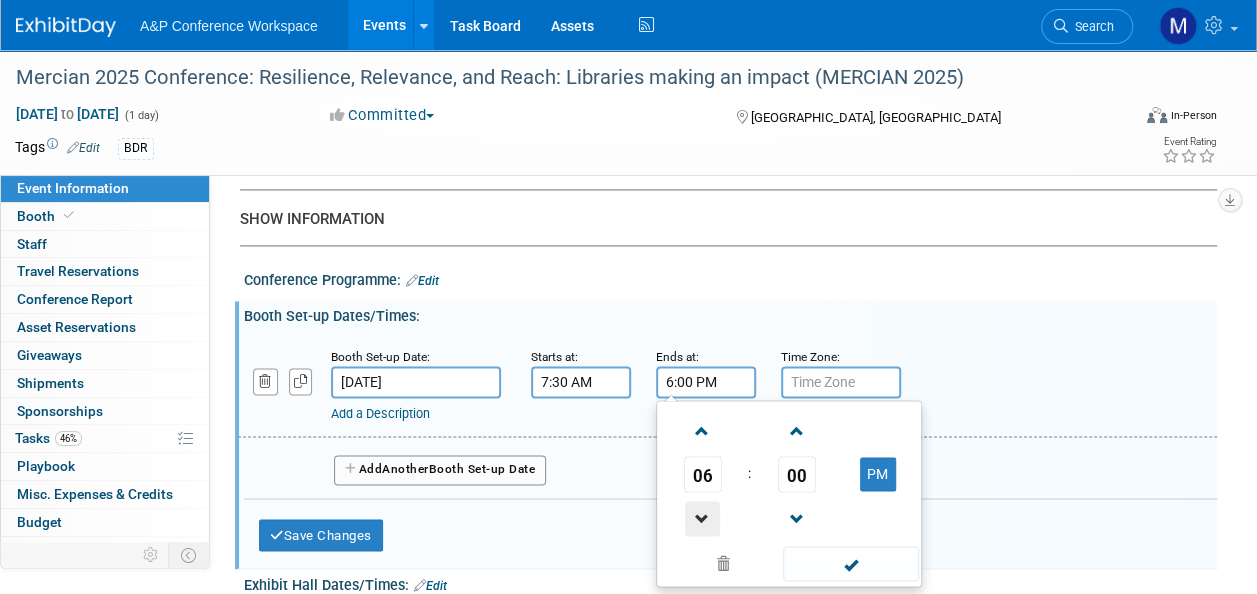click at bounding box center (702, 518) 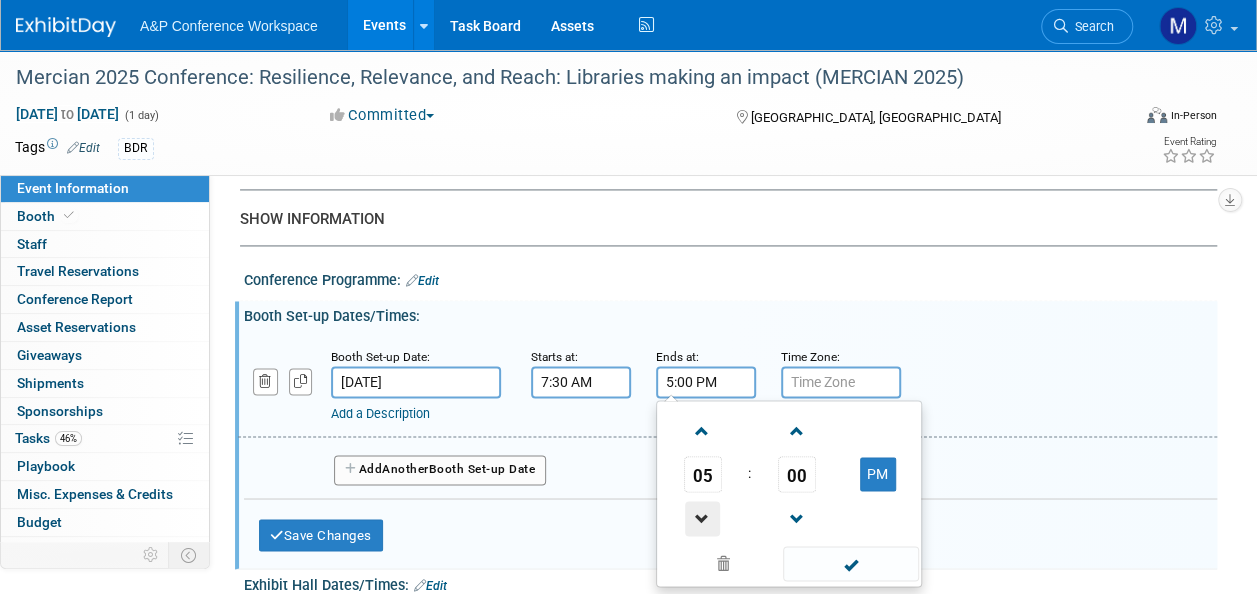 click at bounding box center [702, 518] 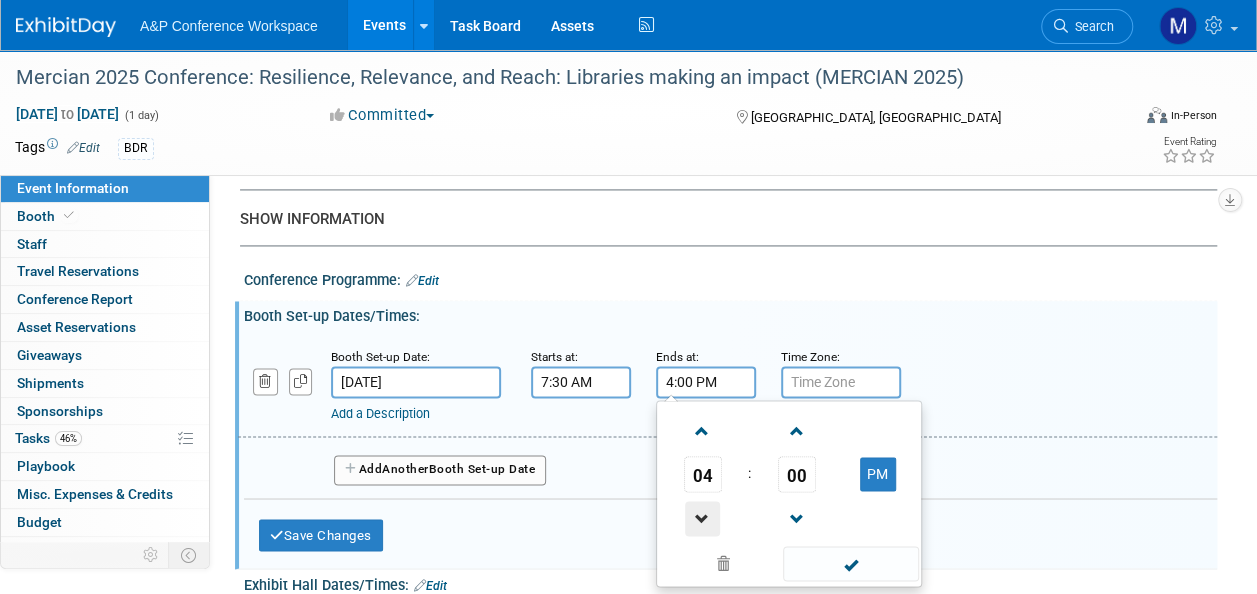 click at bounding box center (702, 518) 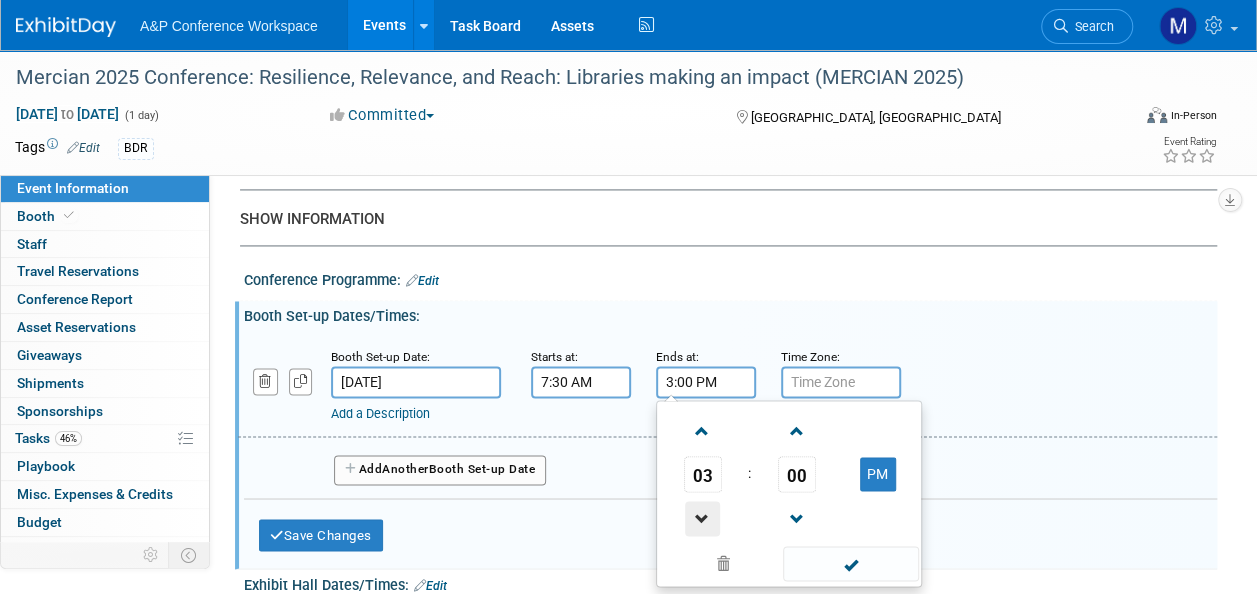 click at bounding box center [702, 518] 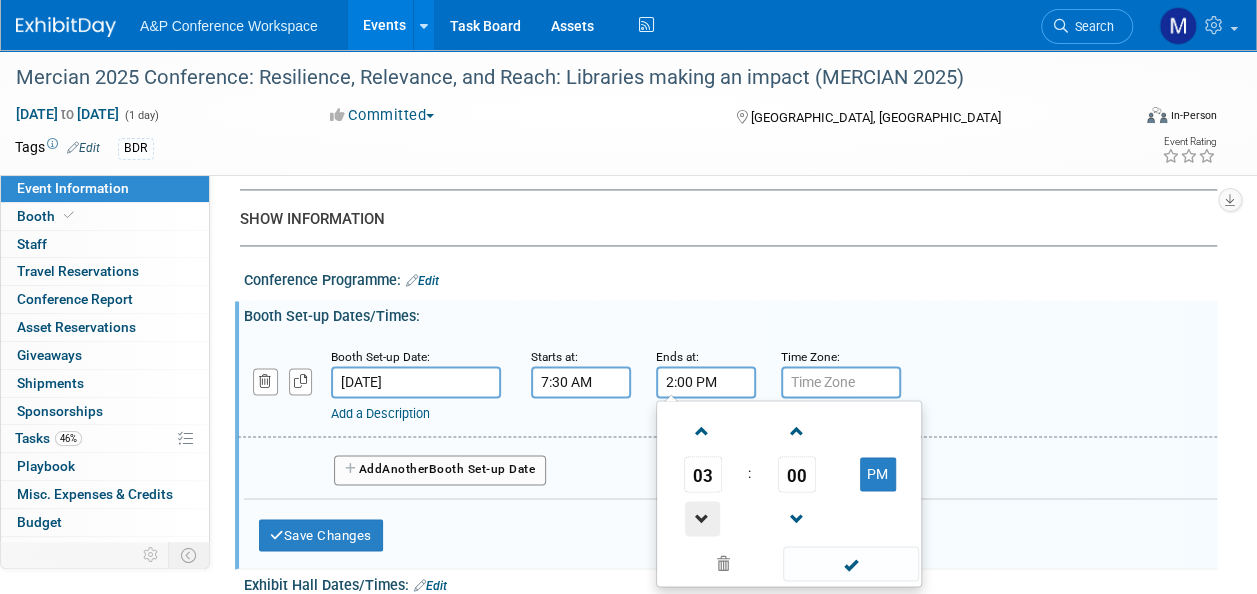 click at bounding box center [702, 518] 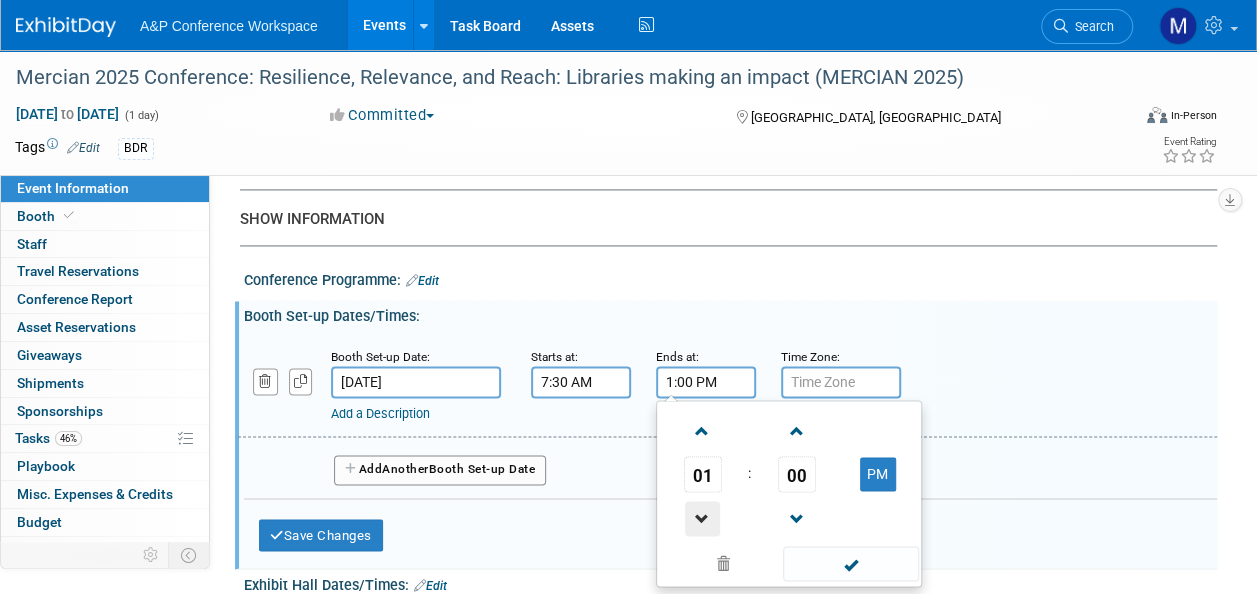 click at bounding box center [702, 518] 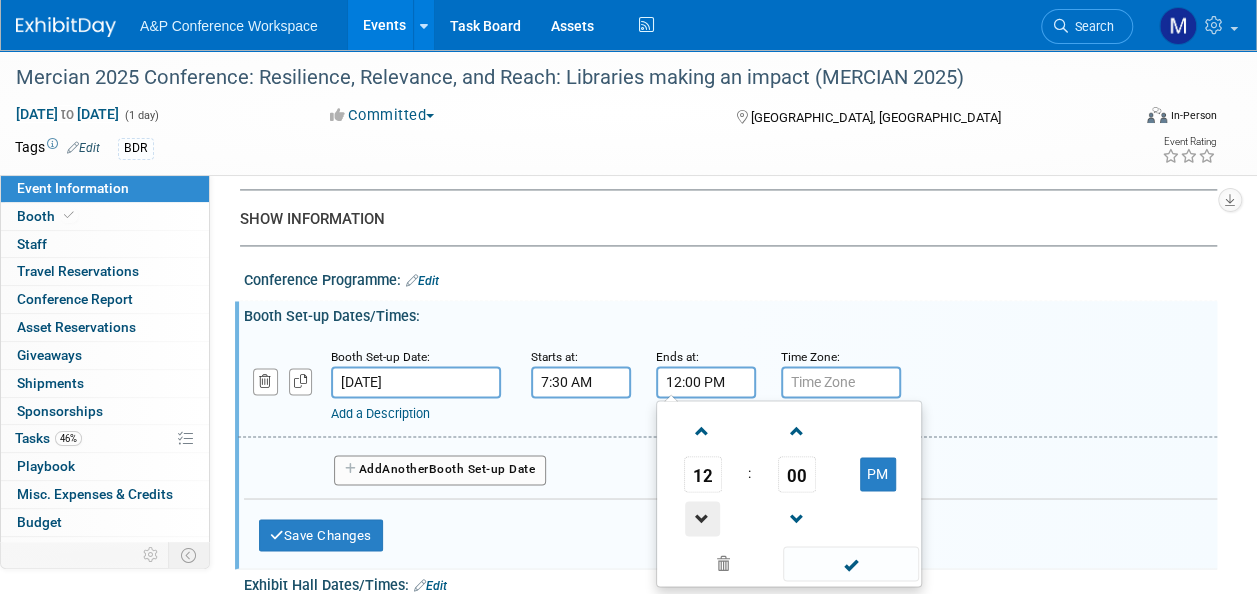 click at bounding box center (702, 518) 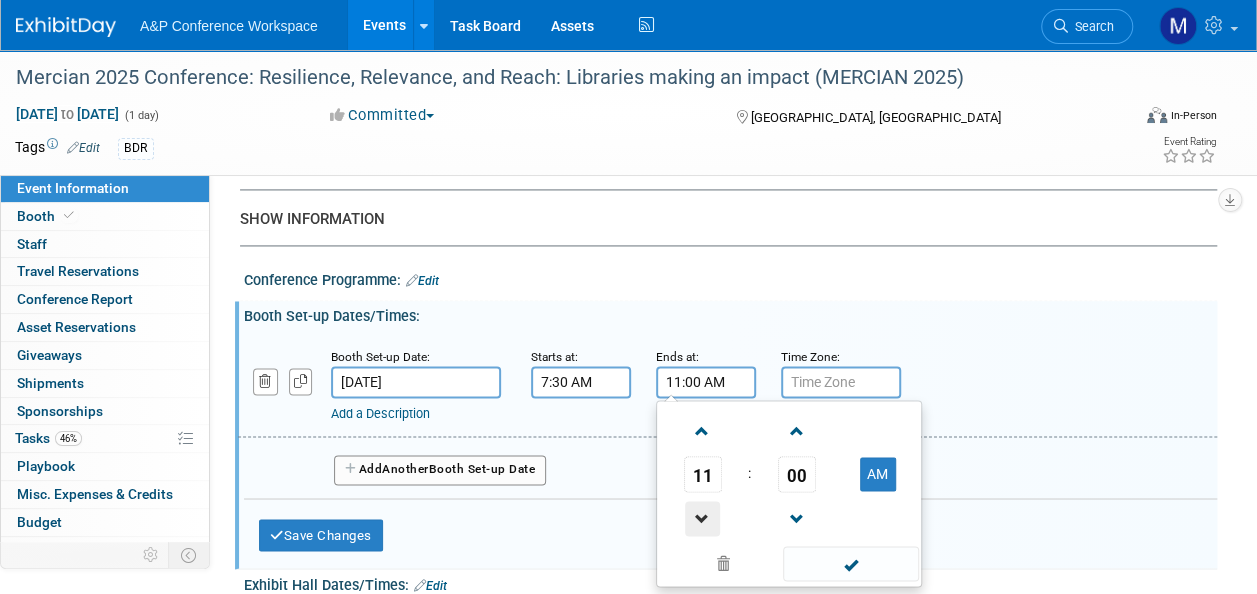 click at bounding box center [702, 518] 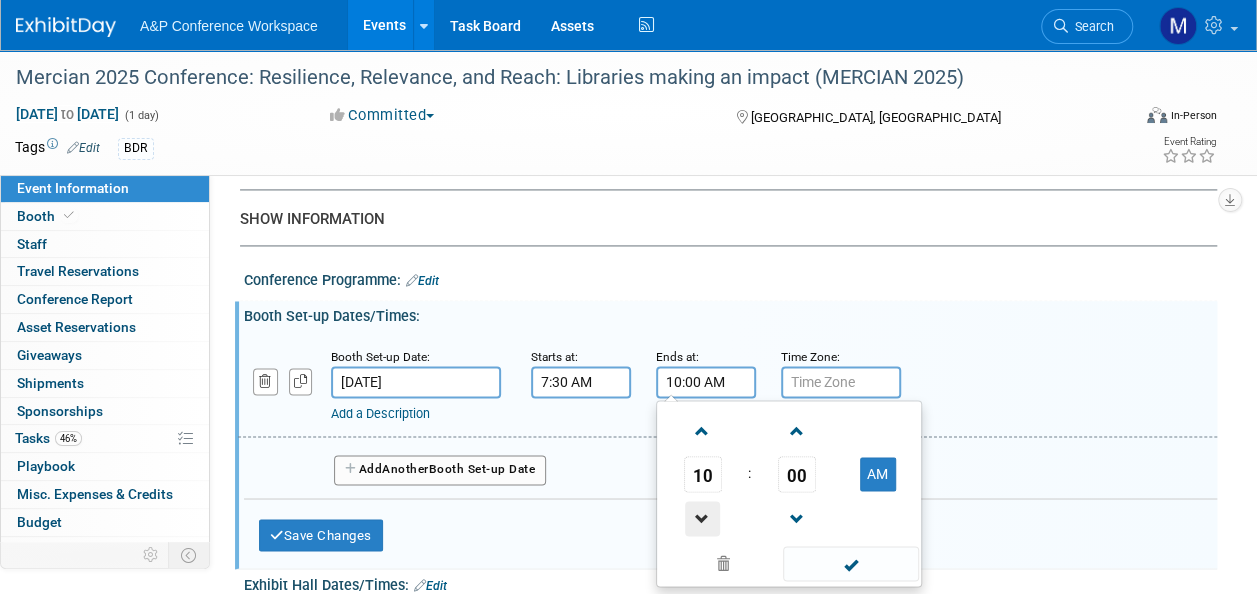 click at bounding box center [702, 518] 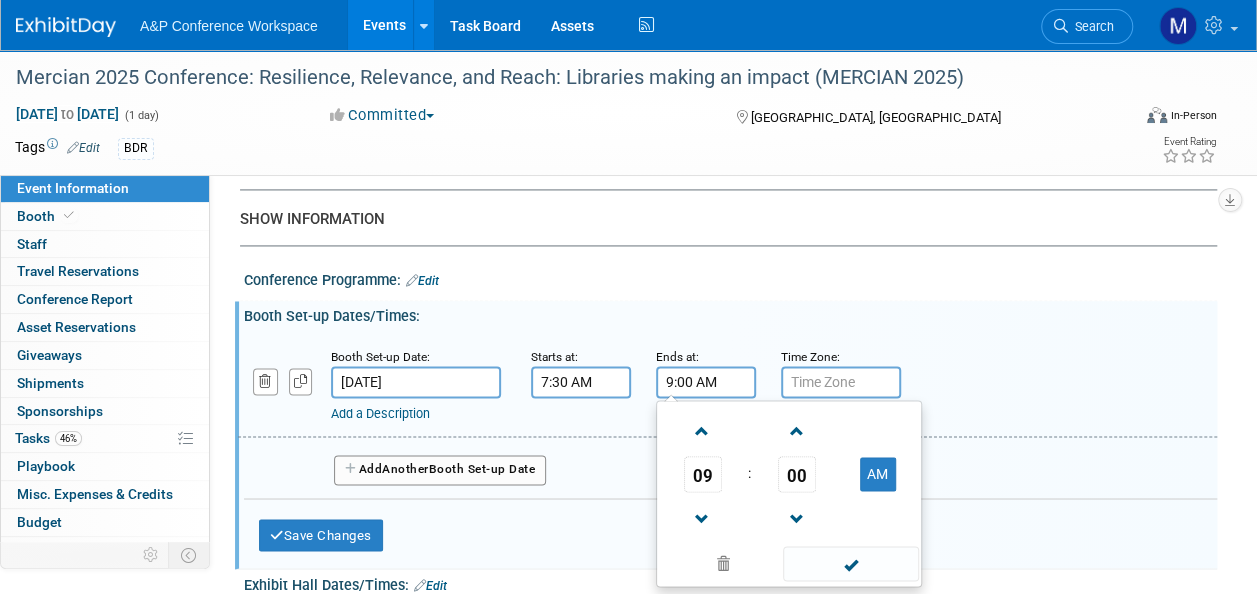 click on "00" at bounding box center [796, 474] 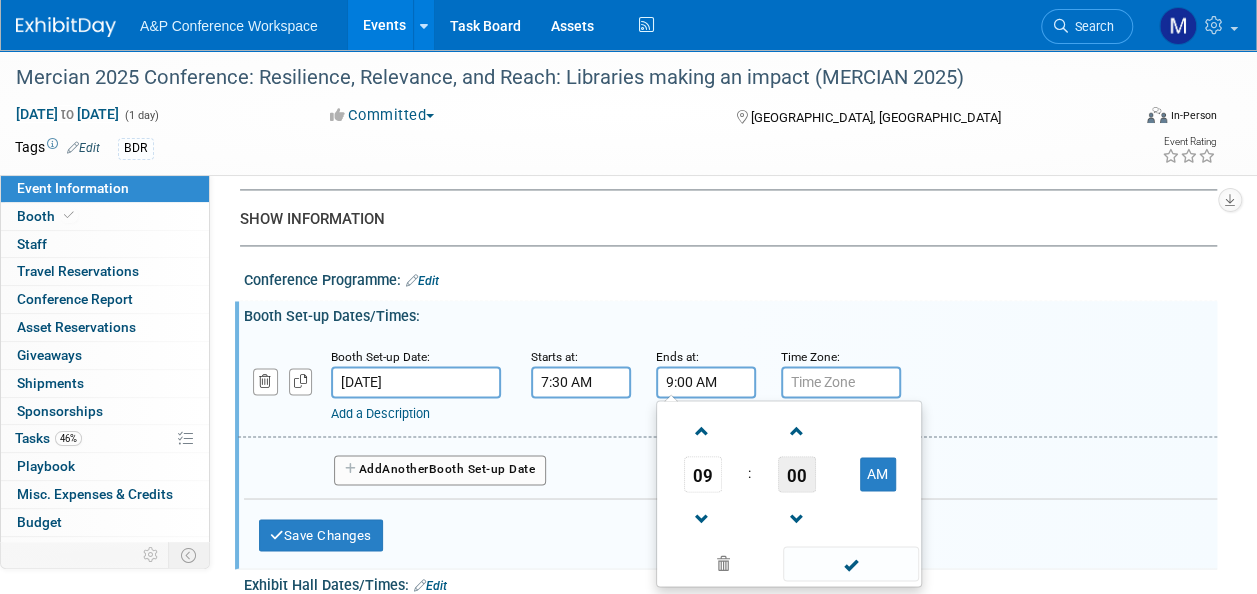 click on "00" at bounding box center [797, 474] 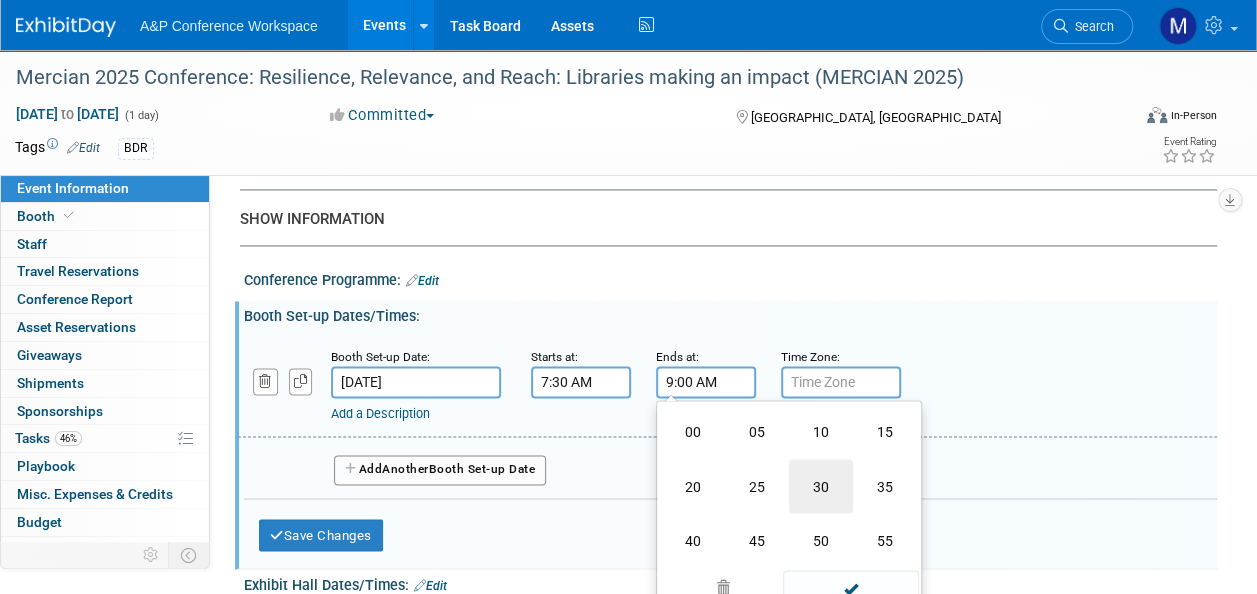 click on "30" at bounding box center (821, 486) 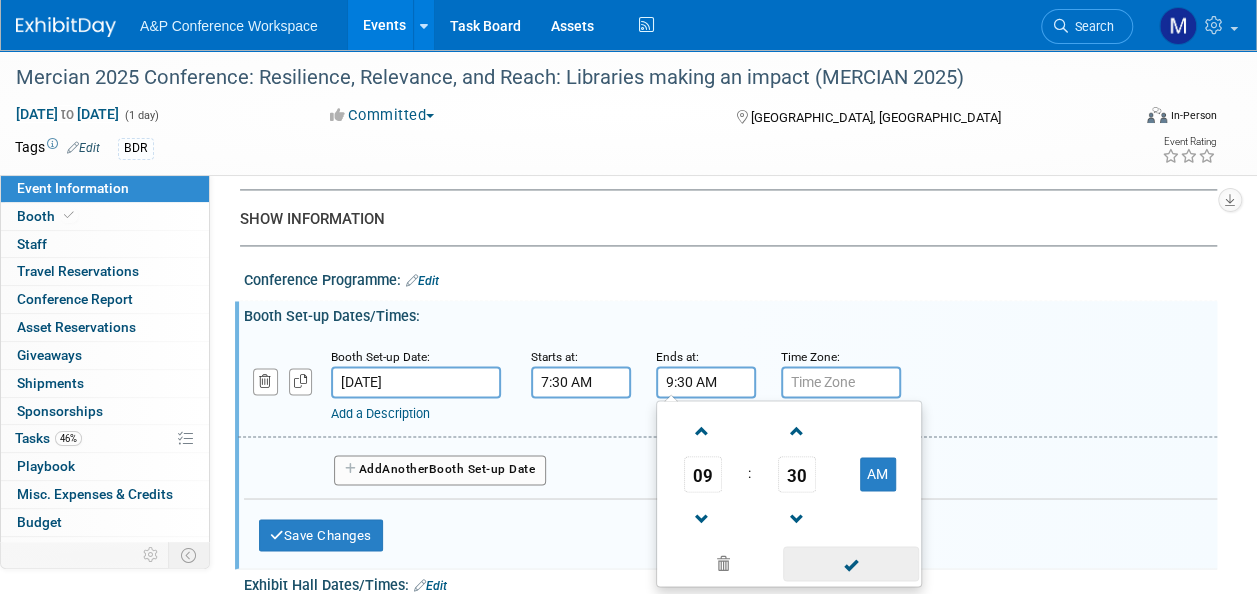 click at bounding box center (850, 563) 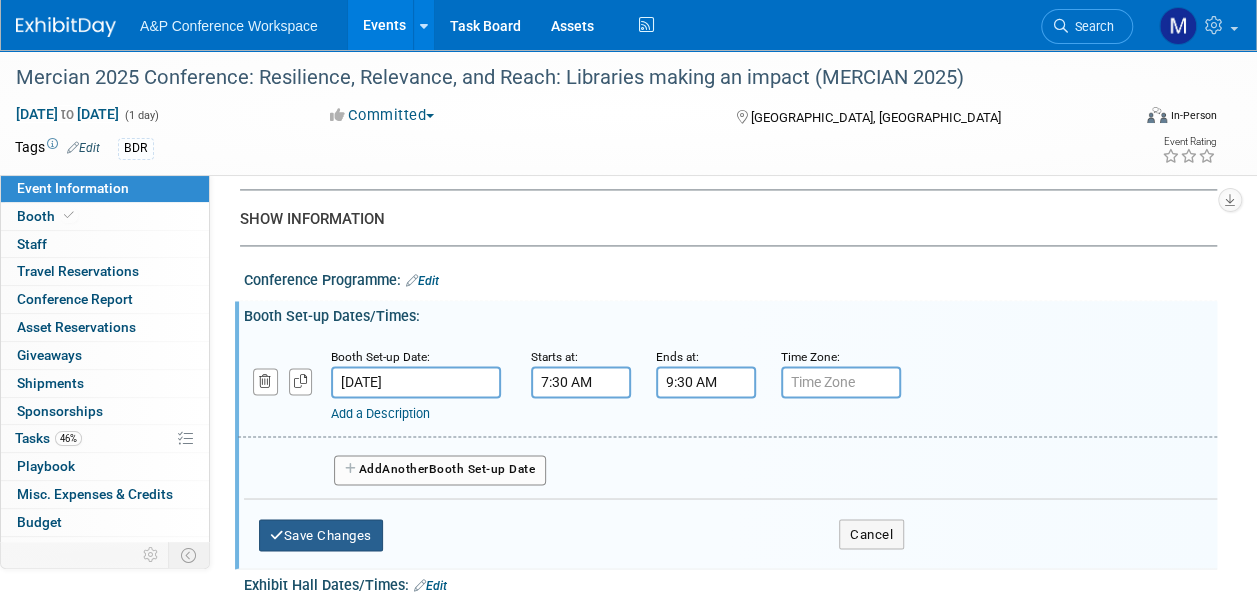 click on "Save Changes" at bounding box center [321, 535] 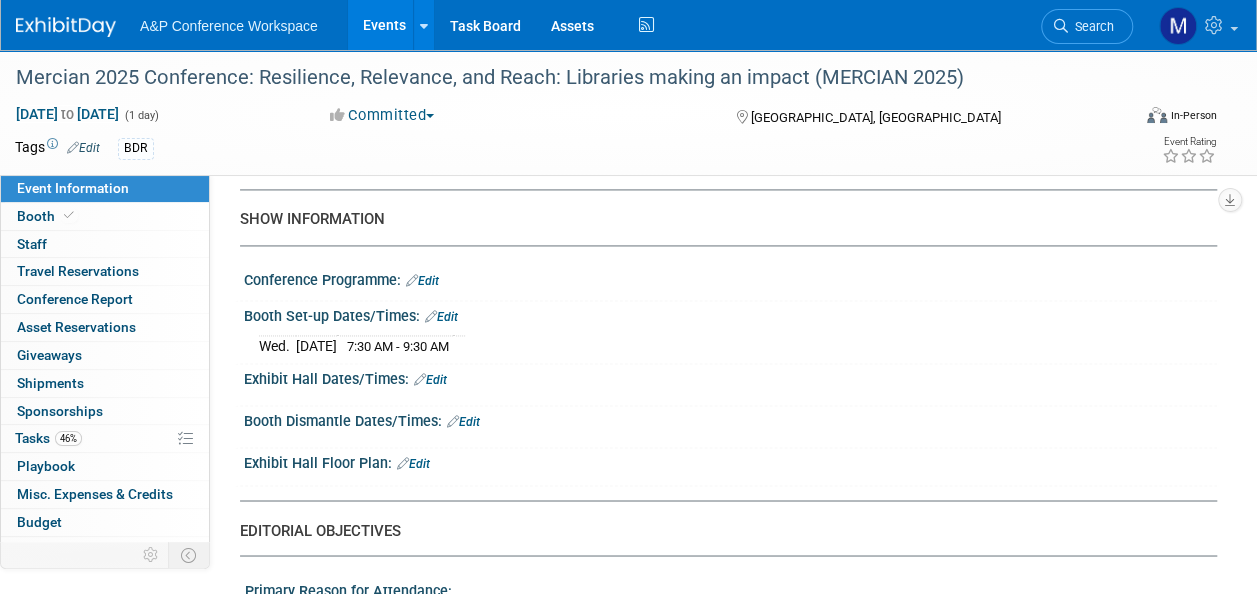 click on "Edit" at bounding box center (441, 317) 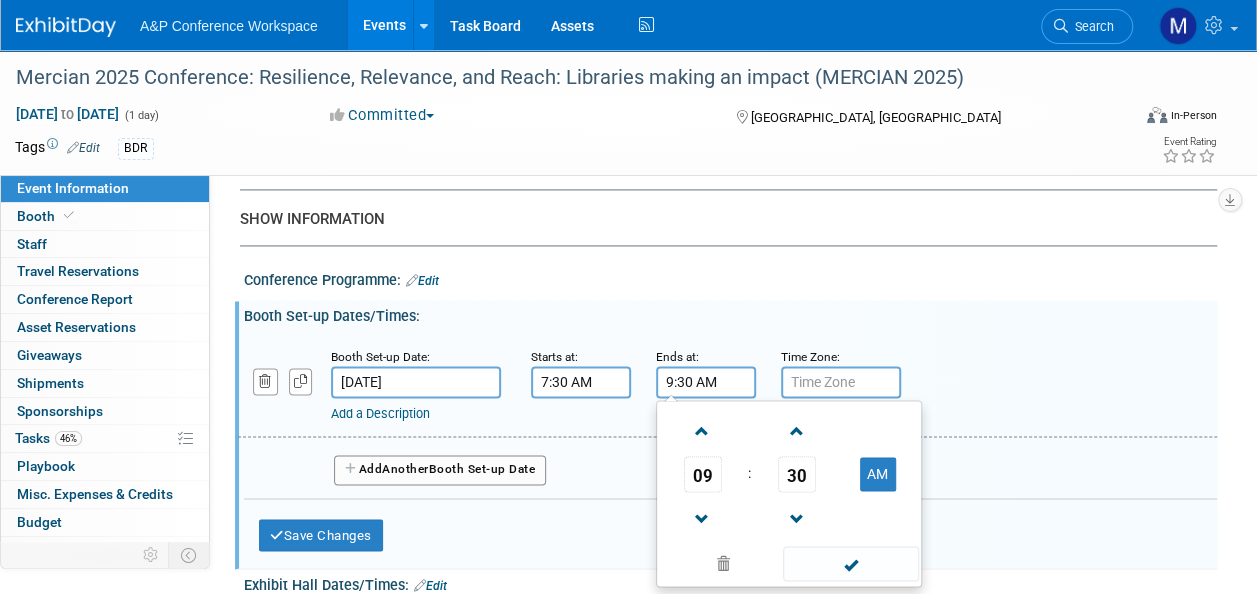 click on "9:30 AM" at bounding box center [706, 382] 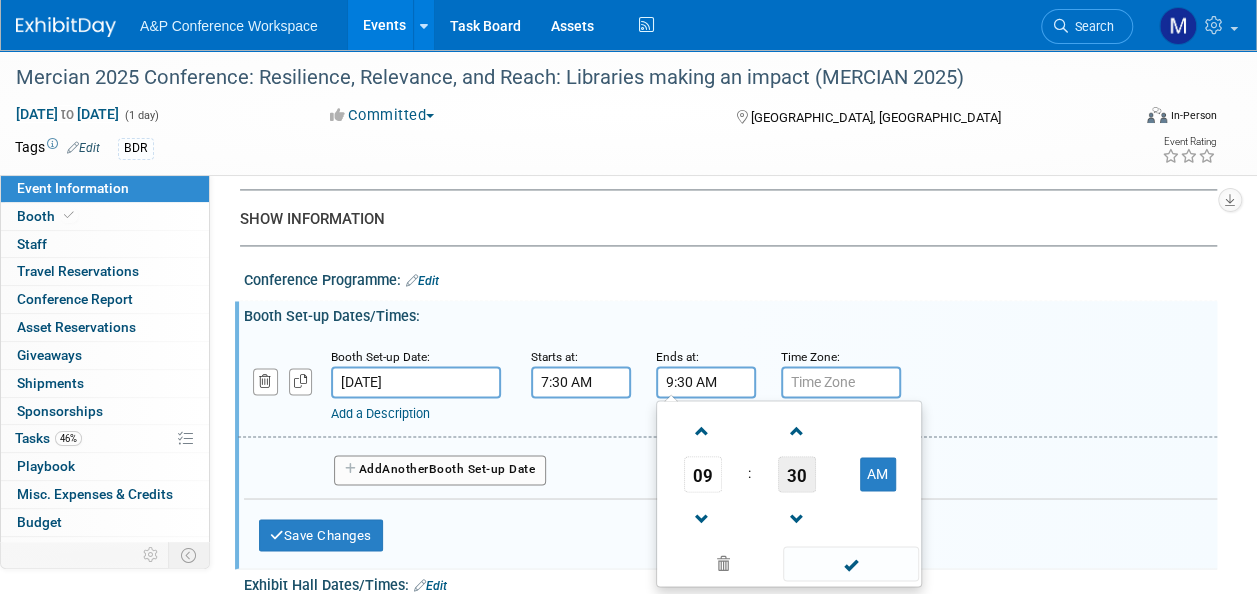 click on "30" at bounding box center (797, 474) 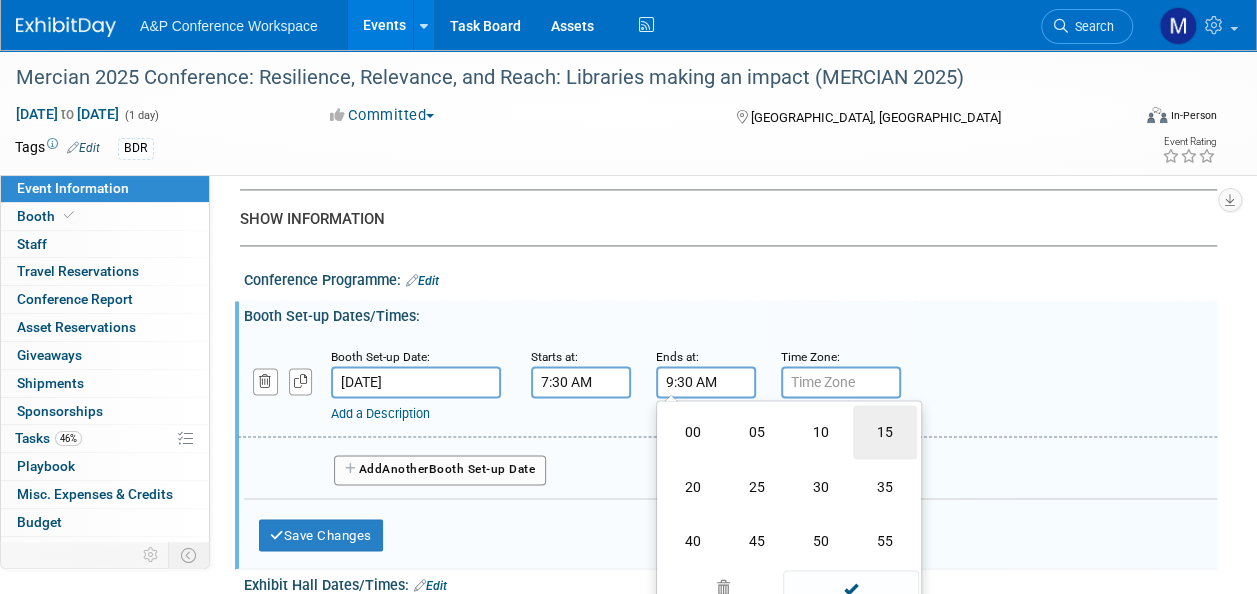 click on "15" at bounding box center (885, 432) 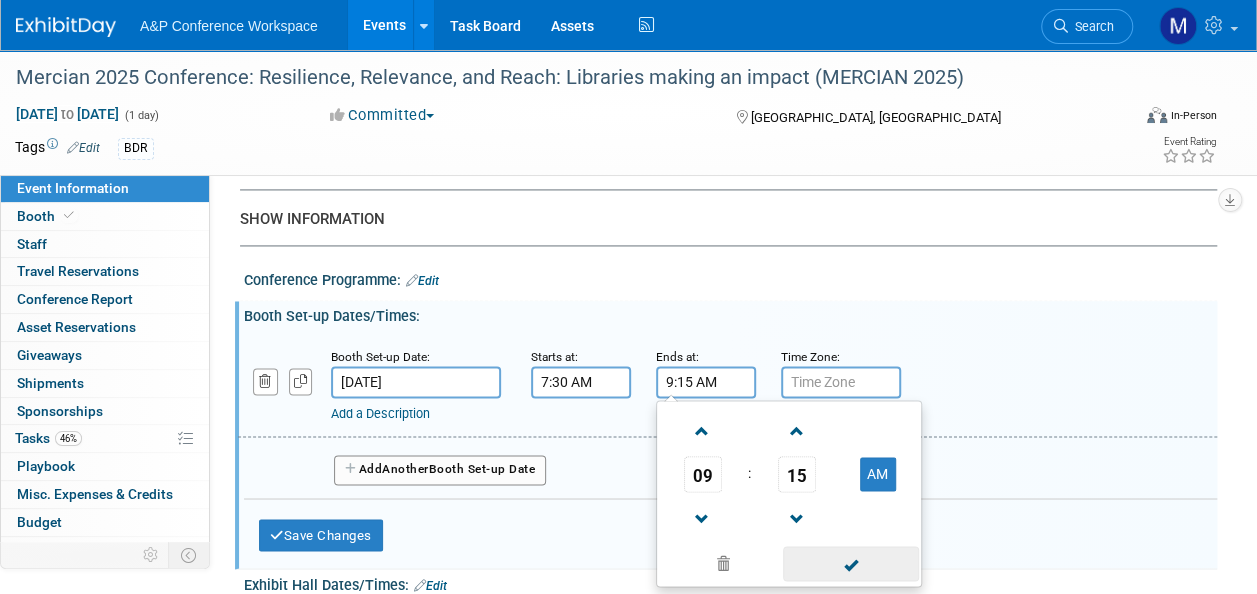 click at bounding box center (850, 563) 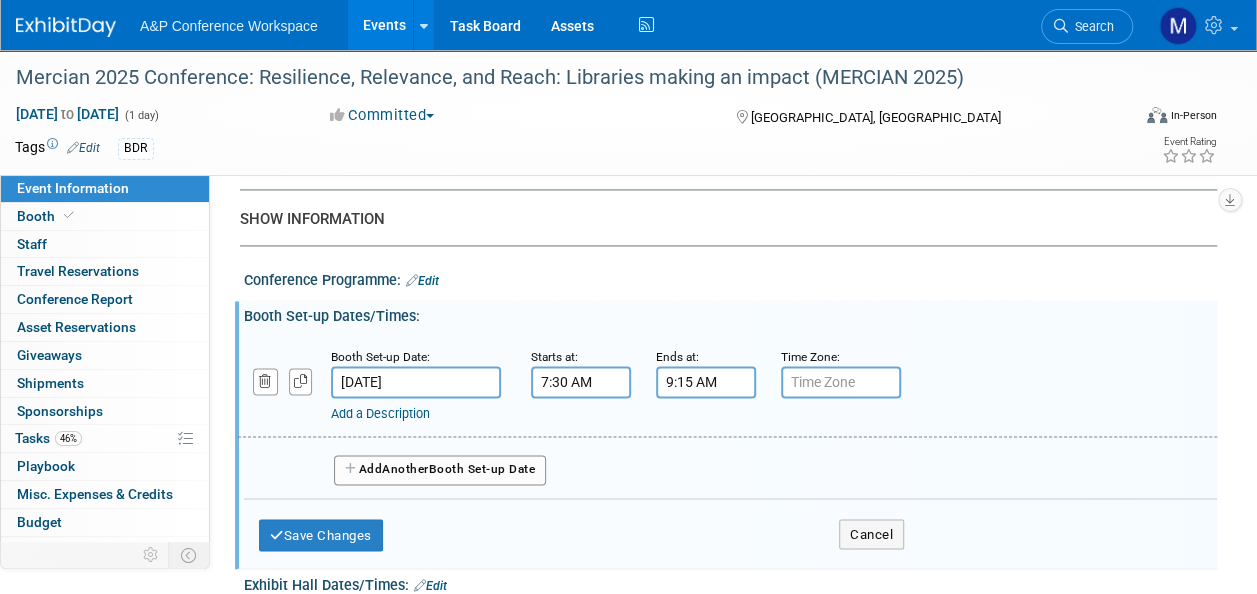 click on "Add  Another  Booth Set-up Date" at bounding box center (440, 470) 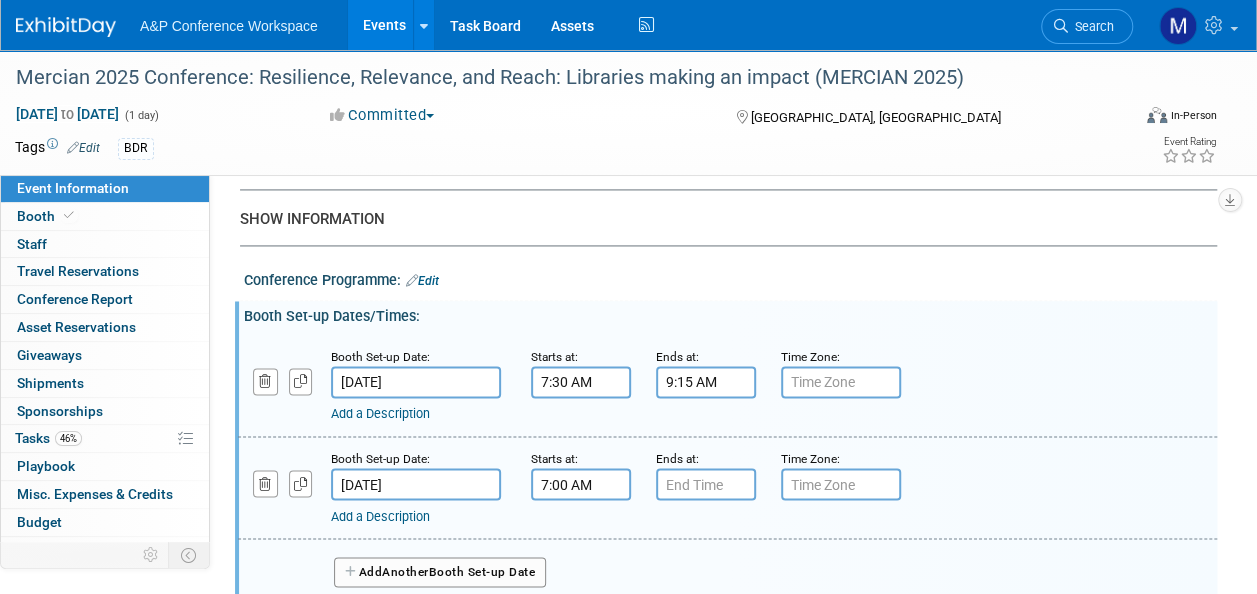 click on "7:00 AM" at bounding box center [581, 484] 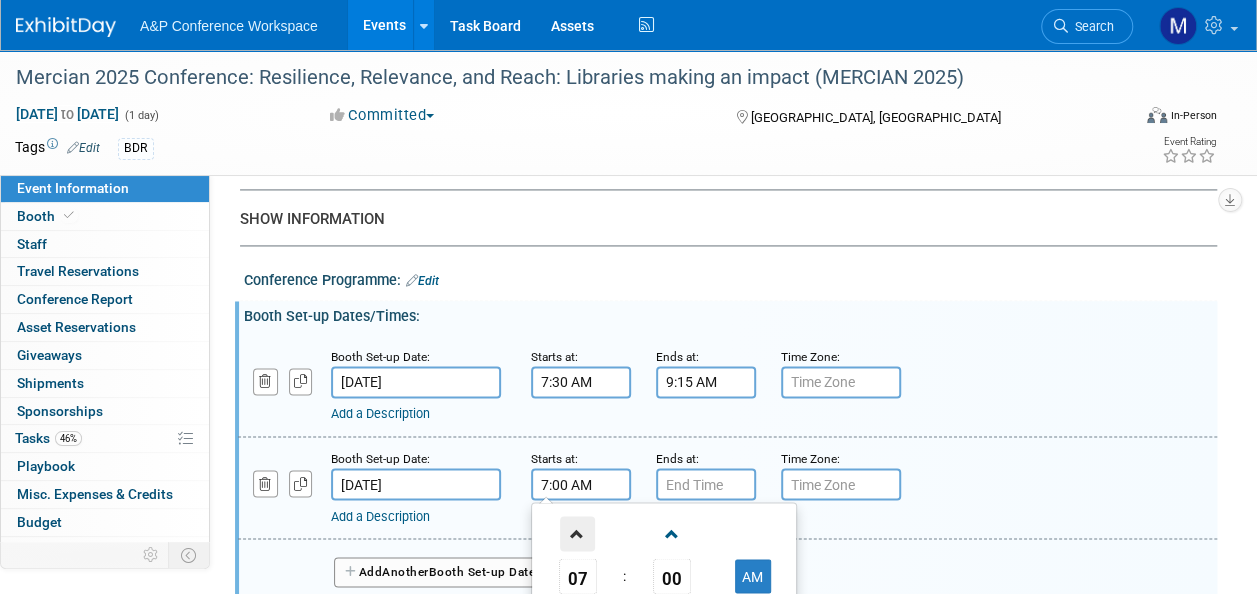 click at bounding box center (577, 533) 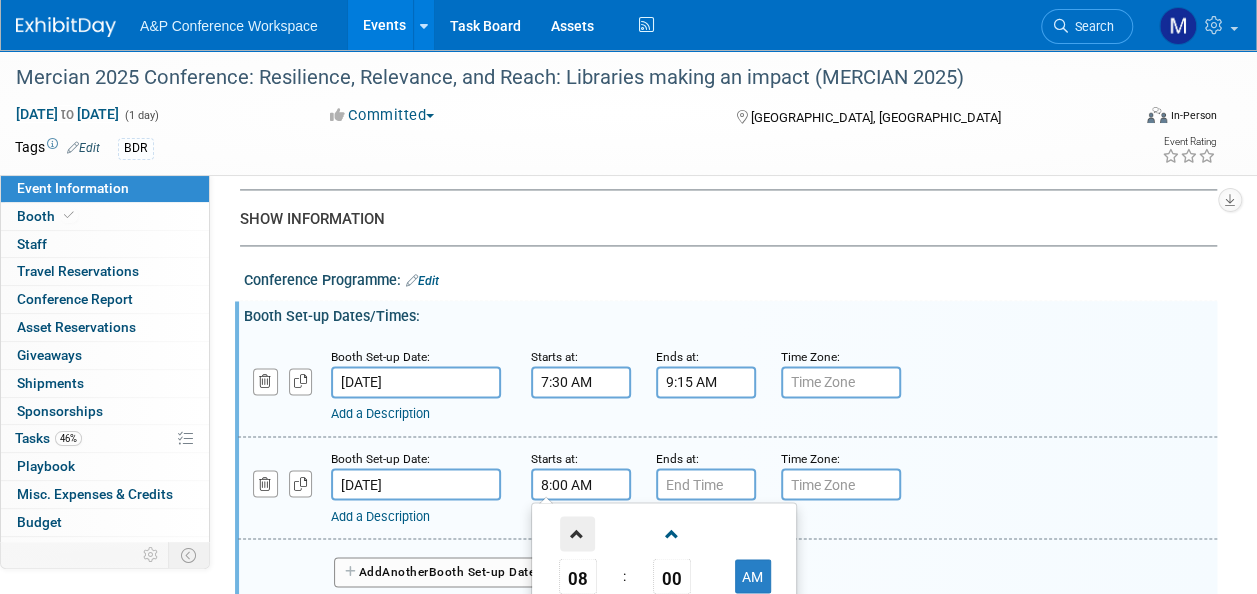 click at bounding box center (577, 533) 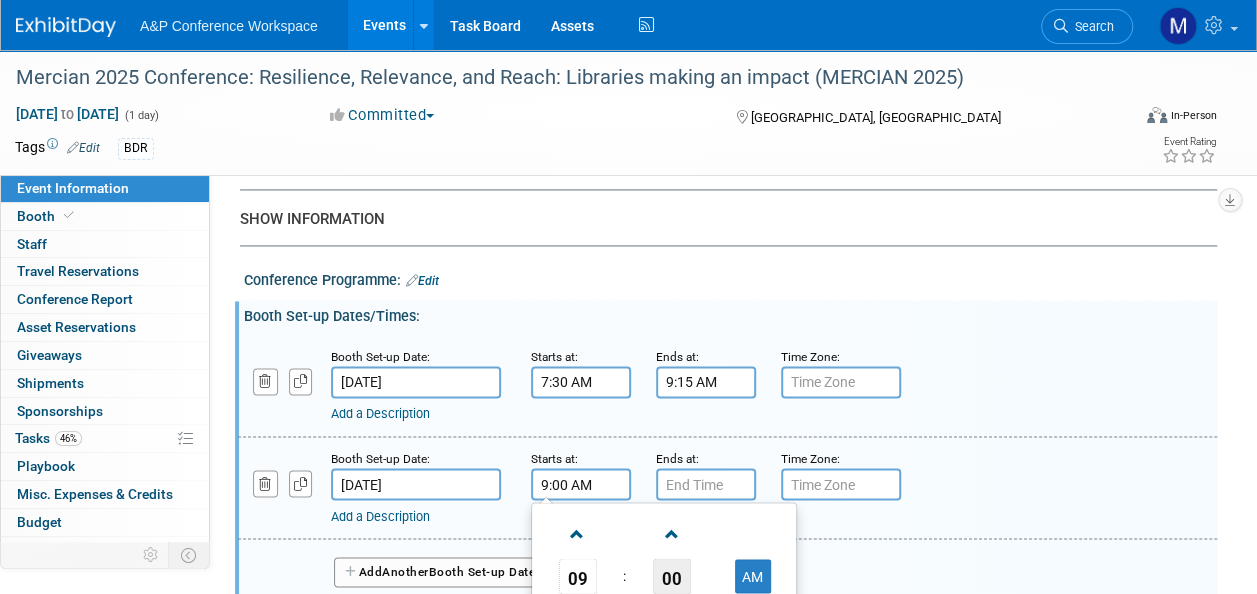 click on "00" at bounding box center (672, 576) 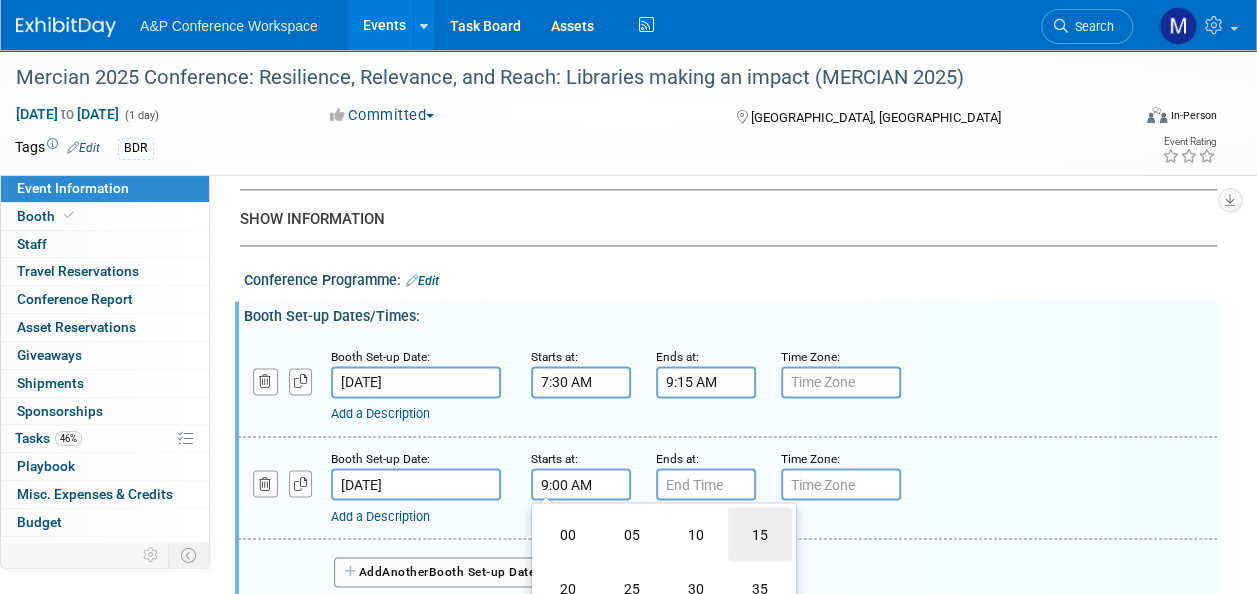 click on "15" at bounding box center (760, 534) 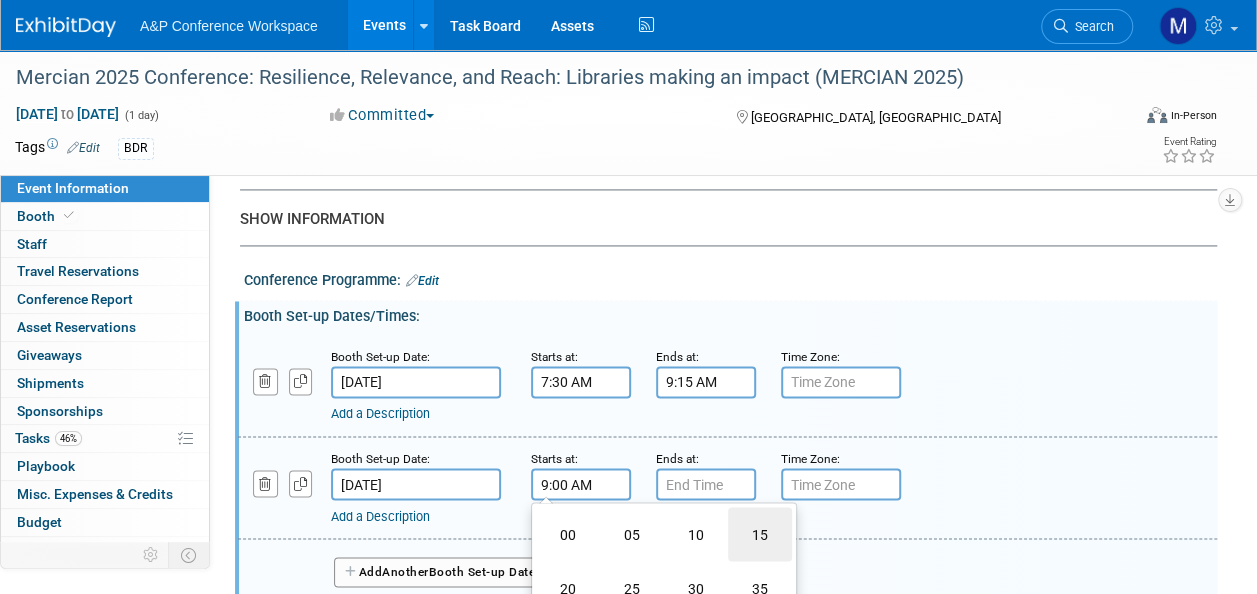 type on "9:15 AM" 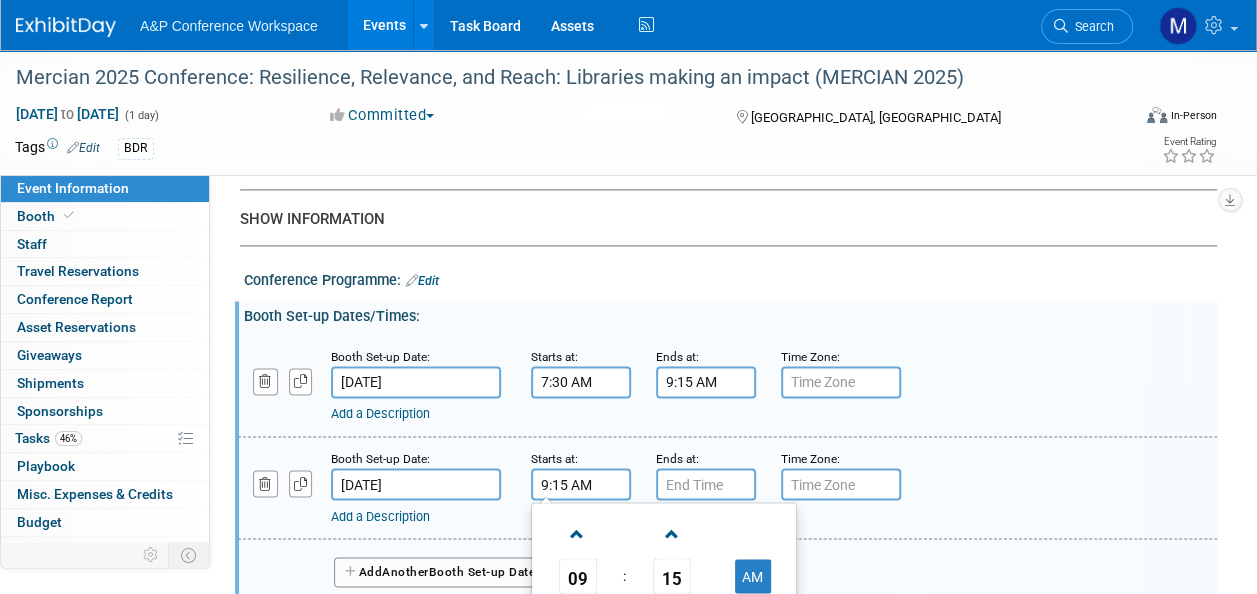 scroll, scrollTop: 1500, scrollLeft: 0, axis: vertical 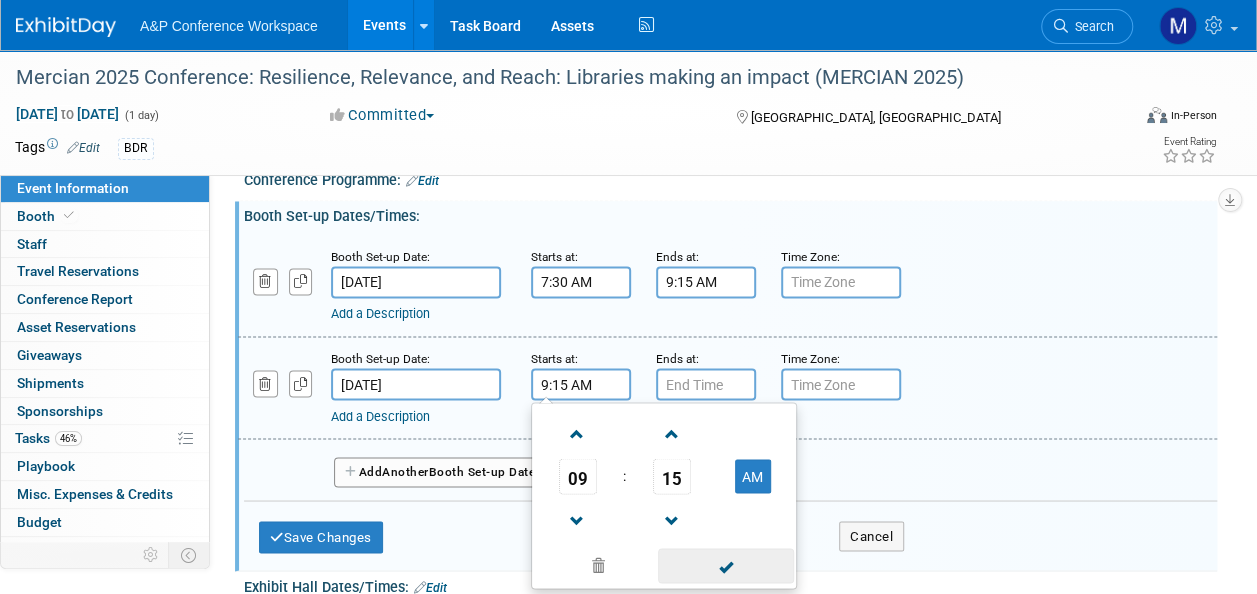 click at bounding box center [725, 565] 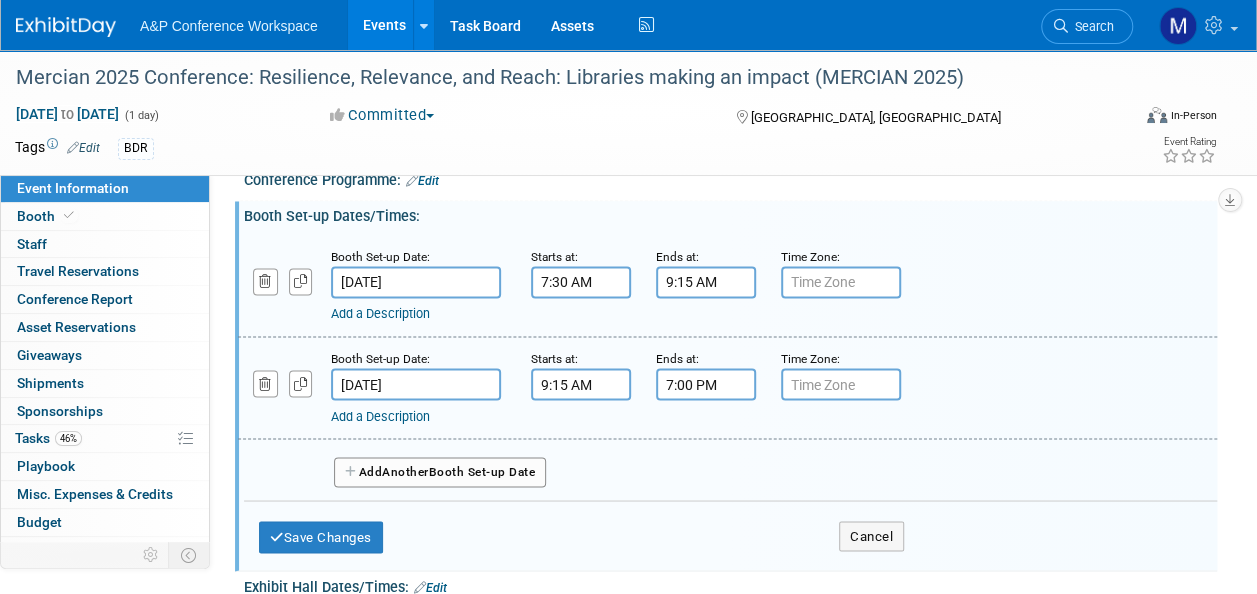 click on "7:00 PM" at bounding box center [706, 384] 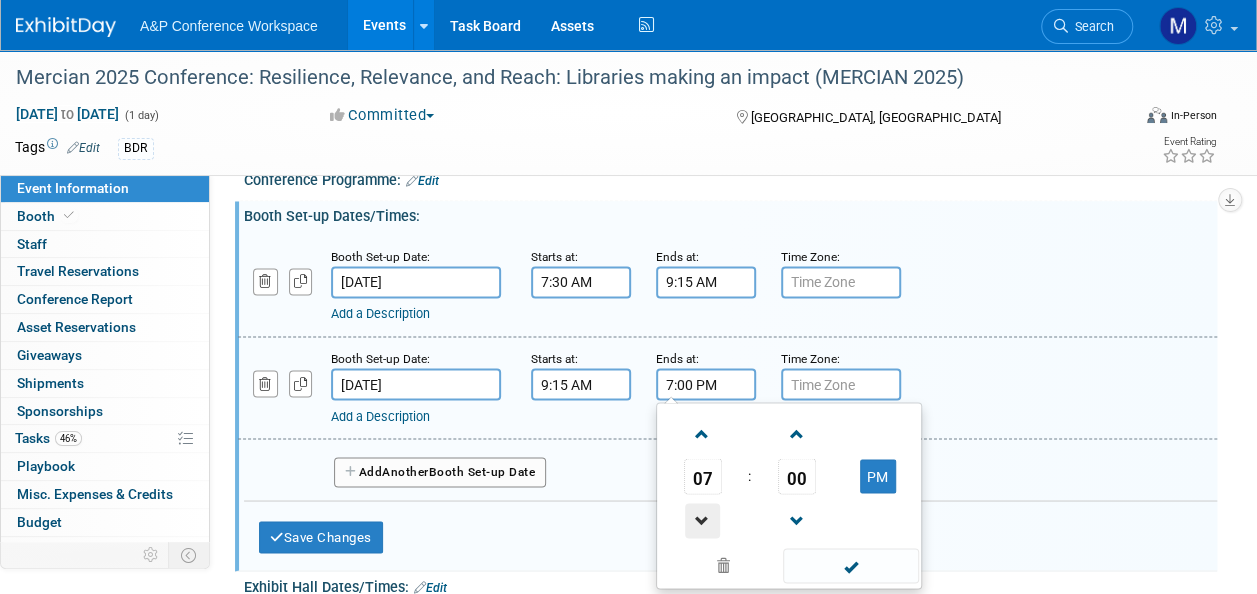 click at bounding box center [702, 520] 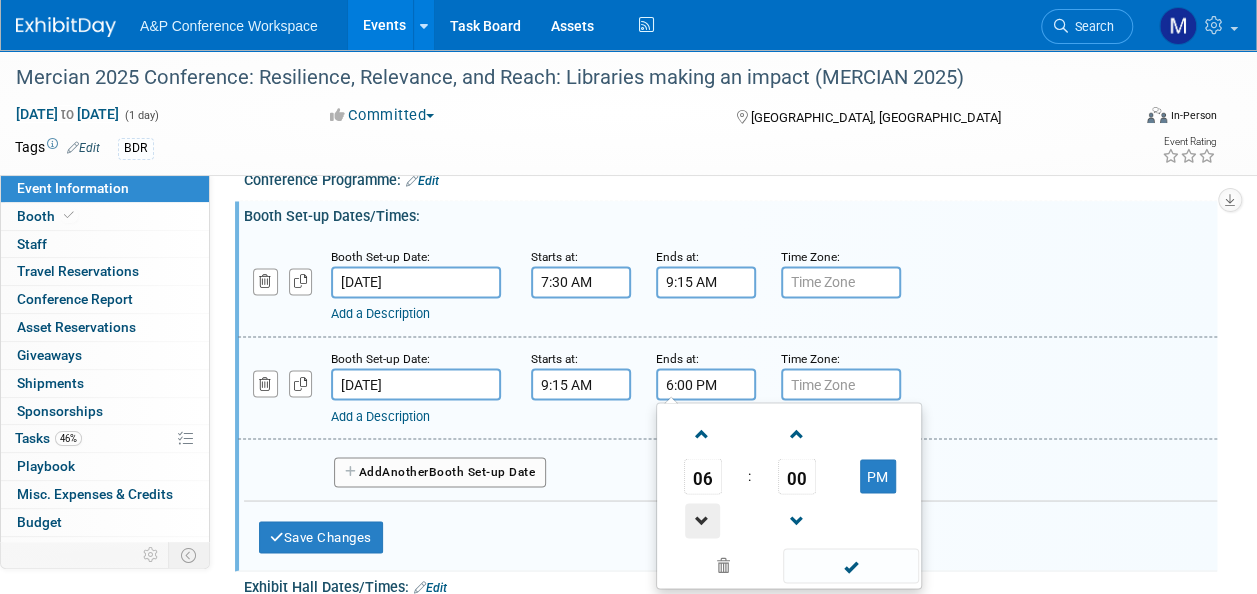click at bounding box center (702, 520) 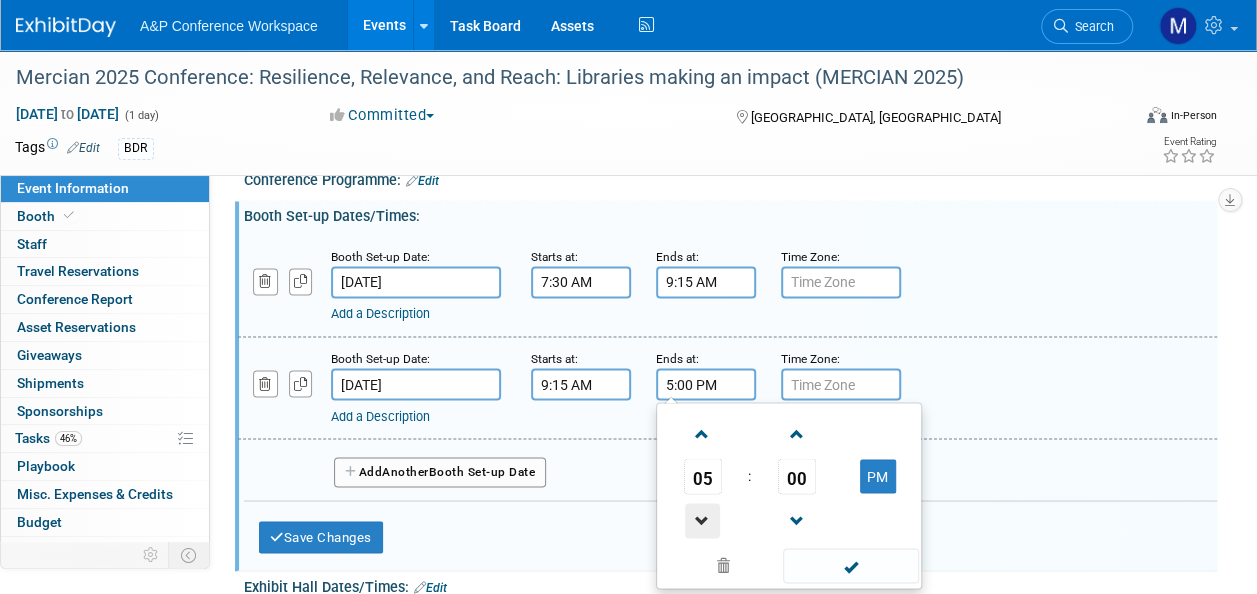 click at bounding box center [702, 520] 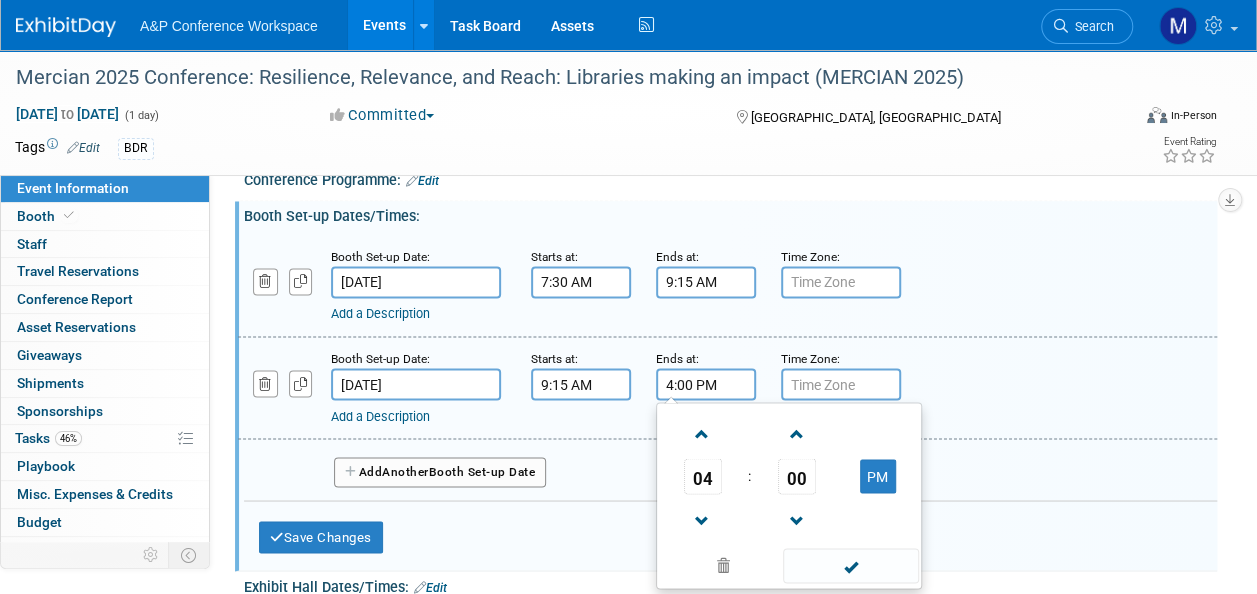 click at bounding box center [850, 565] 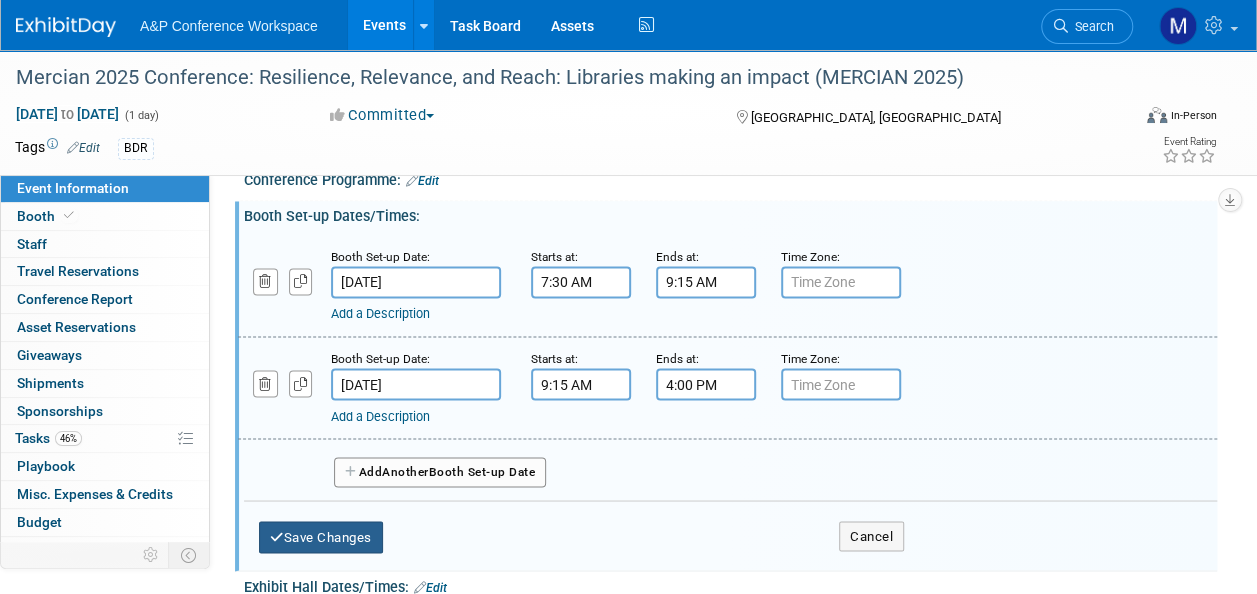 click on "Save Changes" at bounding box center (321, 537) 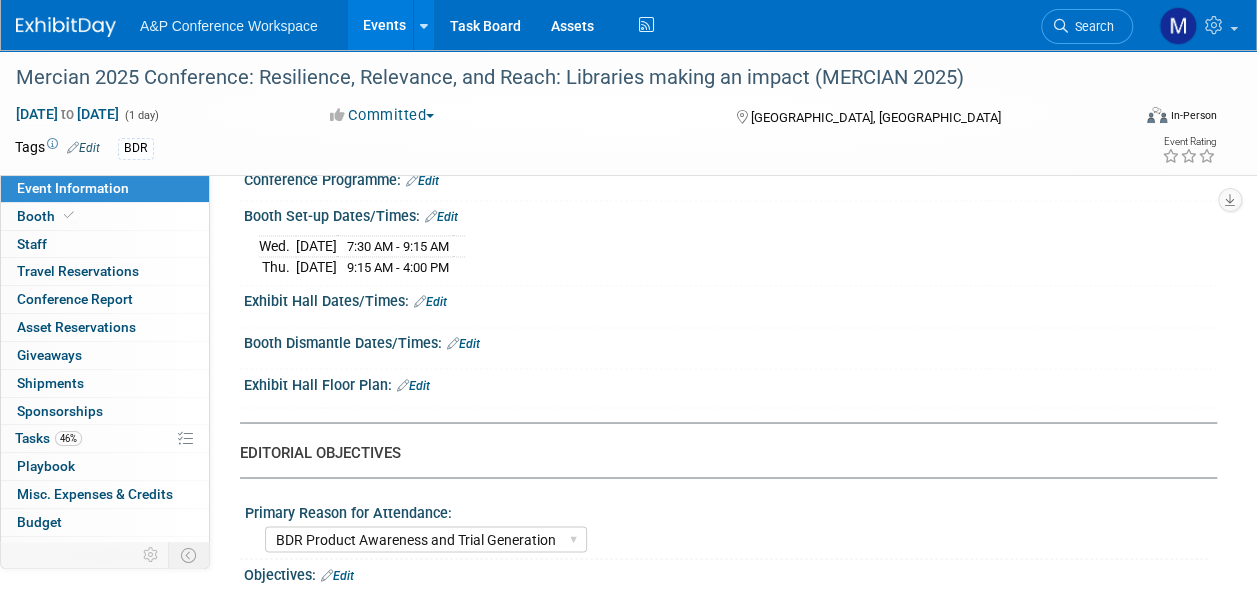 click on "Edit" at bounding box center [430, 302] 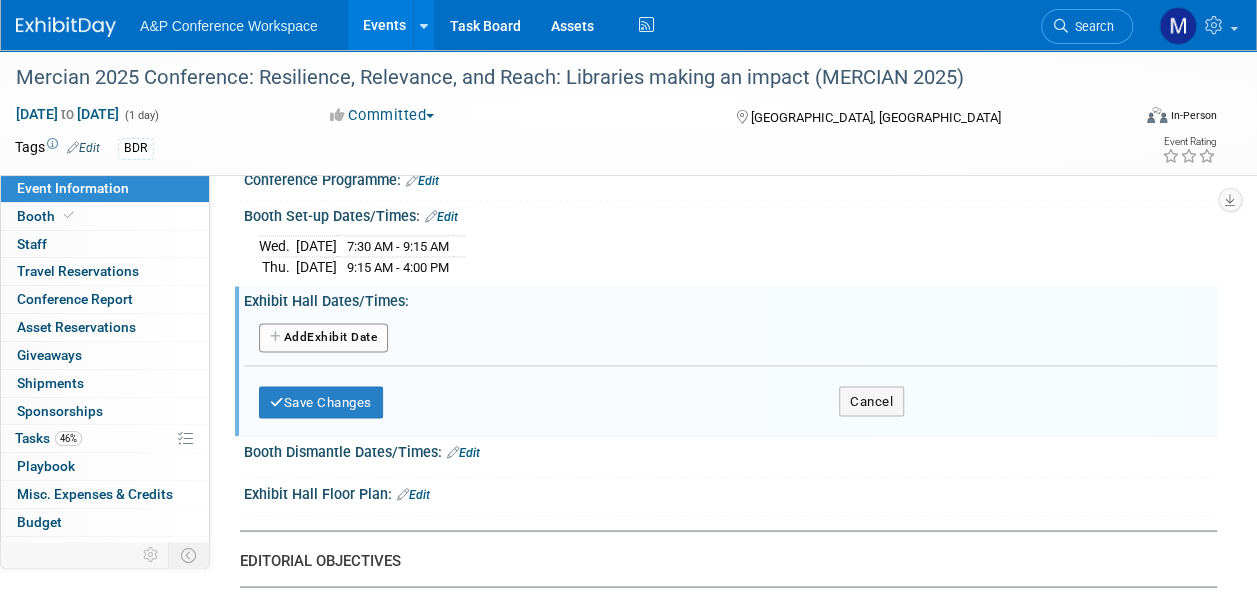 click on "Add  Another  Exhibit Date" at bounding box center [323, 338] 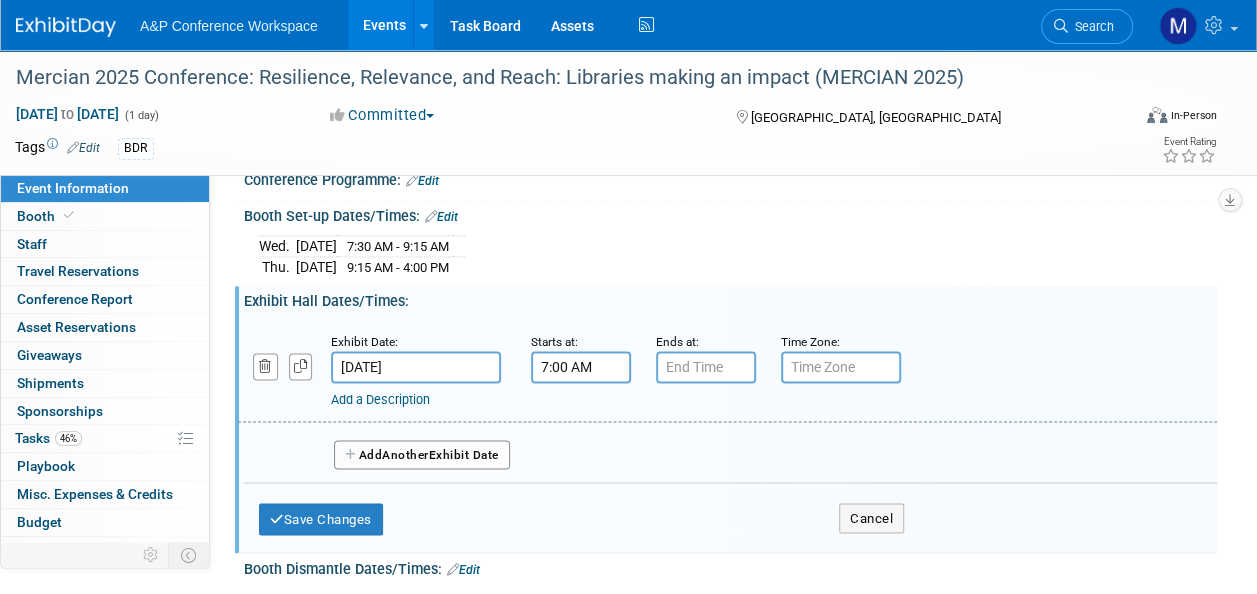 click on "7:00 AM" at bounding box center [581, 367] 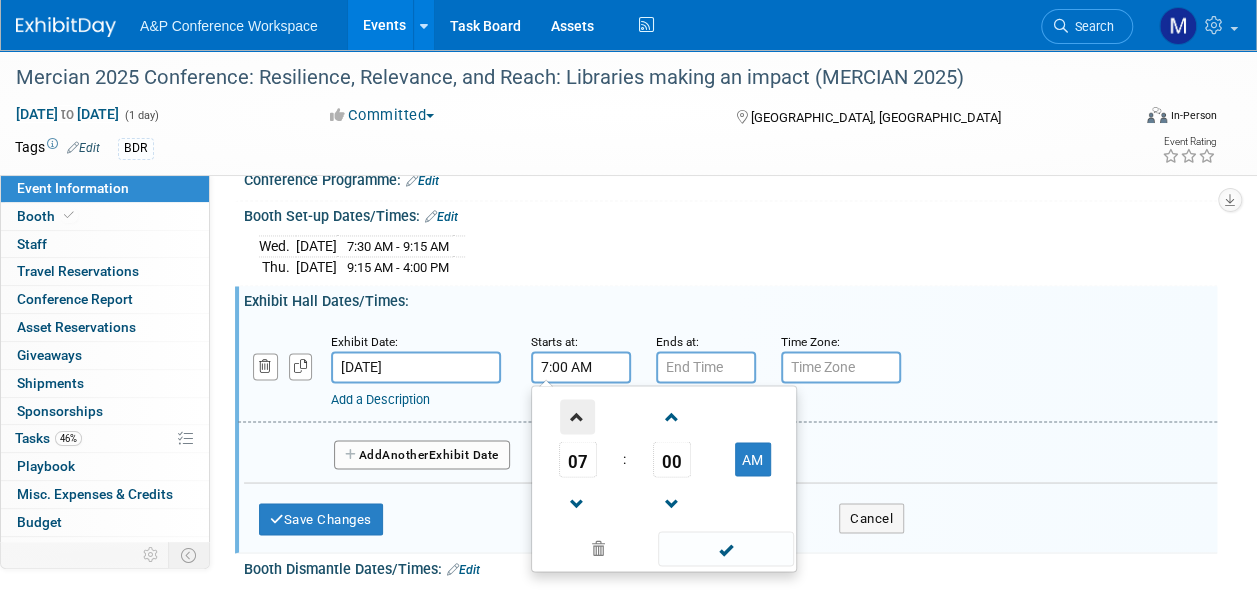 click at bounding box center [577, 416] 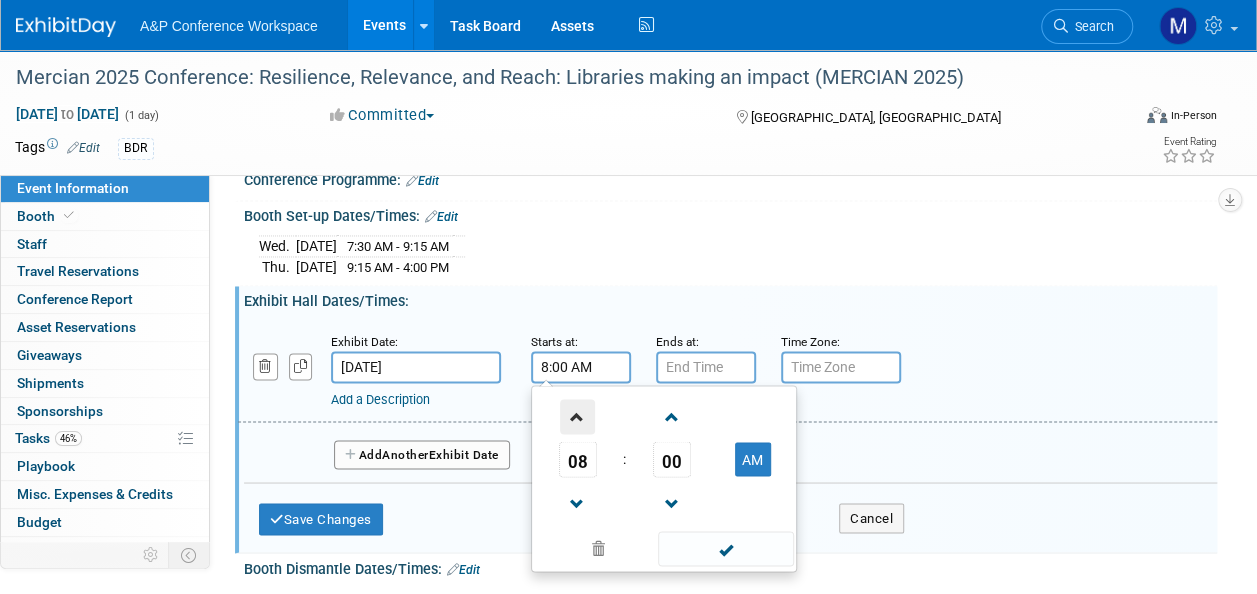 click at bounding box center (577, 416) 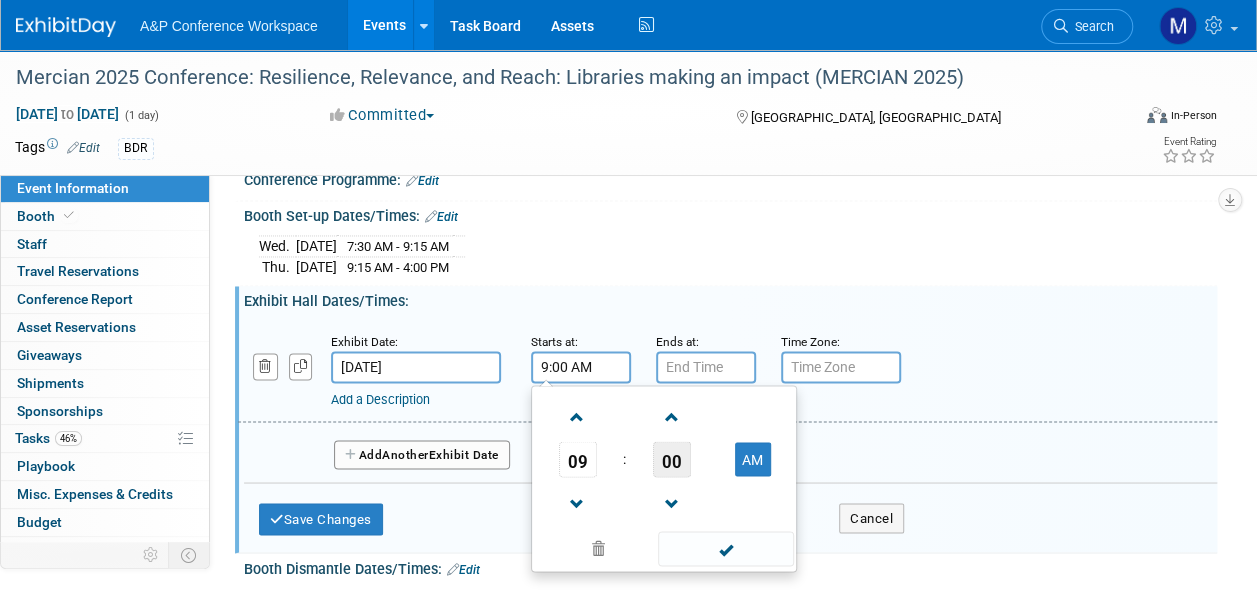 click on "00" at bounding box center (672, 459) 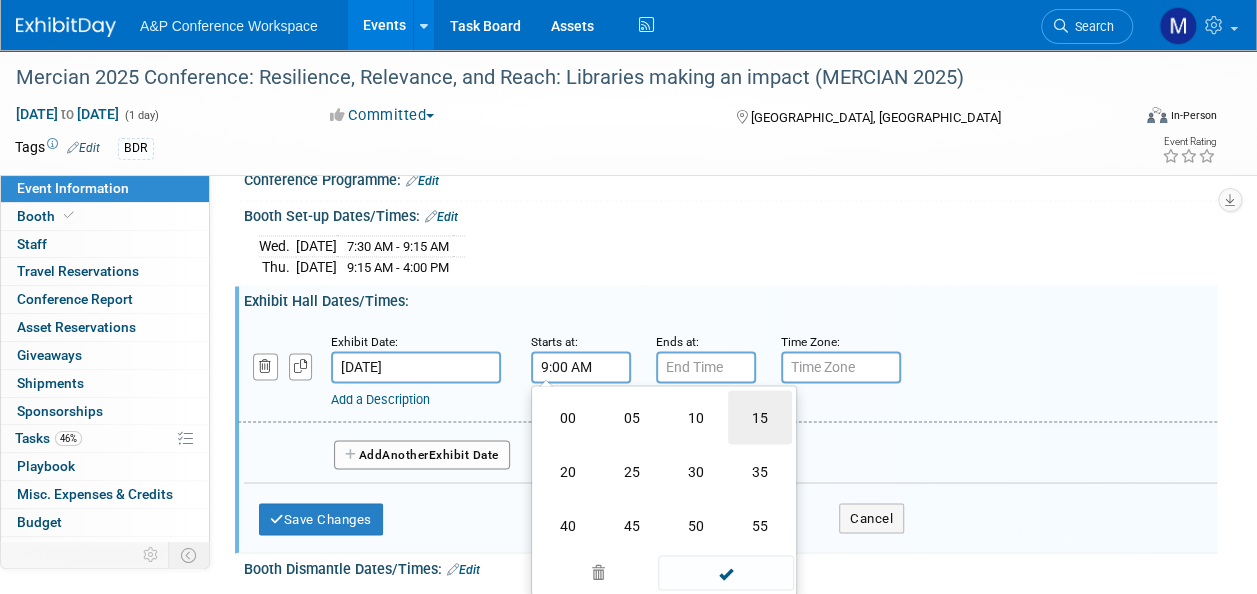 click on "15" at bounding box center [760, 417] 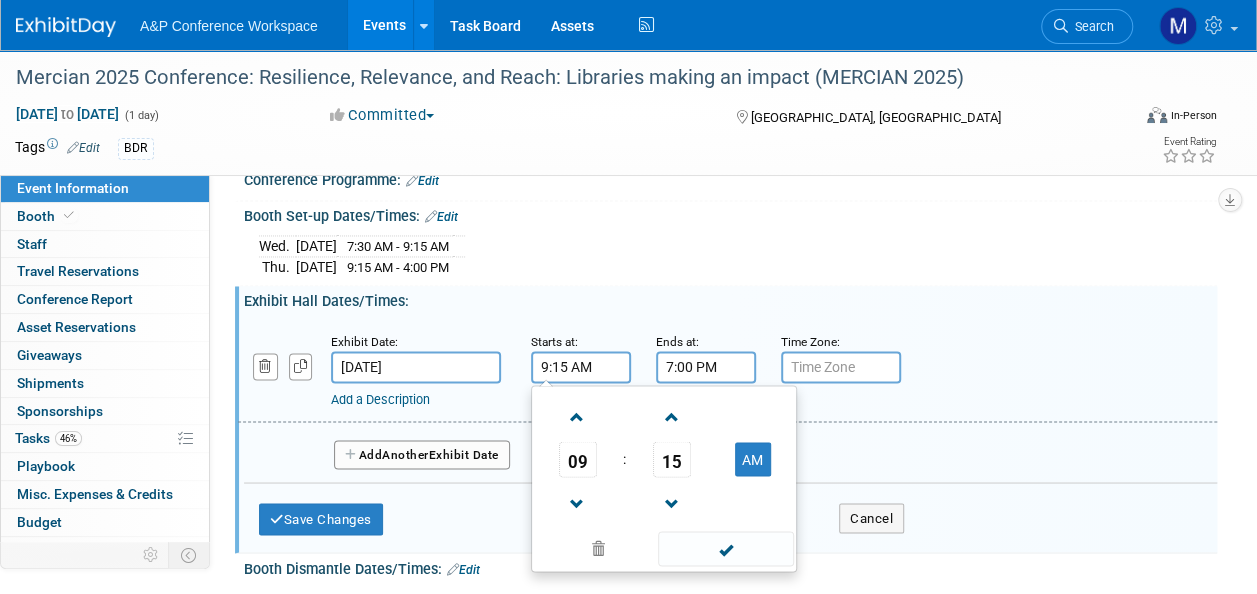 click on "7:00 PM" at bounding box center (706, 367) 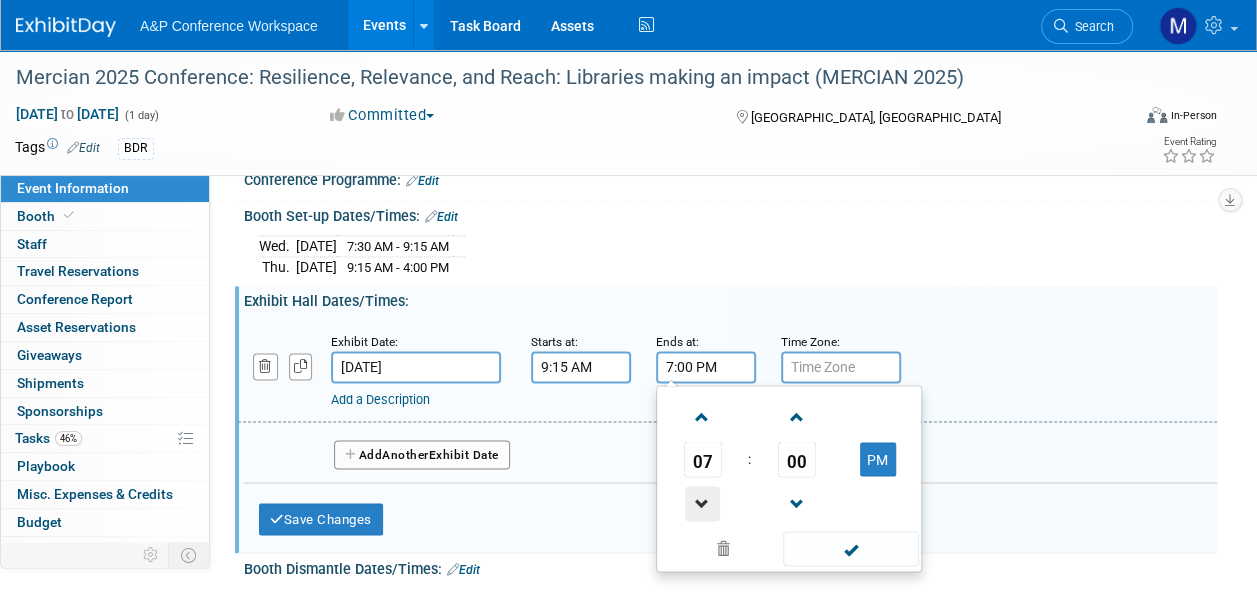click at bounding box center [702, 503] 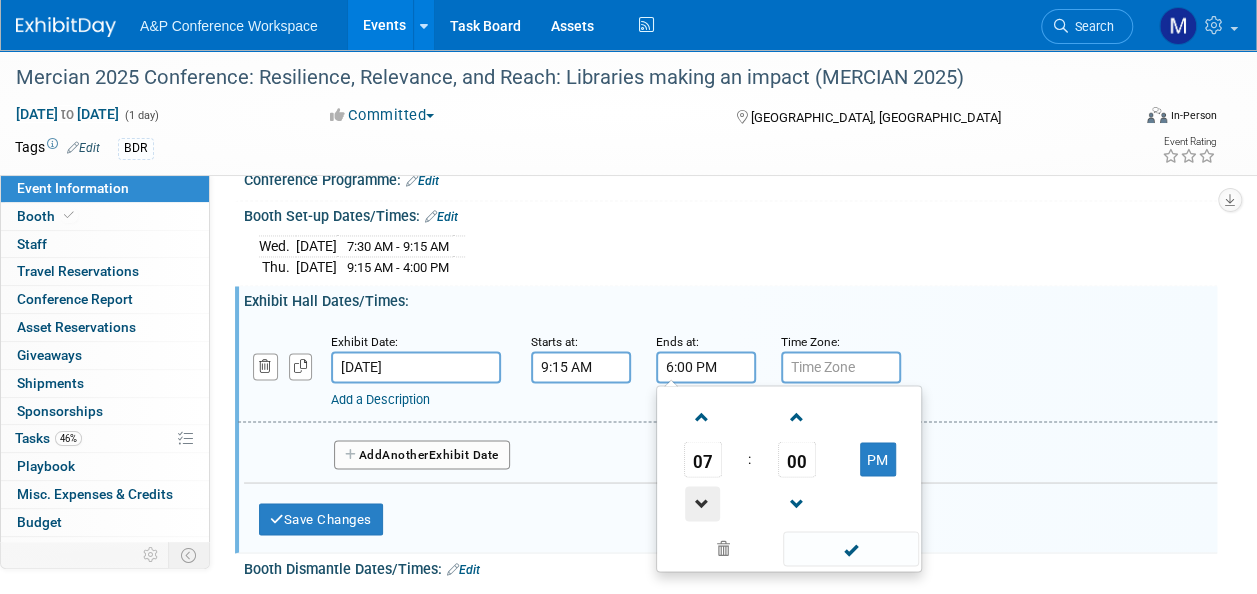 click at bounding box center [702, 503] 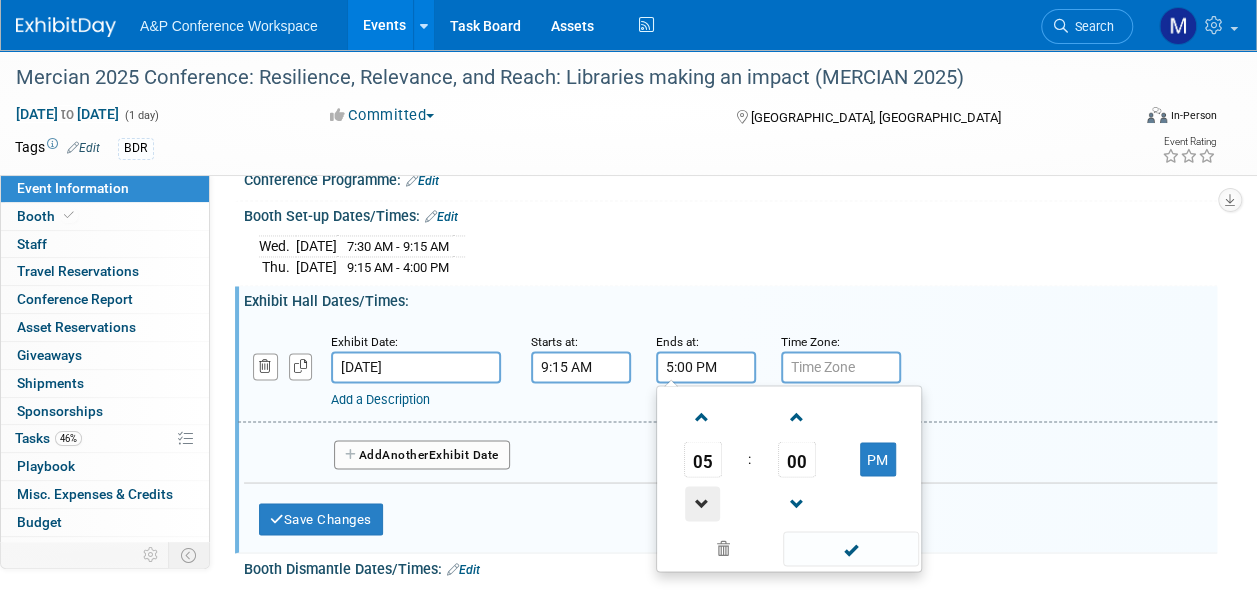 click at bounding box center [702, 503] 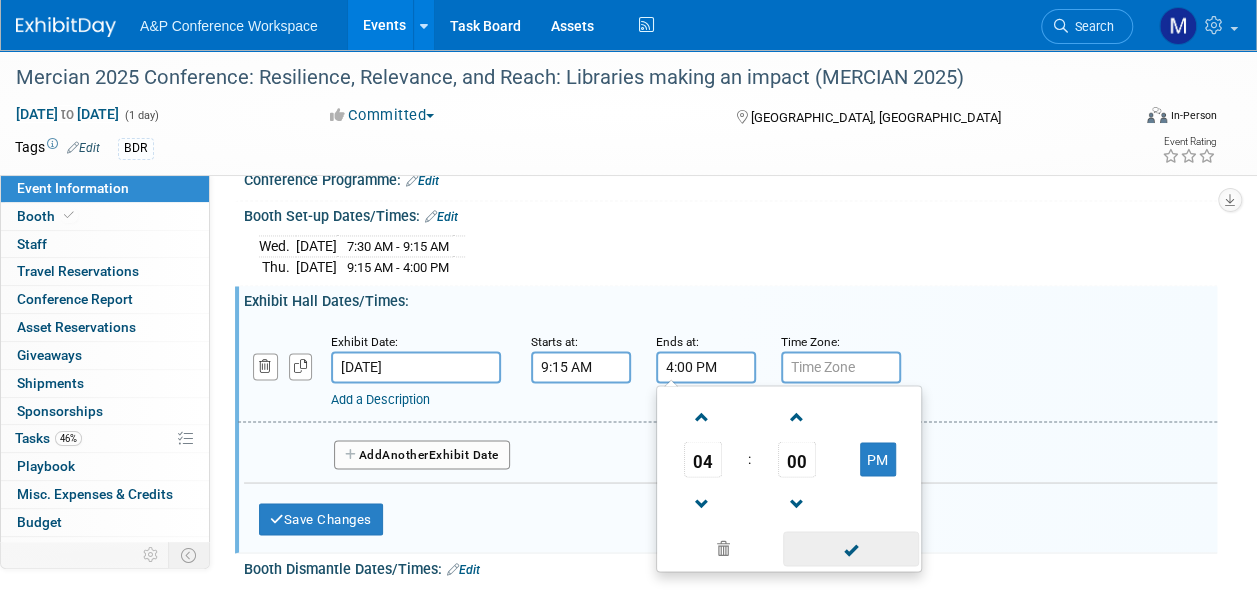 click at bounding box center (850, 548) 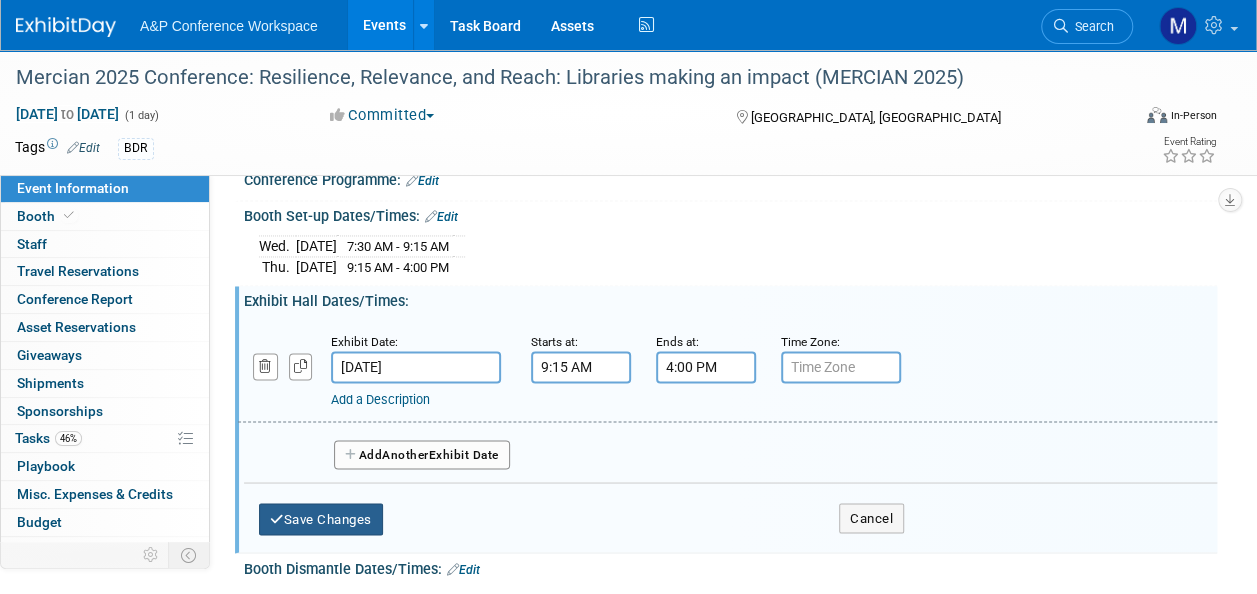 click on "Save Changes" at bounding box center (321, 519) 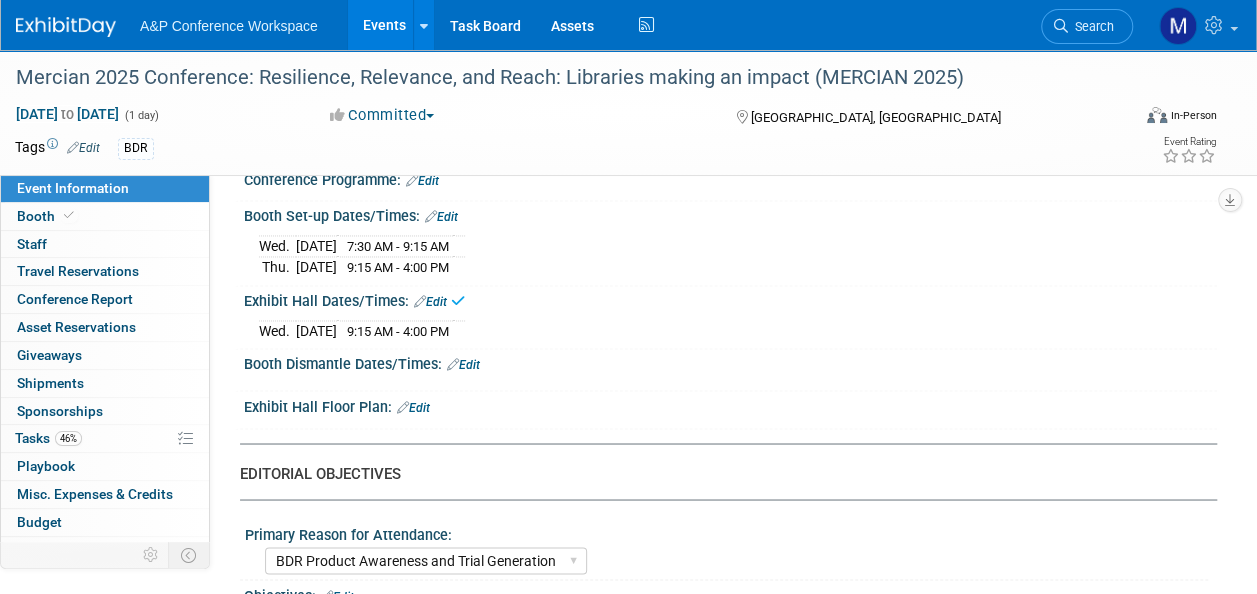 click on "Edit" at bounding box center (441, 217) 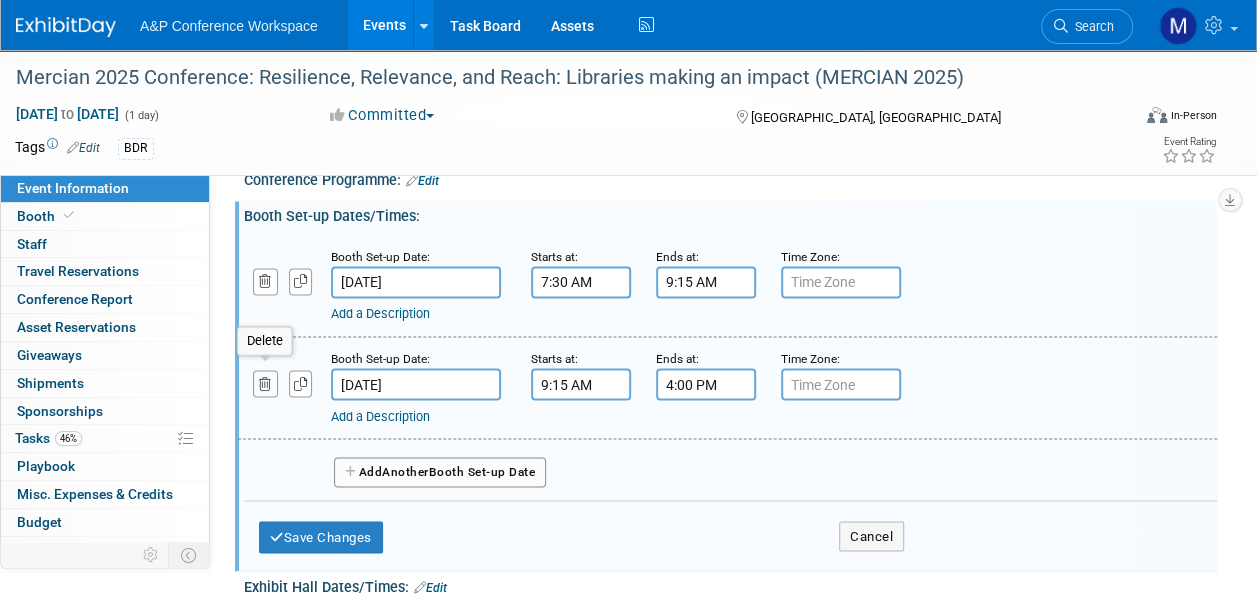 click at bounding box center [265, 383] 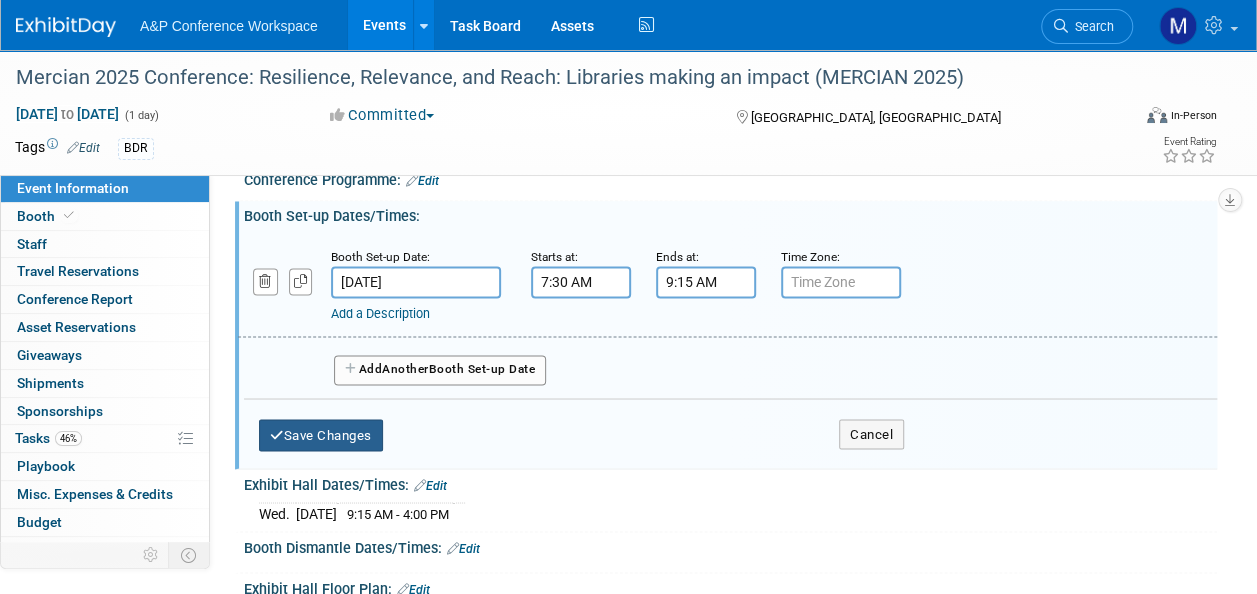 click on "Save Changes" at bounding box center (321, 435) 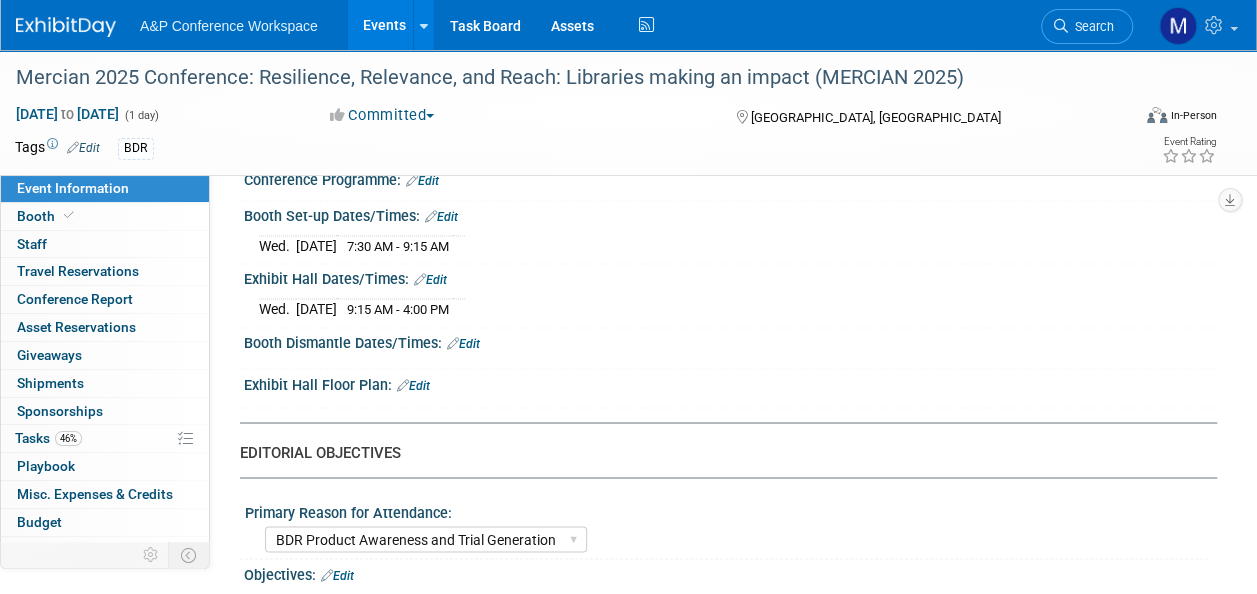 click on "Edit" at bounding box center [463, 344] 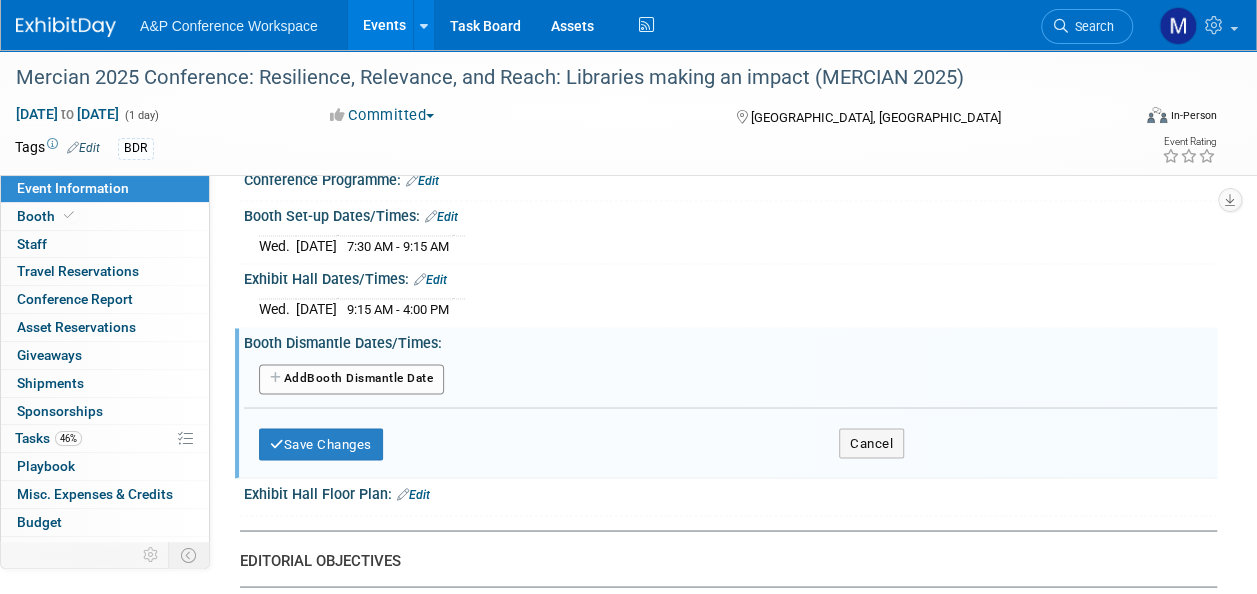 click on "Add  Another  Booth Dismantle Date" at bounding box center (351, 379) 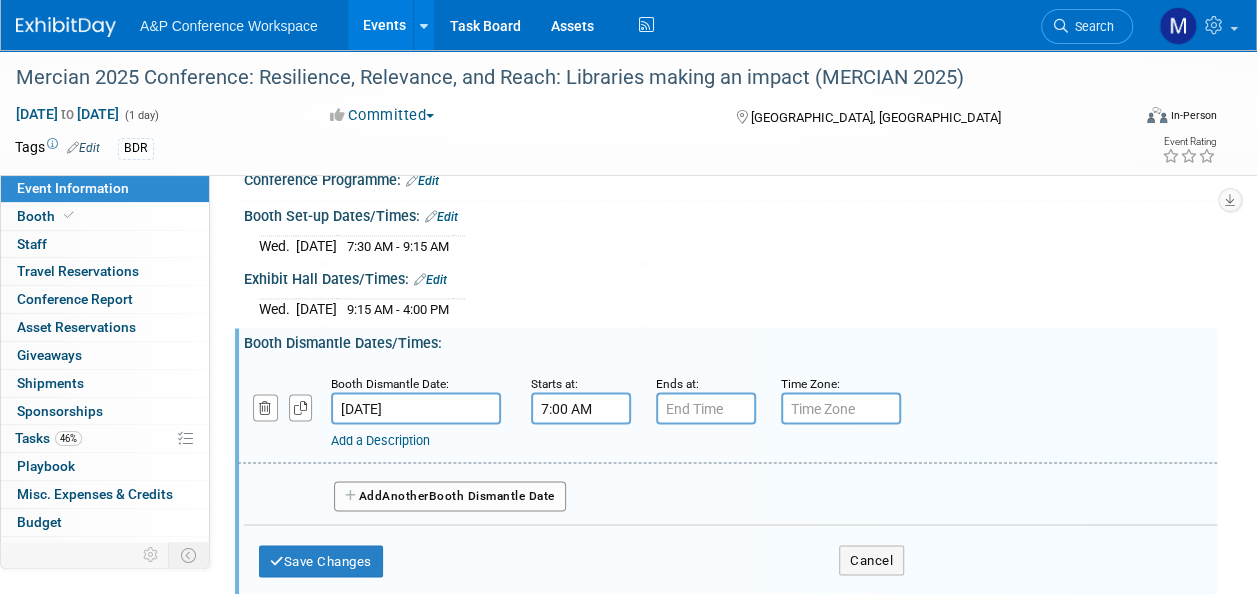 click on "7:00 AM" at bounding box center (581, 408) 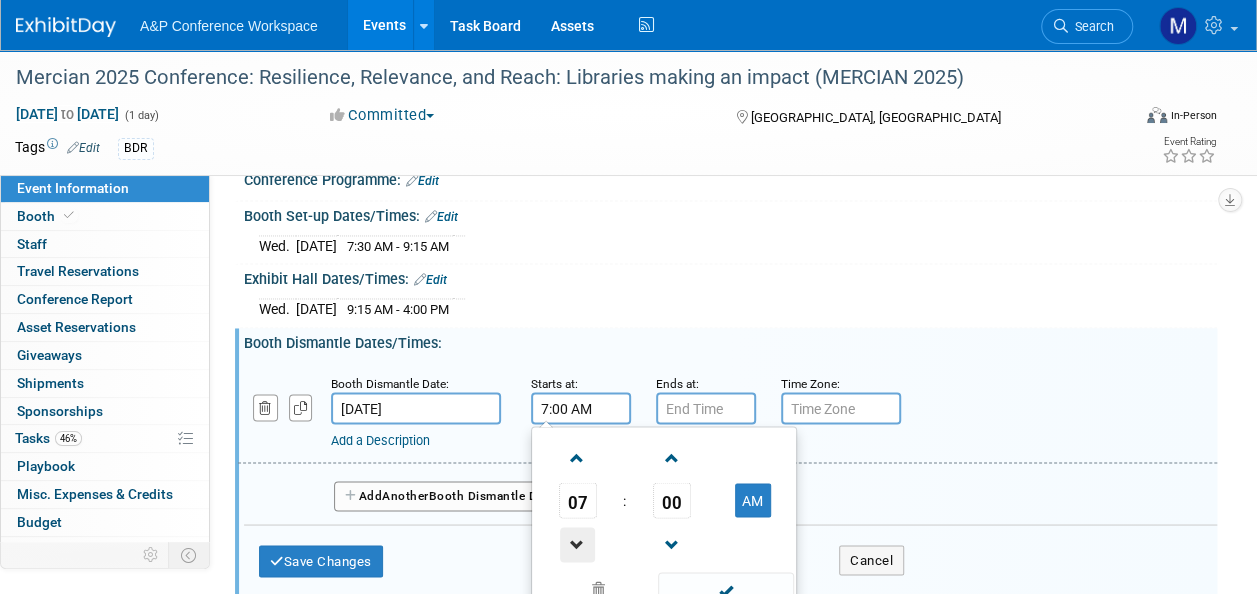 click at bounding box center (577, 544) 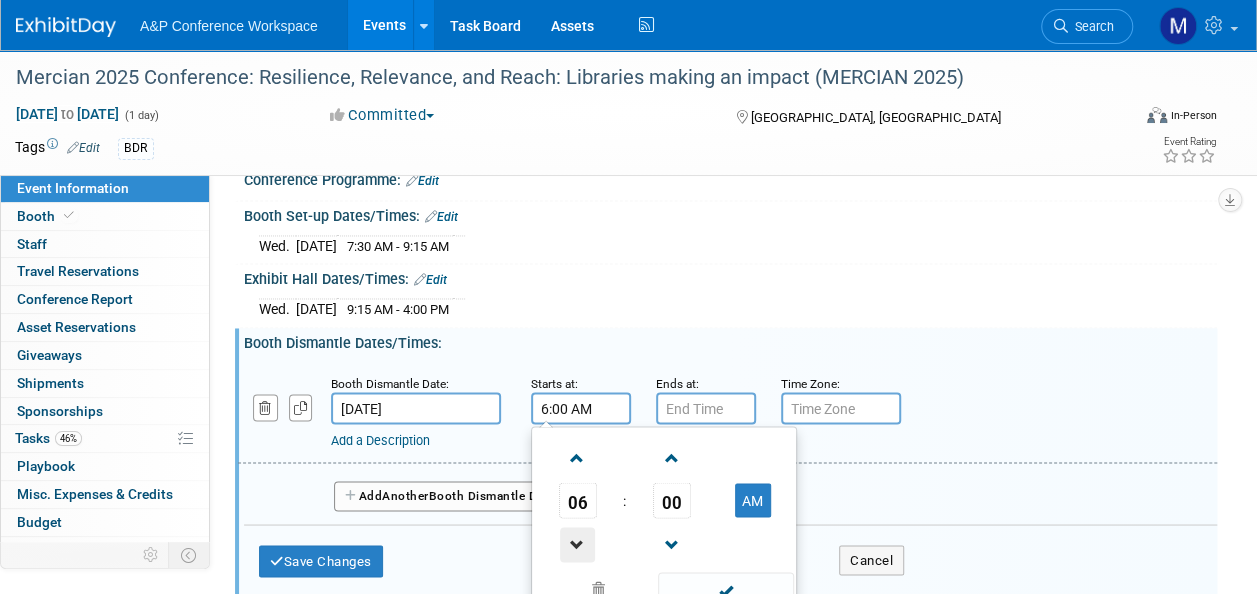 click at bounding box center [577, 544] 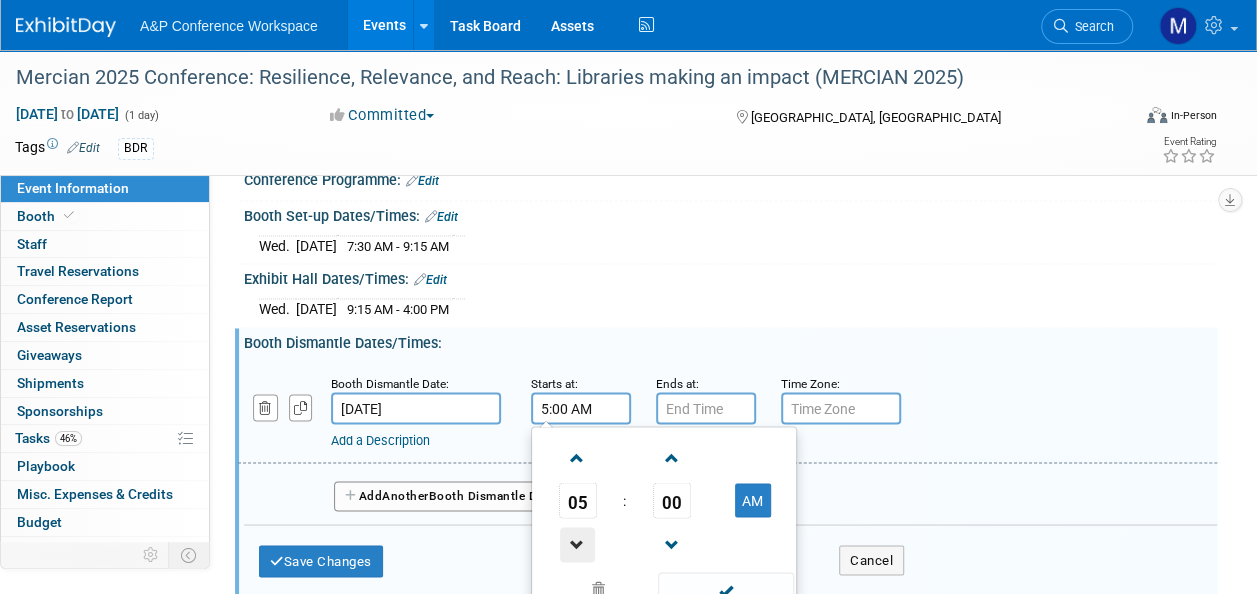 click at bounding box center (577, 544) 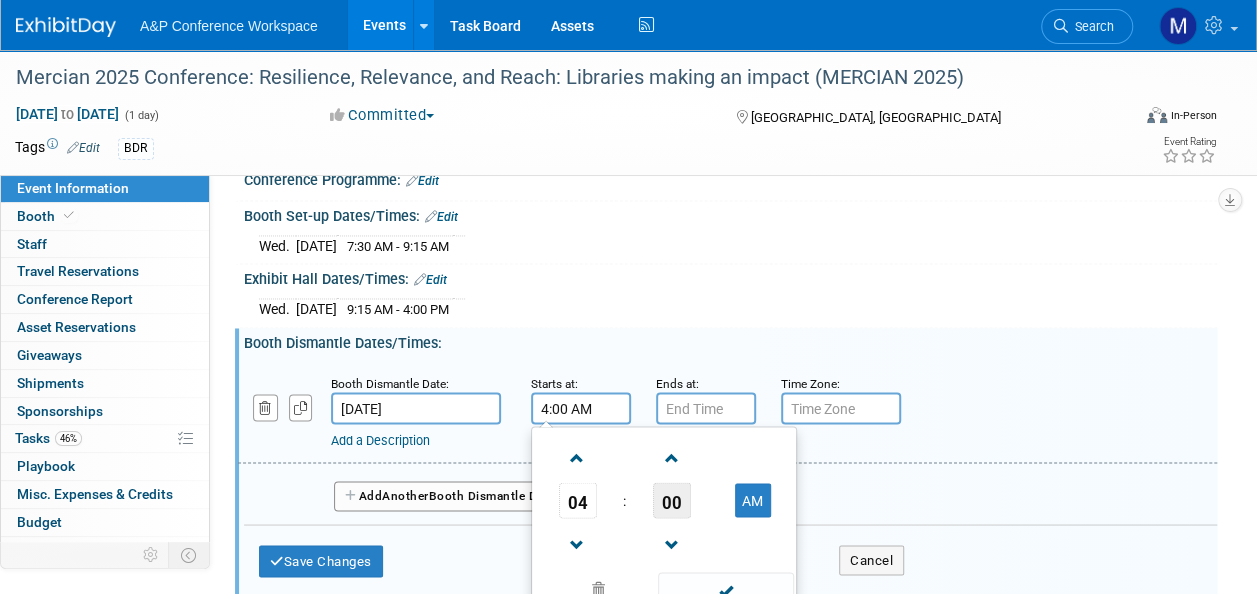 click on "00" at bounding box center [672, 500] 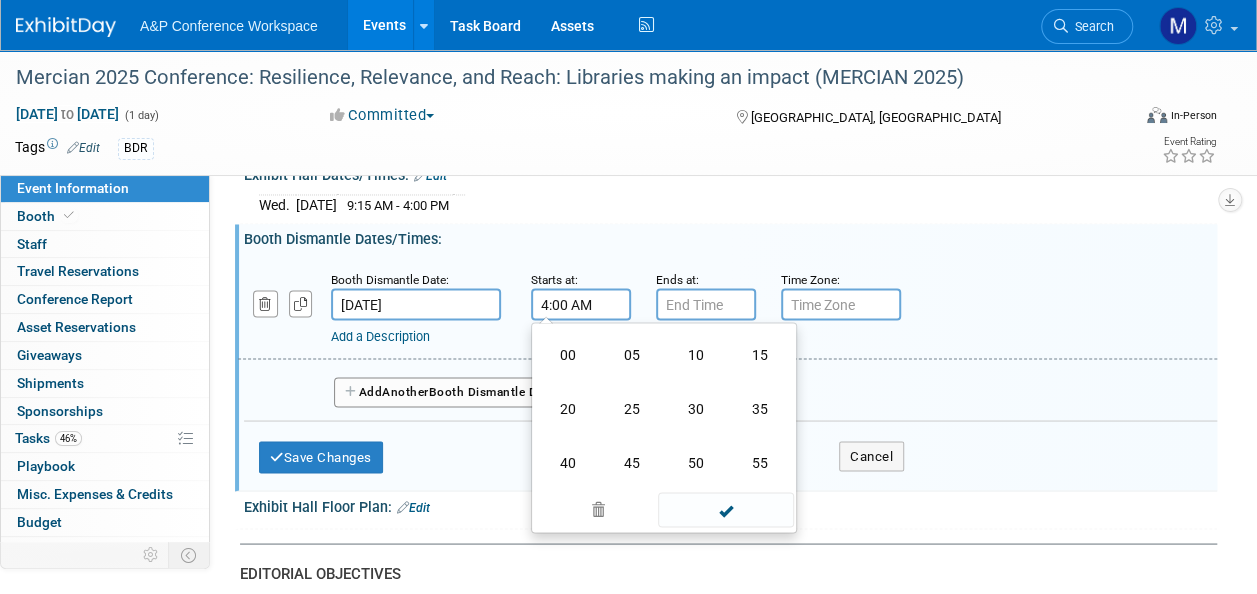 scroll, scrollTop: 1700, scrollLeft: 0, axis: vertical 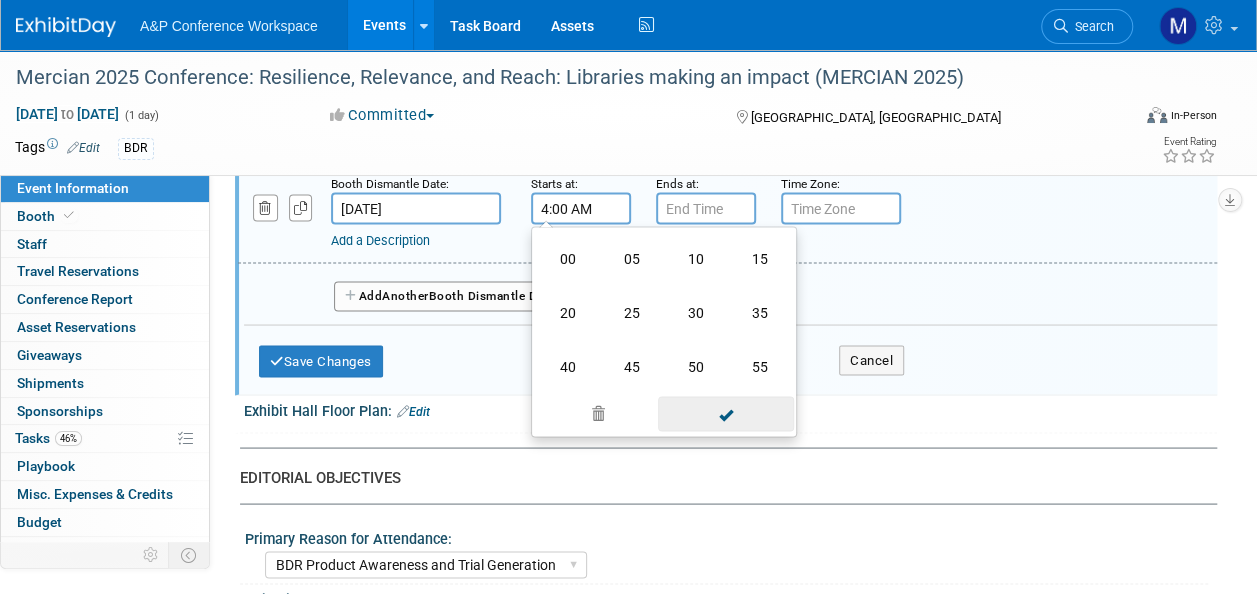 click at bounding box center (725, 413) 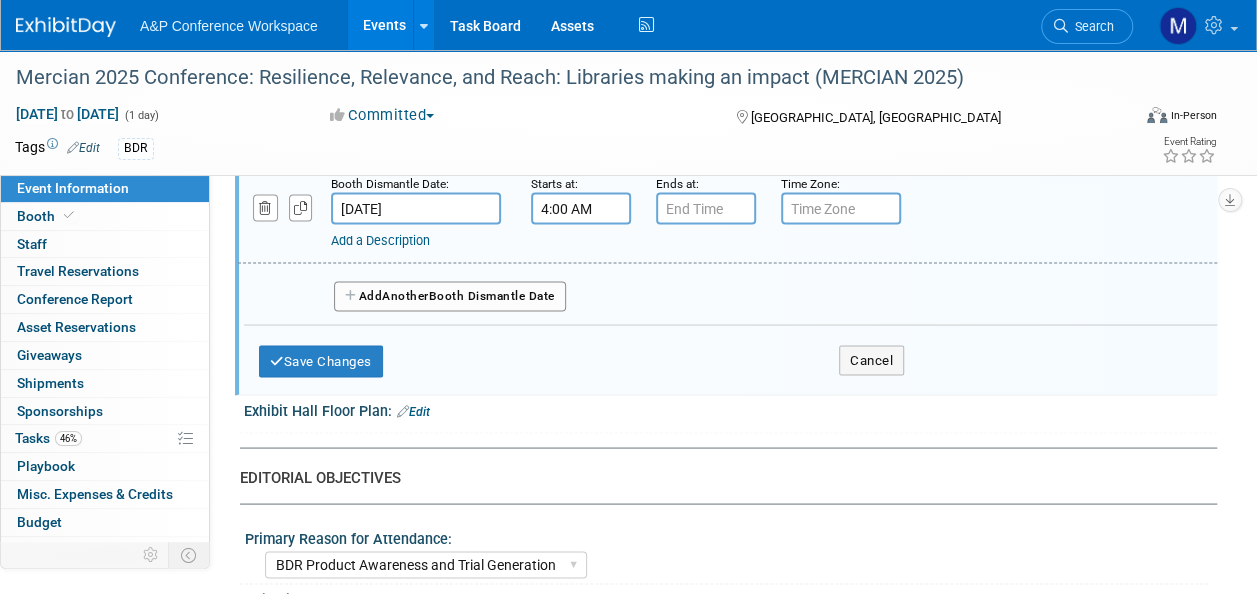 click on "4:00 AM" at bounding box center [581, 208] 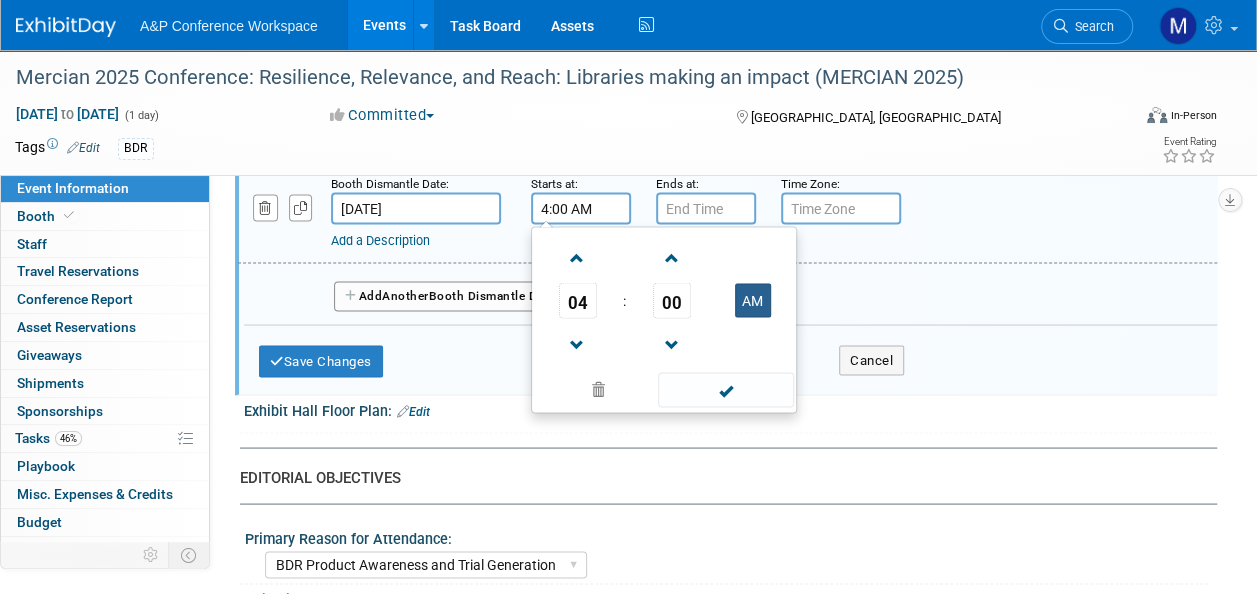 click on "AM" at bounding box center (753, 300) 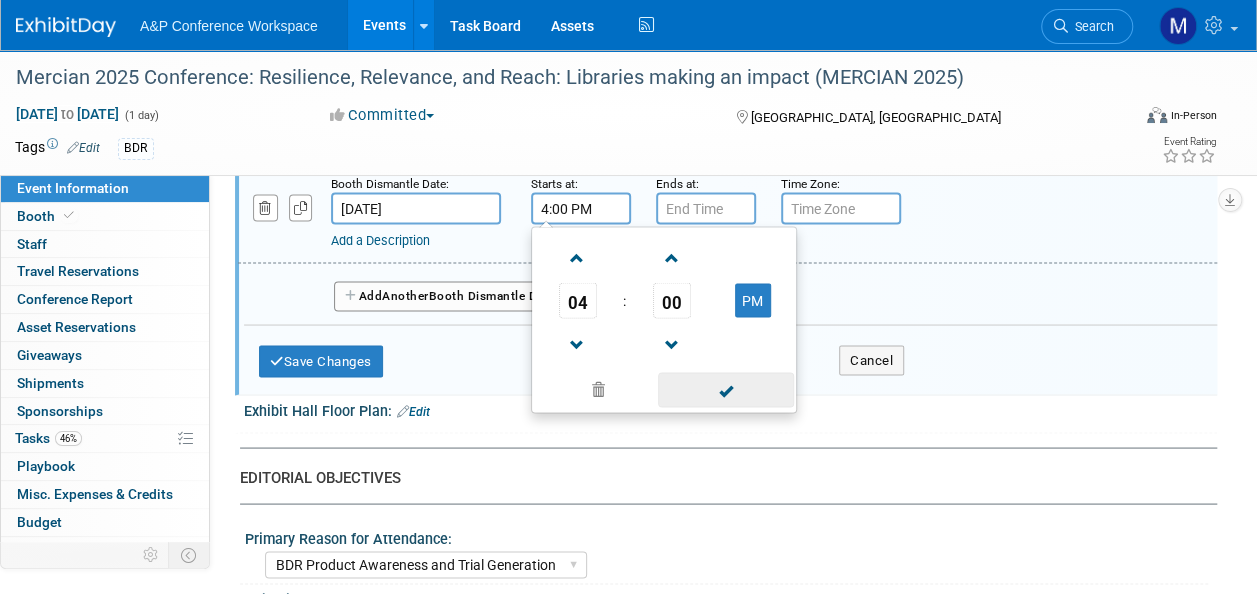 click at bounding box center [725, 389] 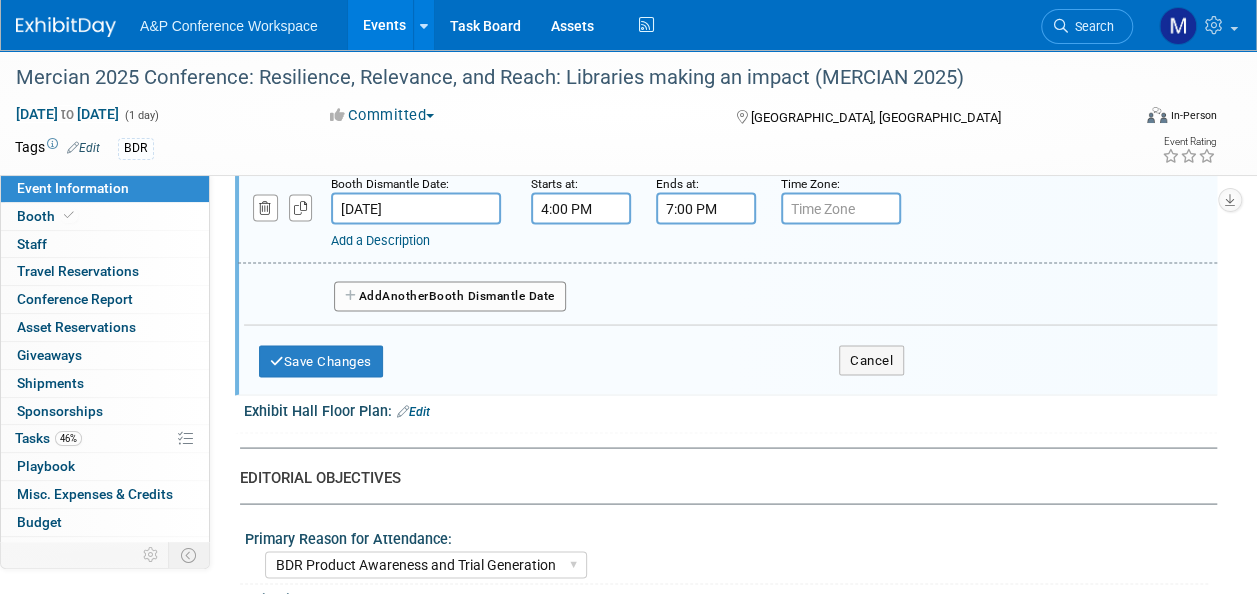 click on "7:00 PM" at bounding box center (706, 208) 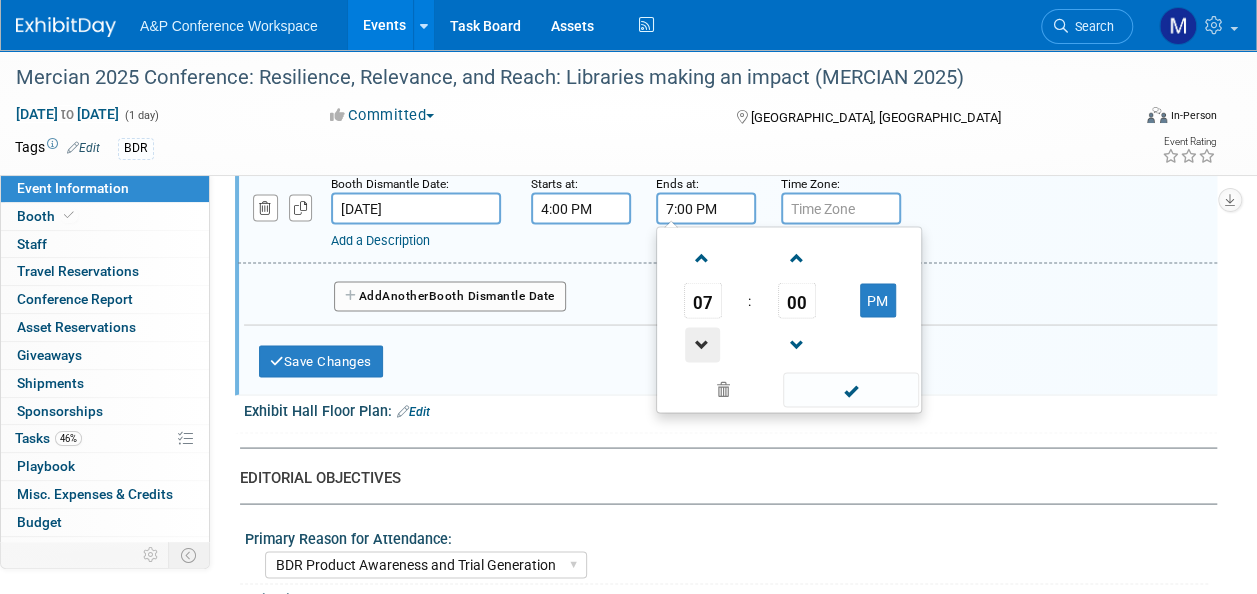 click at bounding box center (702, 344) 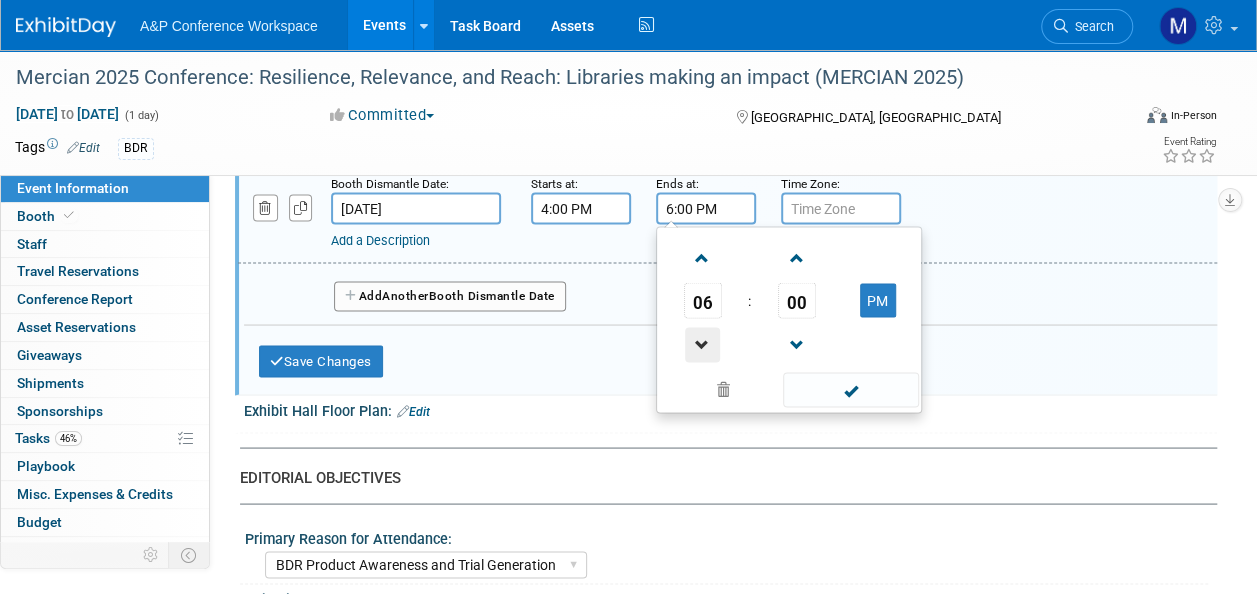 click at bounding box center (702, 344) 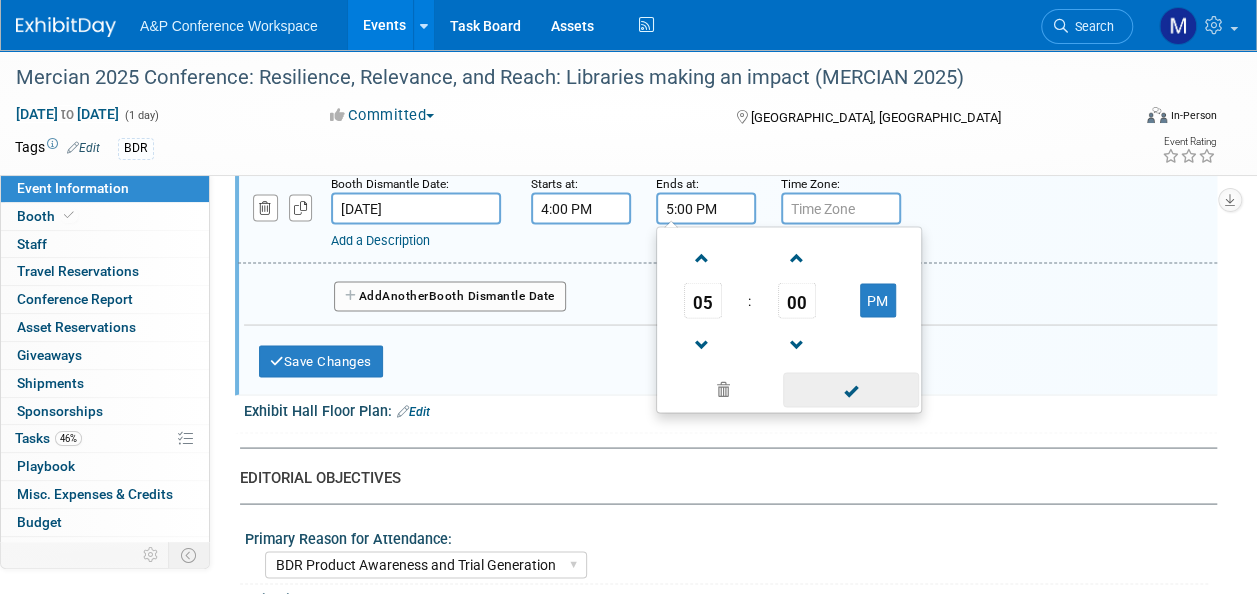 click at bounding box center (850, 389) 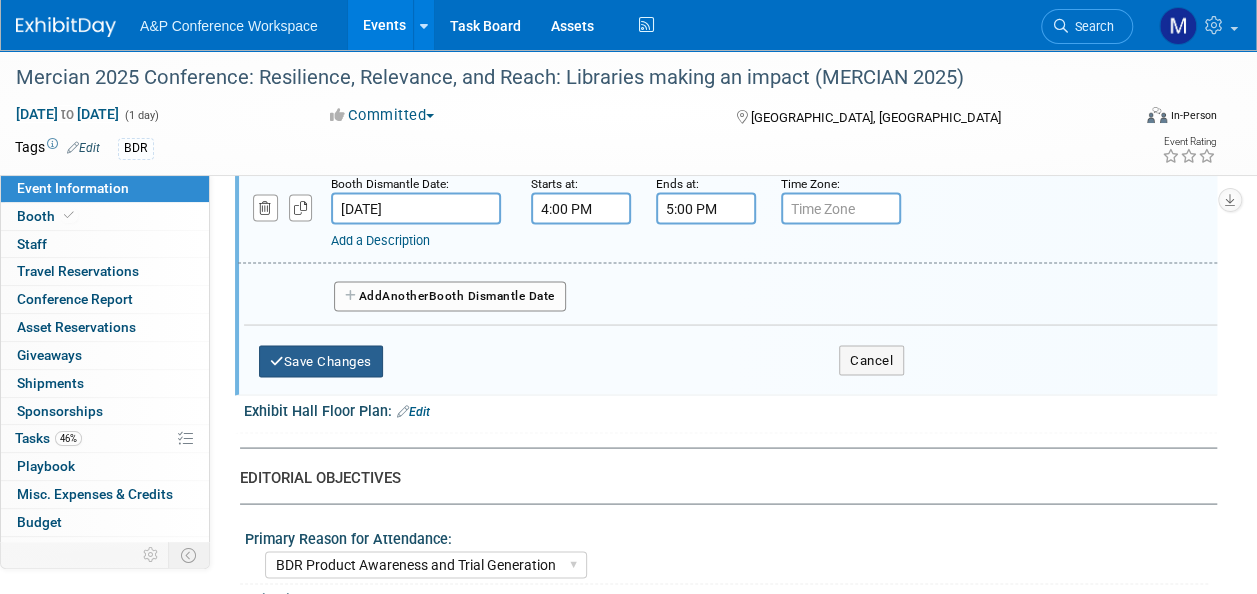 click on "Save Changes" at bounding box center [321, 361] 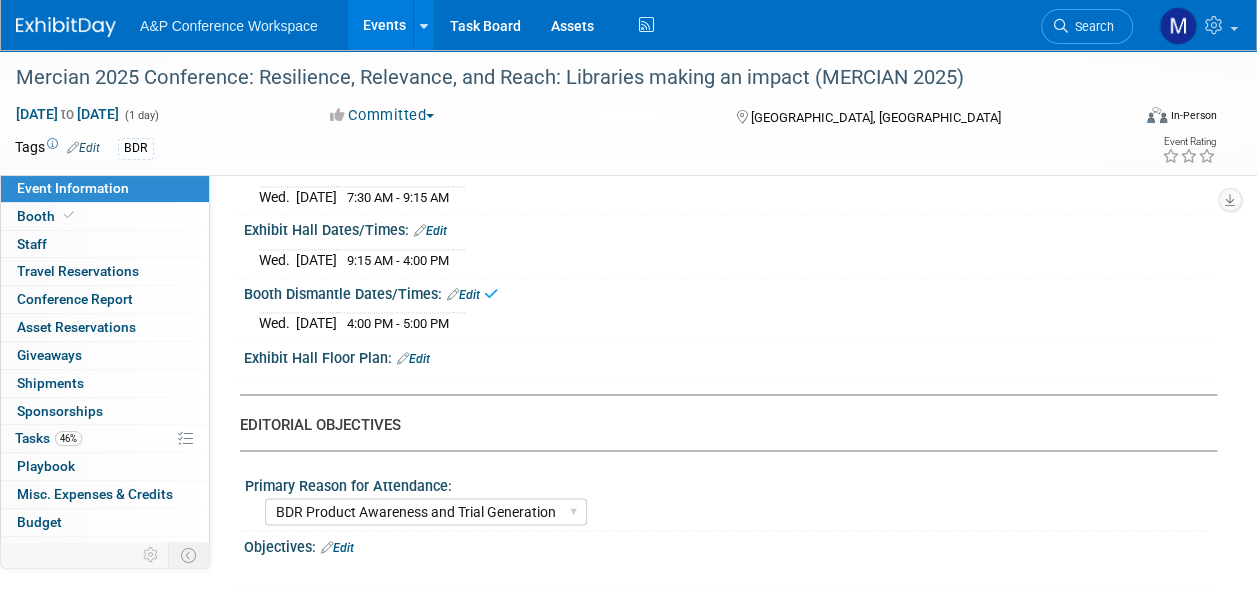 scroll, scrollTop: 1400, scrollLeft: 0, axis: vertical 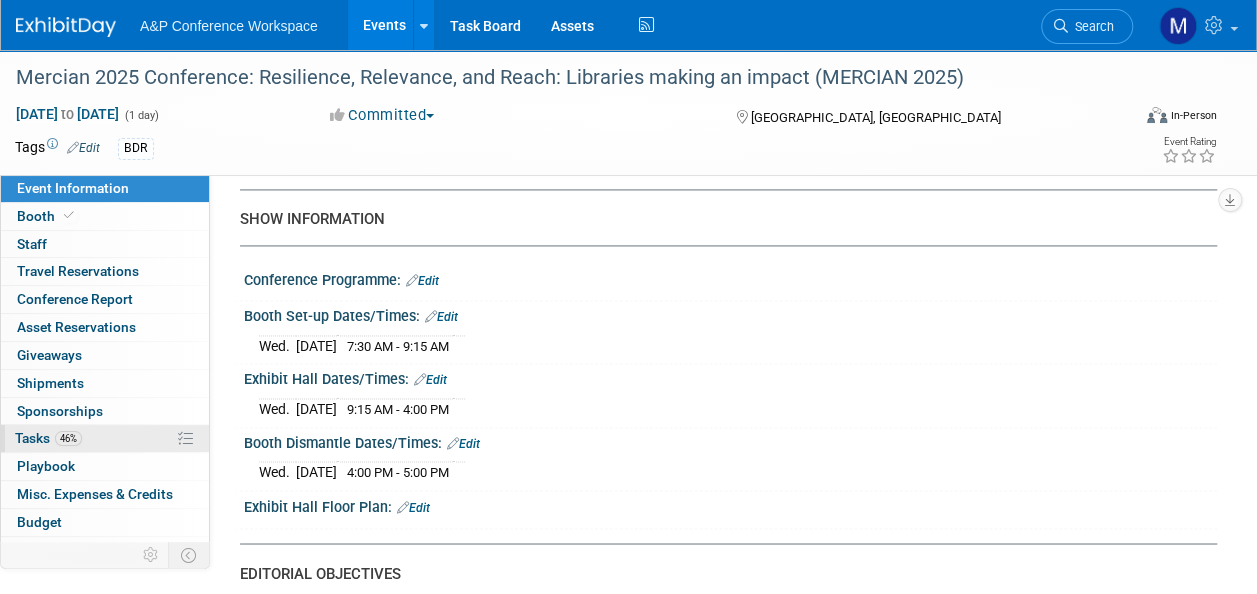 click on "46%
Tasks 46%" at bounding box center (105, 438) 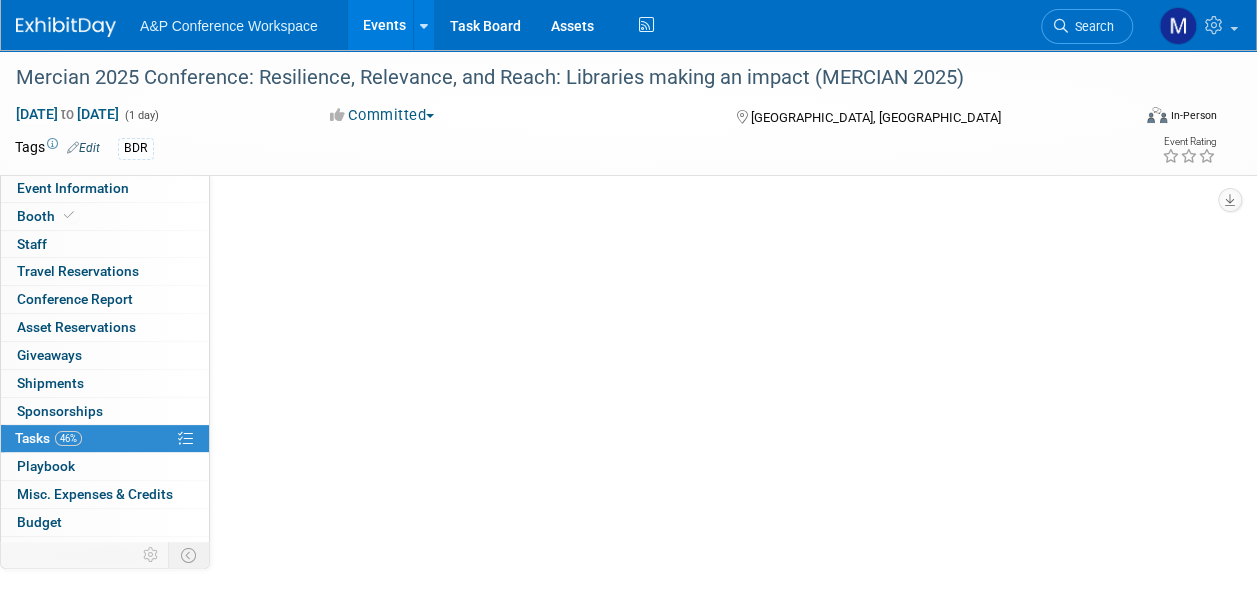 scroll, scrollTop: 0, scrollLeft: 0, axis: both 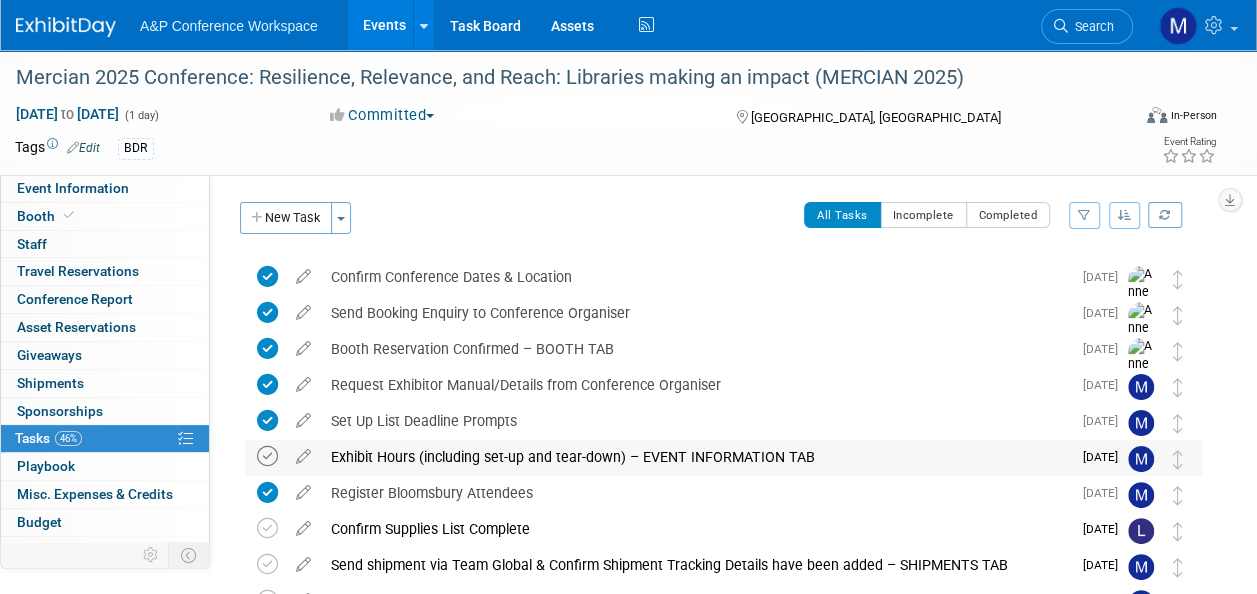 click at bounding box center [267, 456] 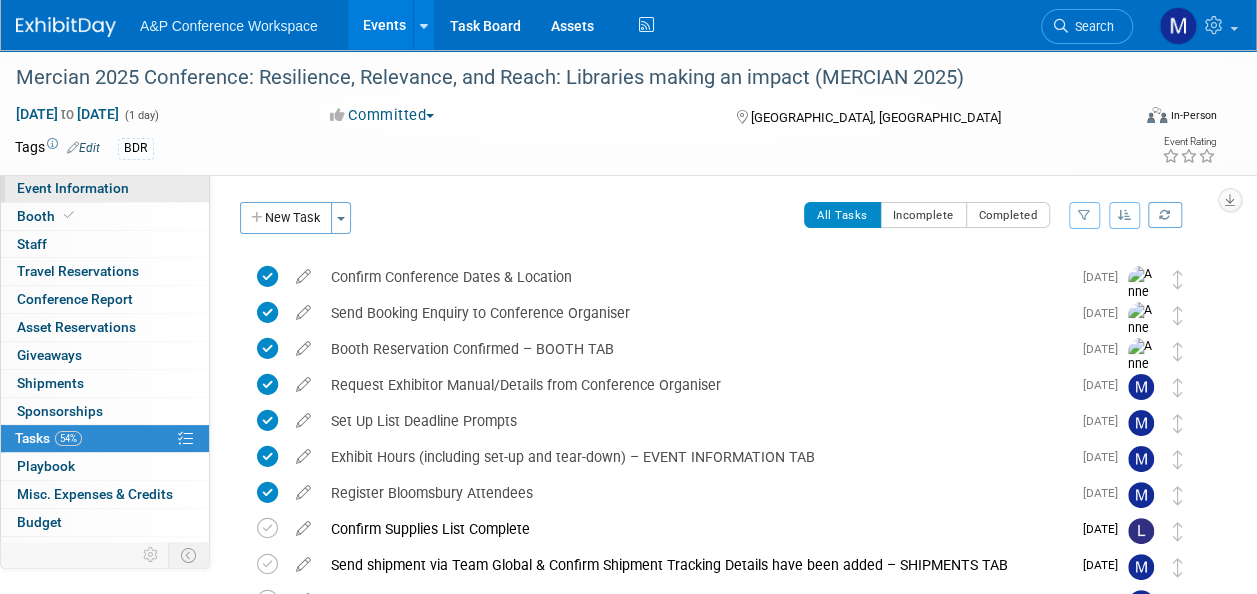 click on "Event Information" at bounding box center (105, 188) 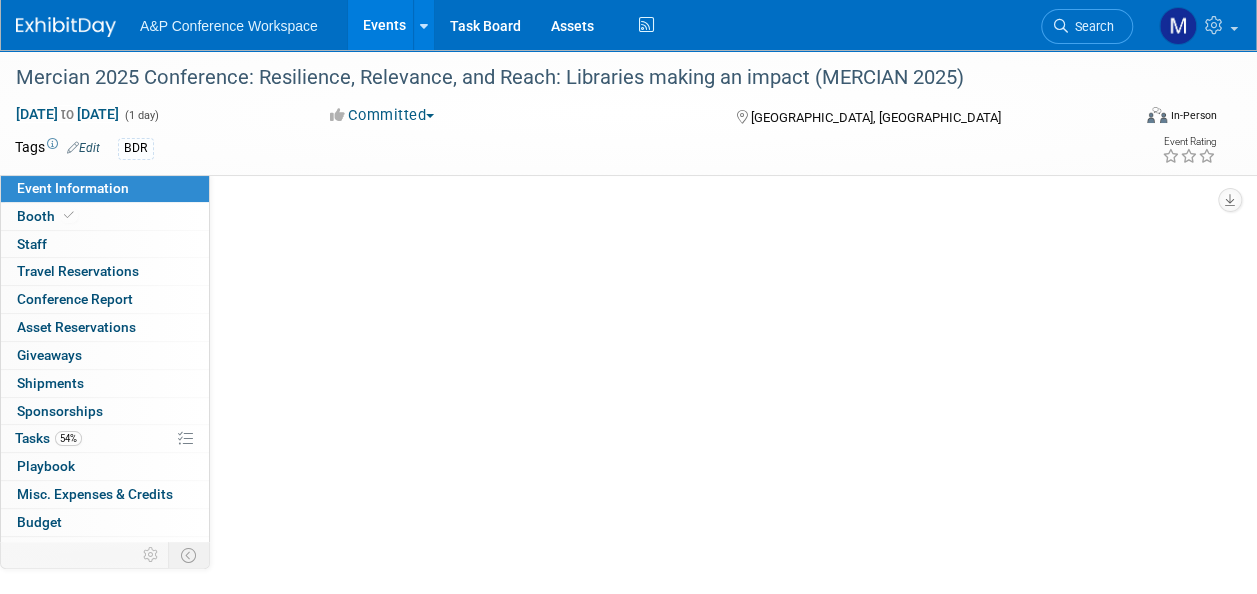 select on "Annual" 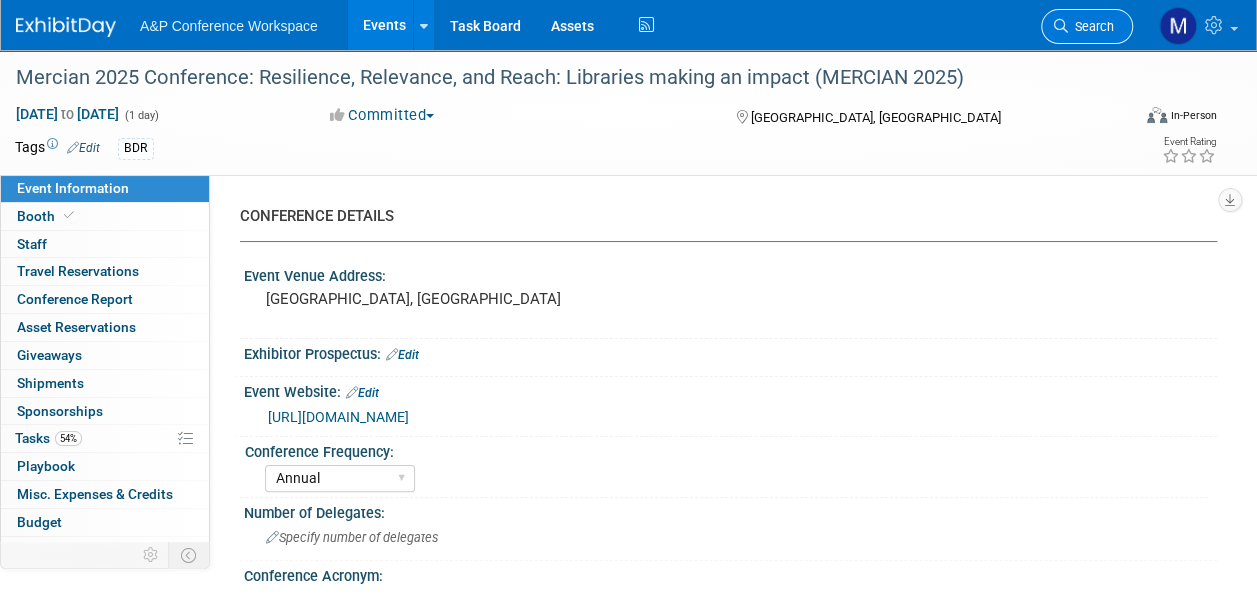 click on "Search" at bounding box center (1087, 26) 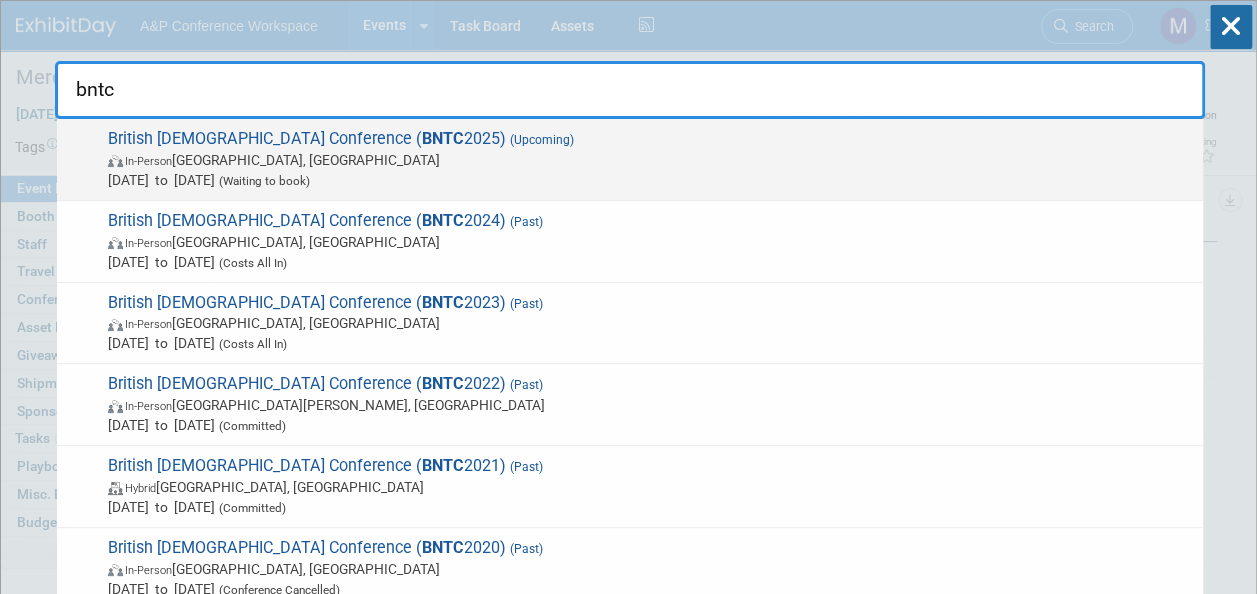 type on "bntc" 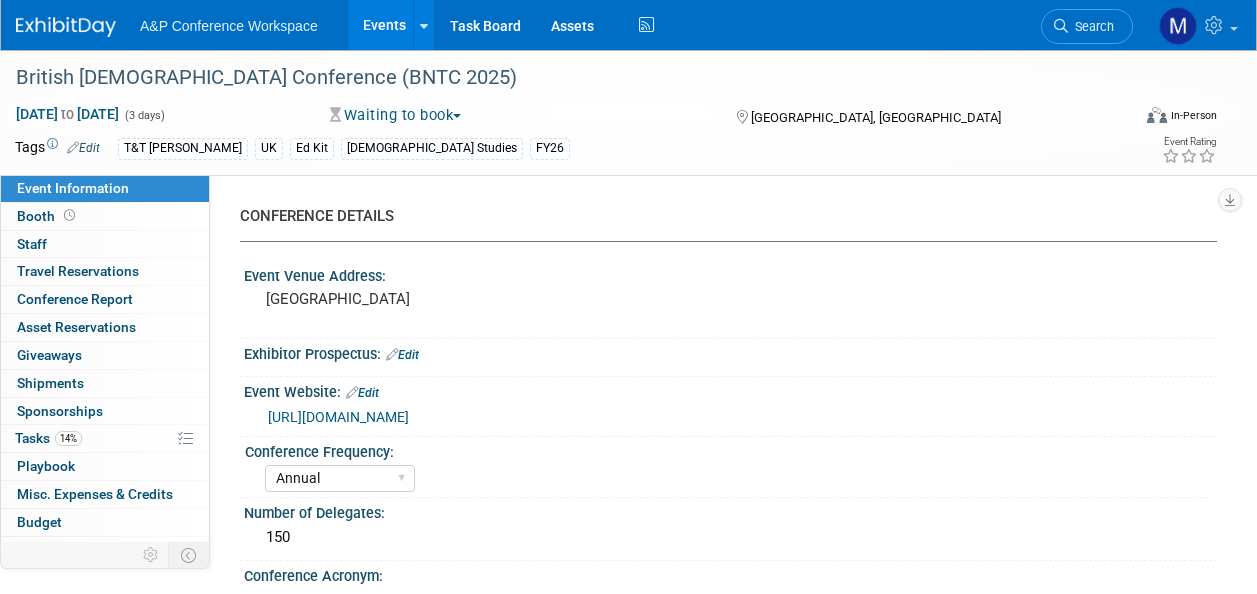 select on "Annual" 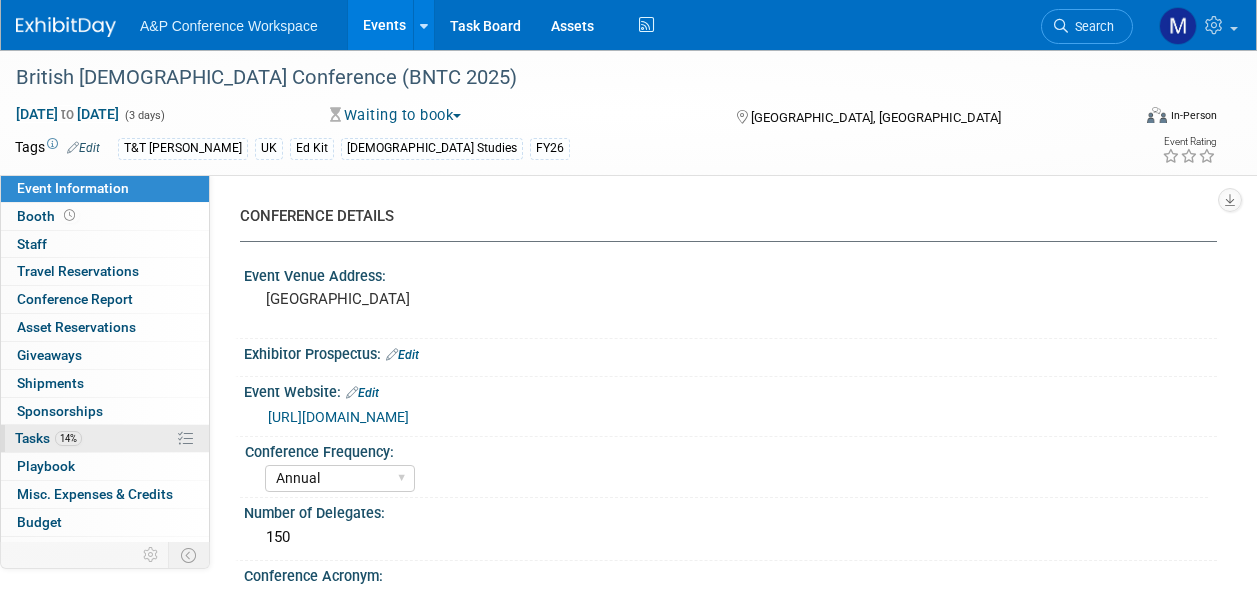 scroll, scrollTop: 0, scrollLeft: 0, axis: both 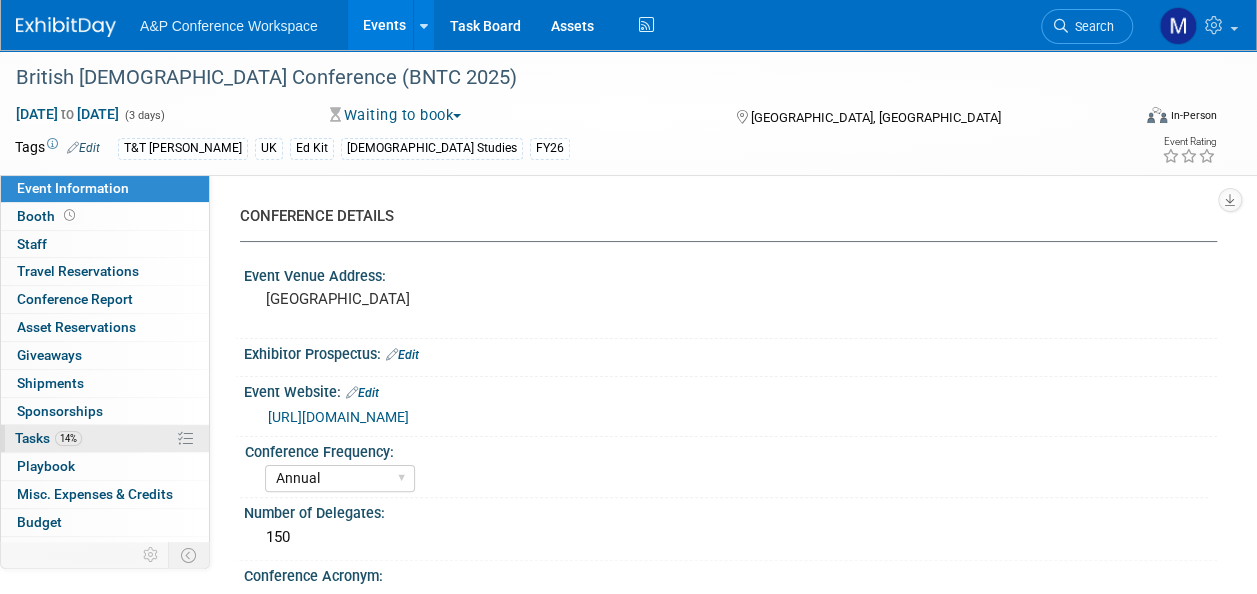 click on "14%
Tasks 14%" at bounding box center (105, 438) 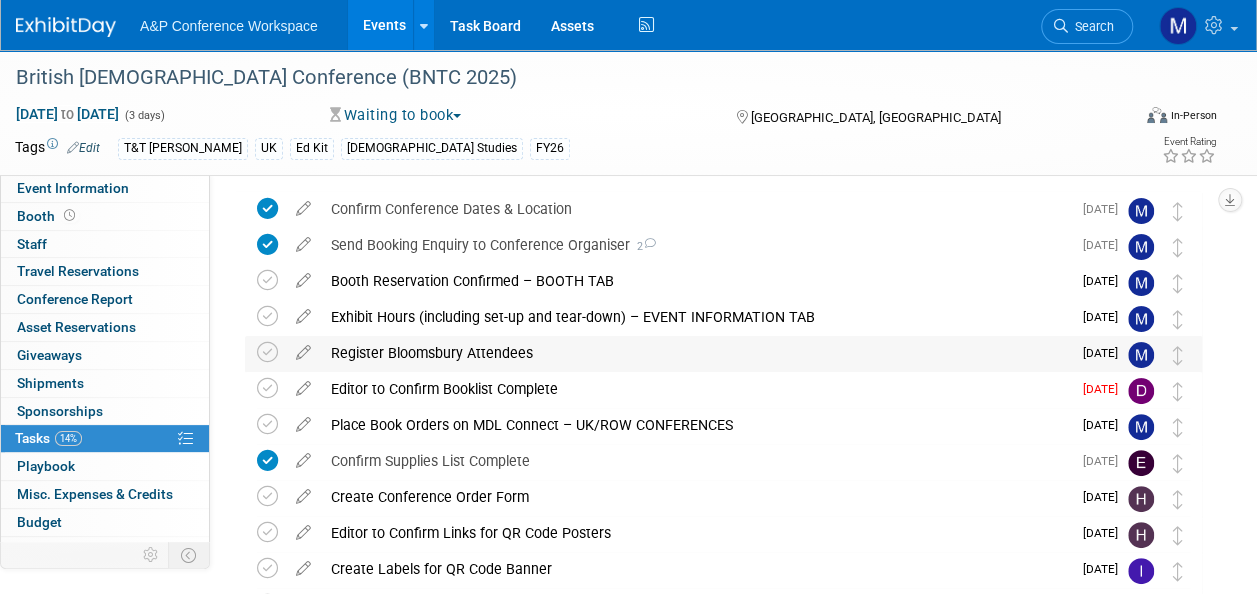 scroll, scrollTop: 100, scrollLeft: 0, axis: vertical 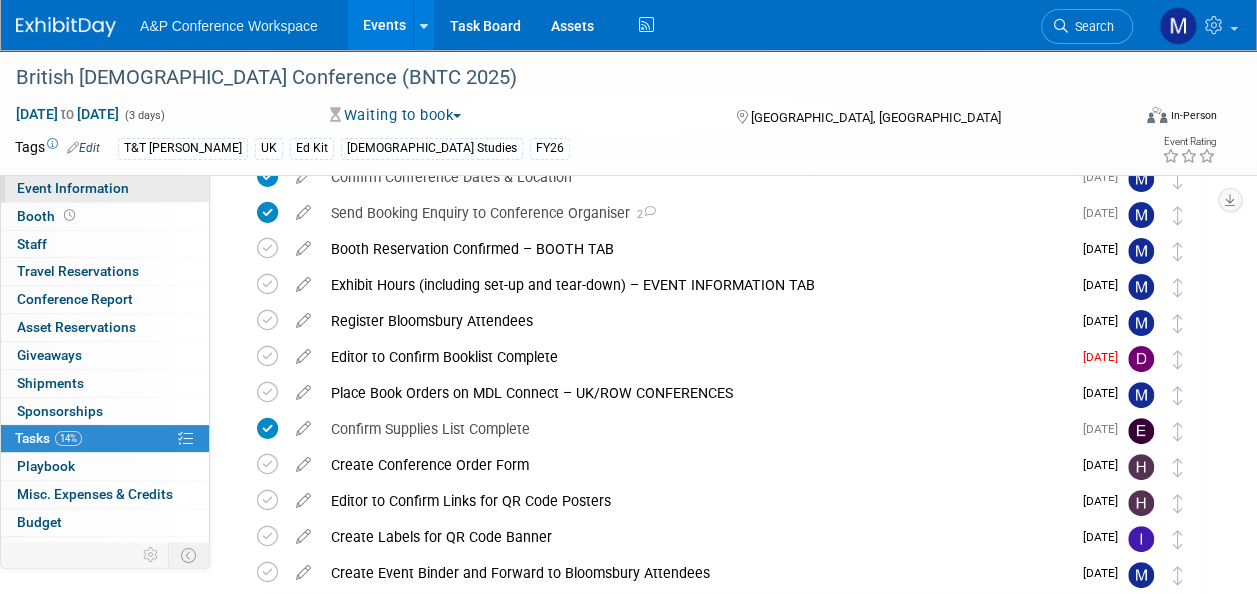 click on "Event Information" at bounding box center [73, 188] 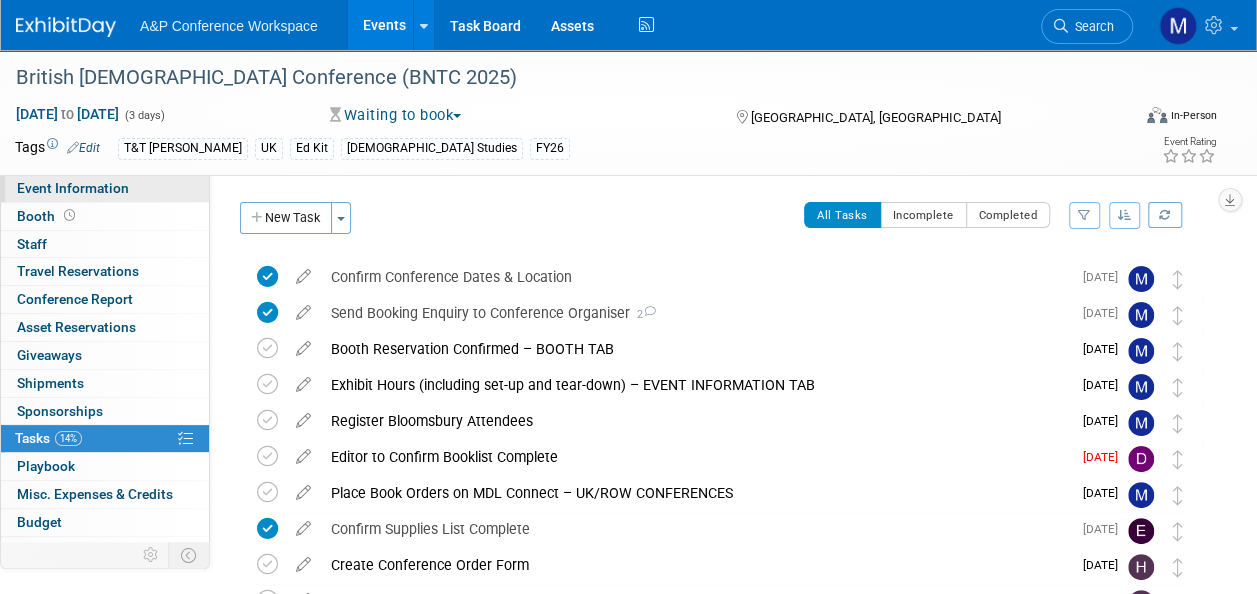 select on "Annual" 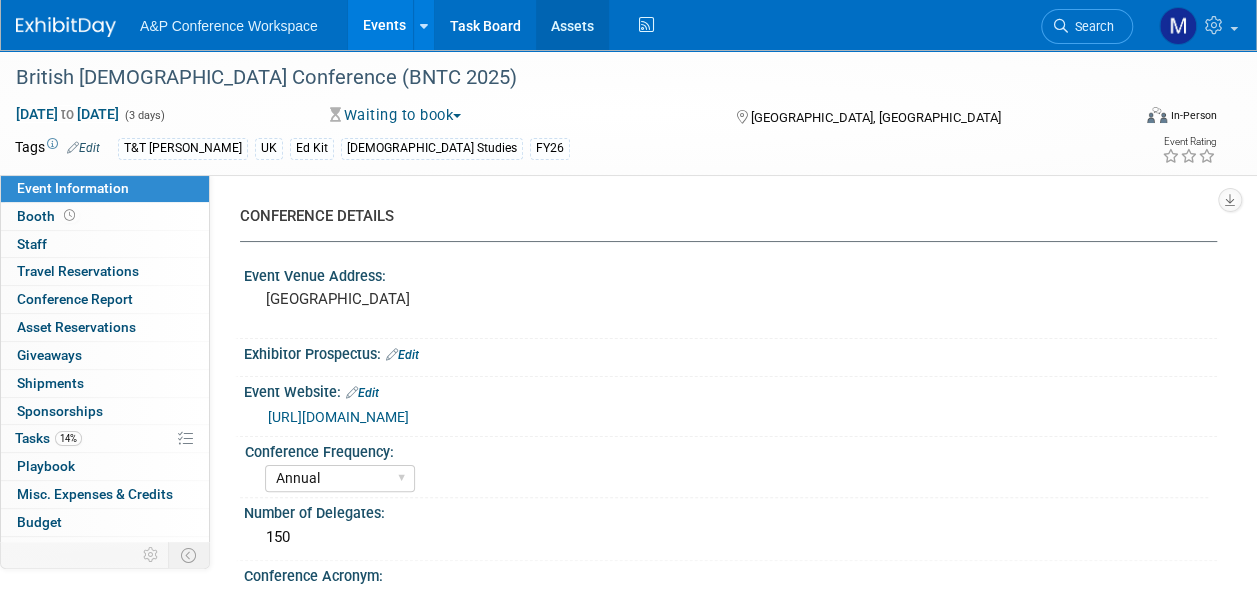 click on "Assets" at bounding box center (572, 25) 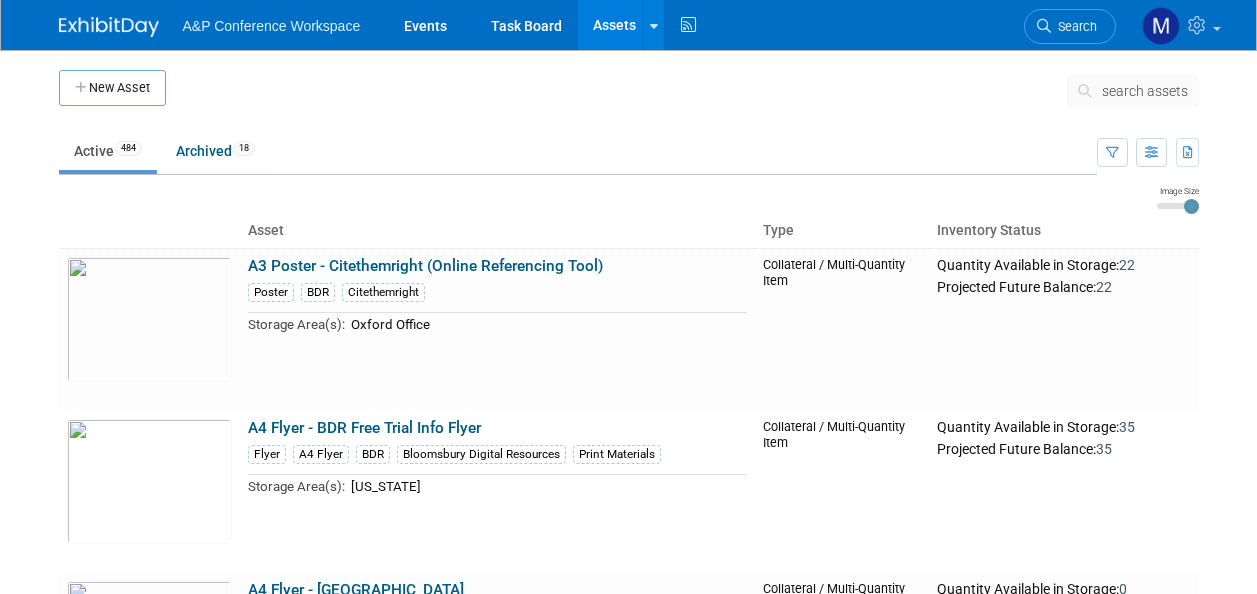 scroll, scrollTop: 0, scrollLeft: 0, axis: both 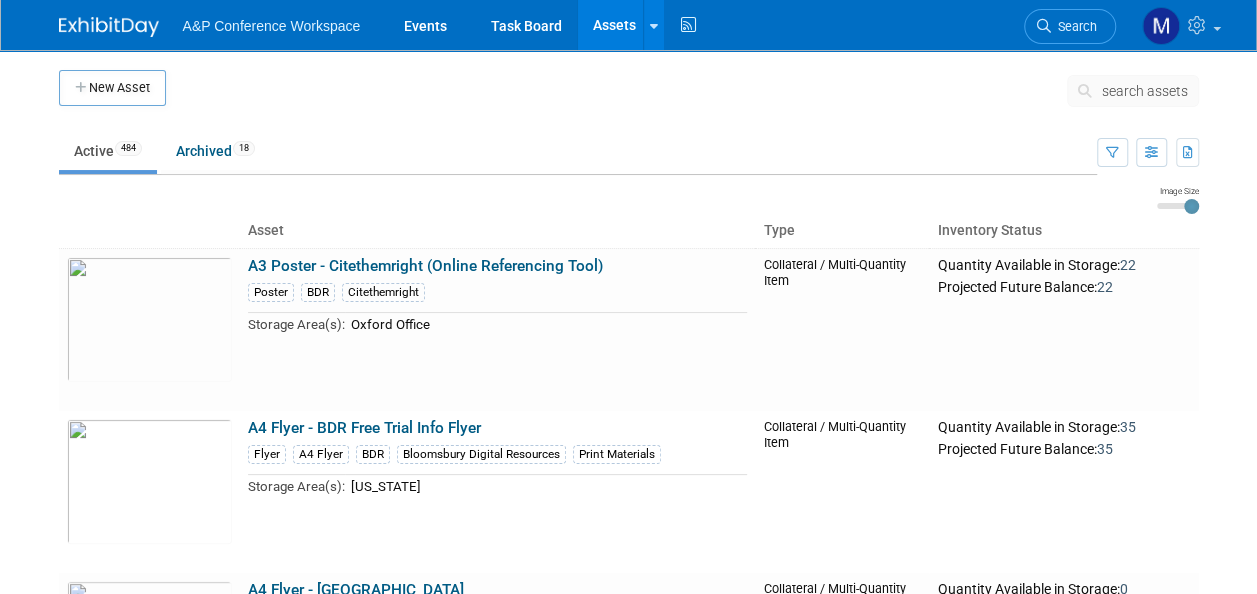 click on "search assets" at bounding box center (1145, 91) 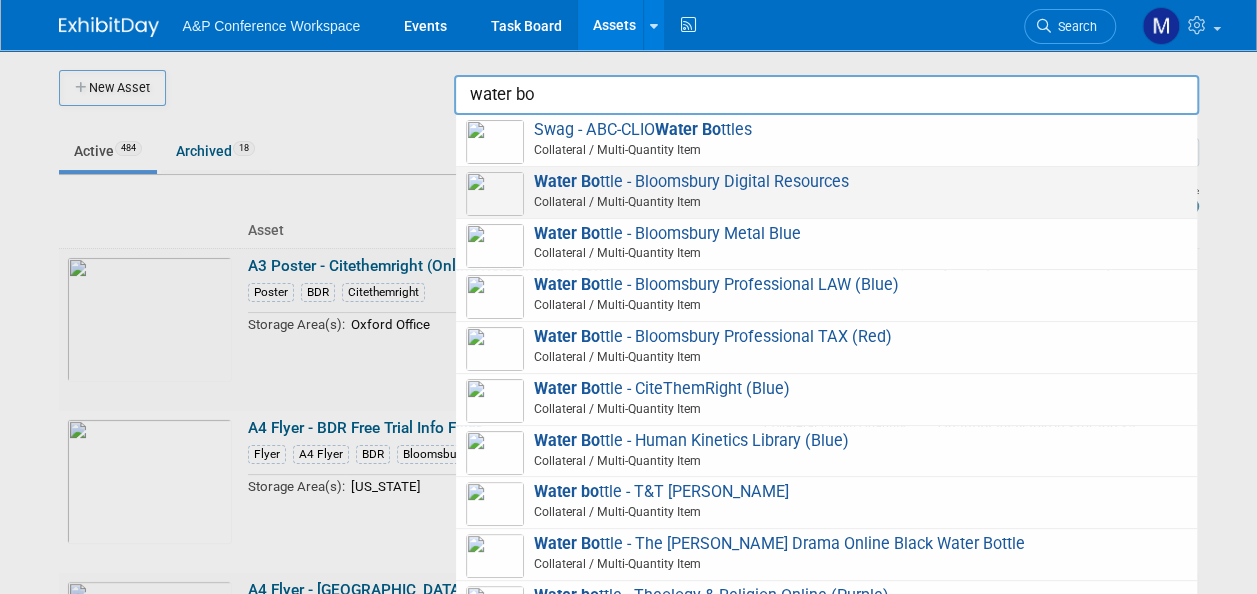 click on "Water Bo ttle - Bloomsbury Digital Resources Collateral / Multi-Quantity Item" at bounding box center (826, 193) 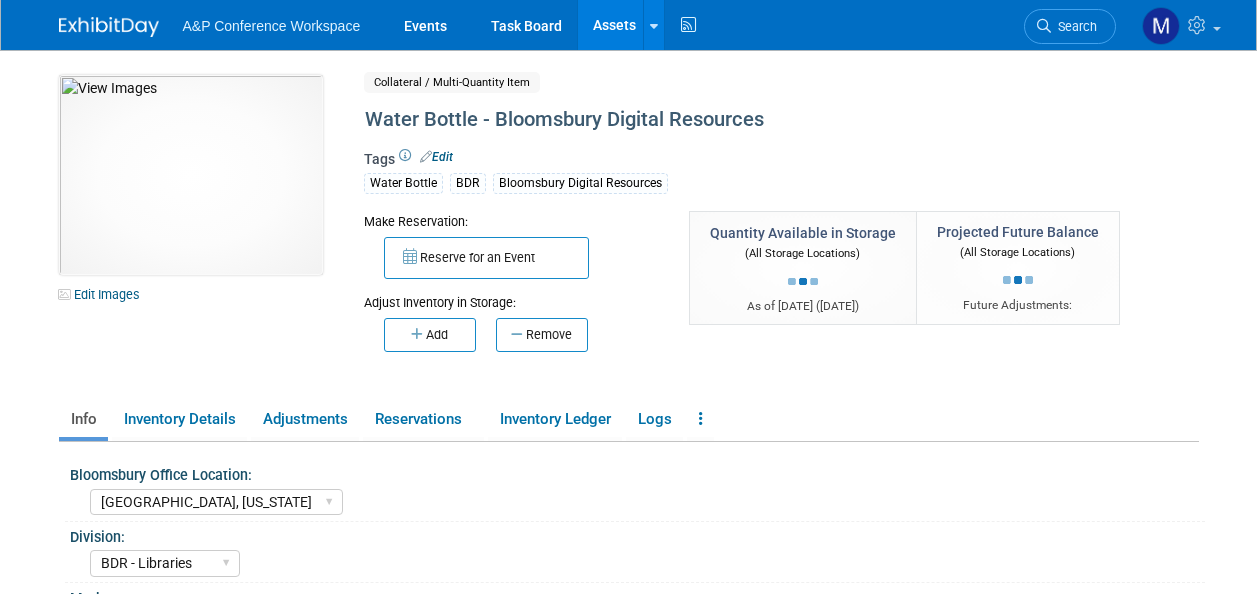 select on "[GEOGRAPHIC_DATA], [US_STATE]" 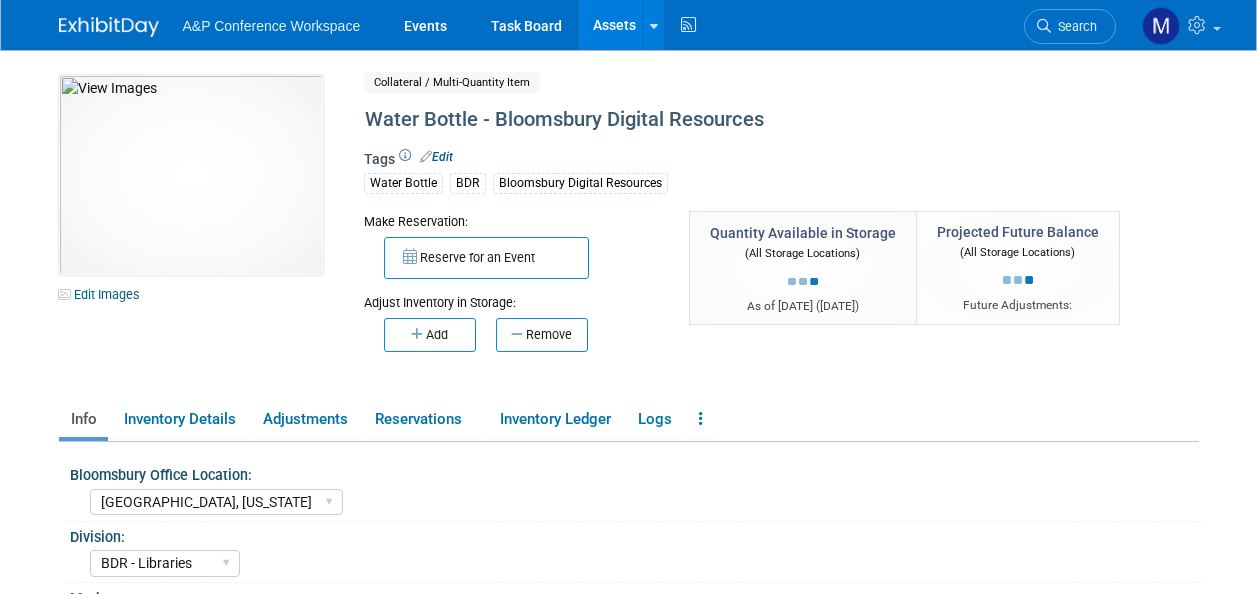select on "BDR - Libraries" 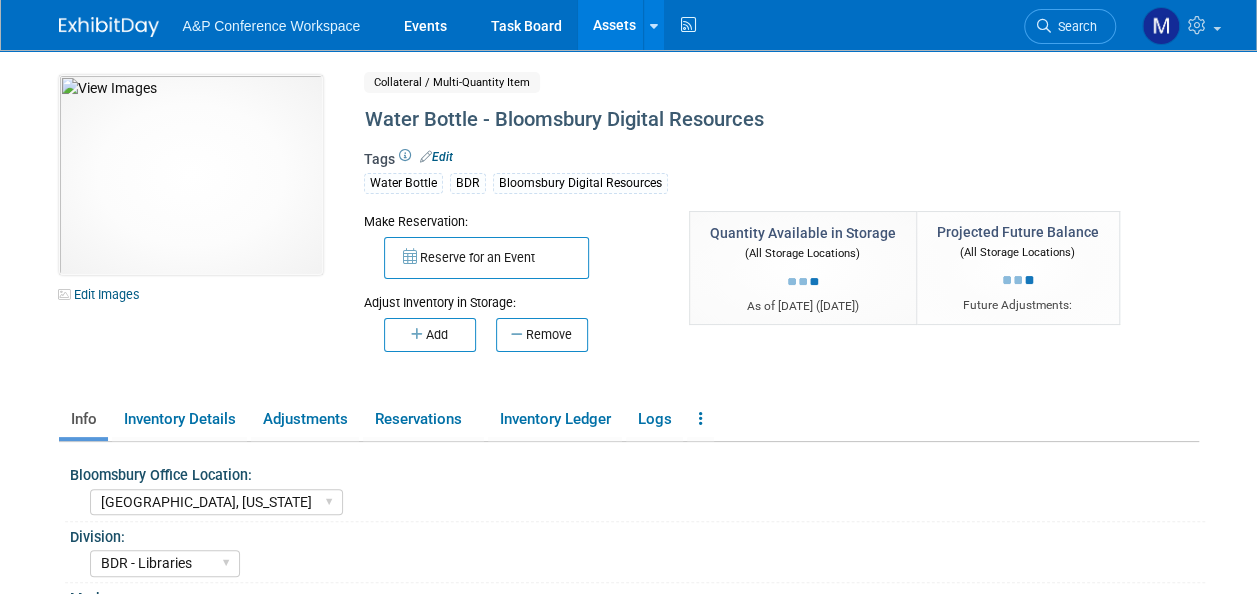 scroll, scrollTop: 0, scrollLeft: 0, axis: both 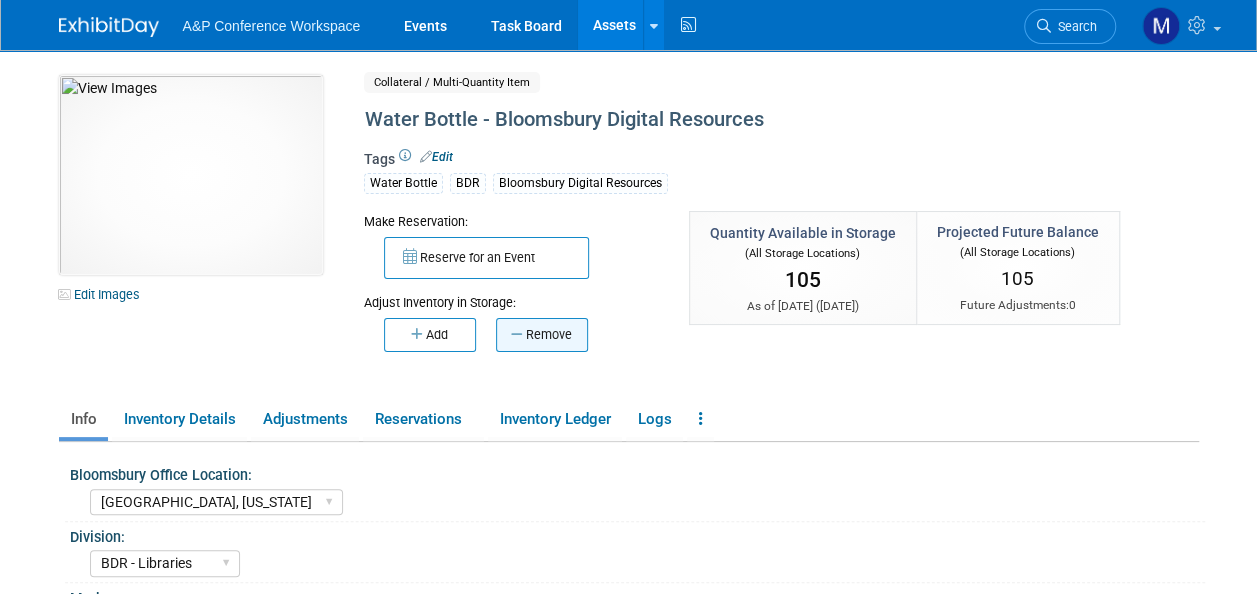 click on "Remove" at bounding box center [542, 335] 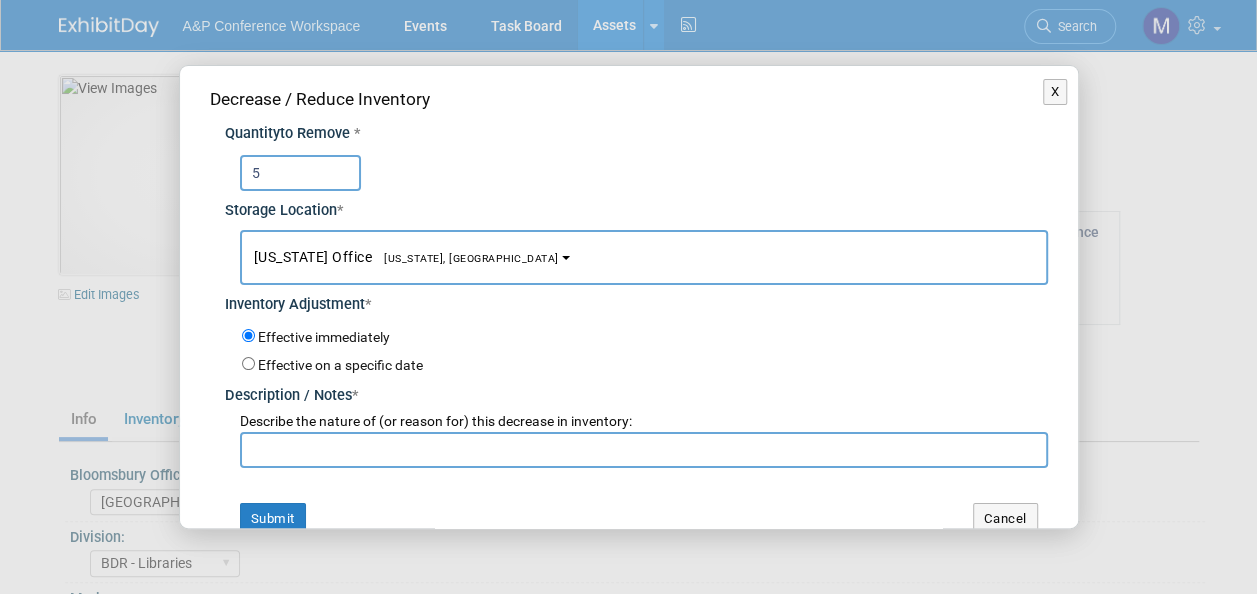 type on "5" 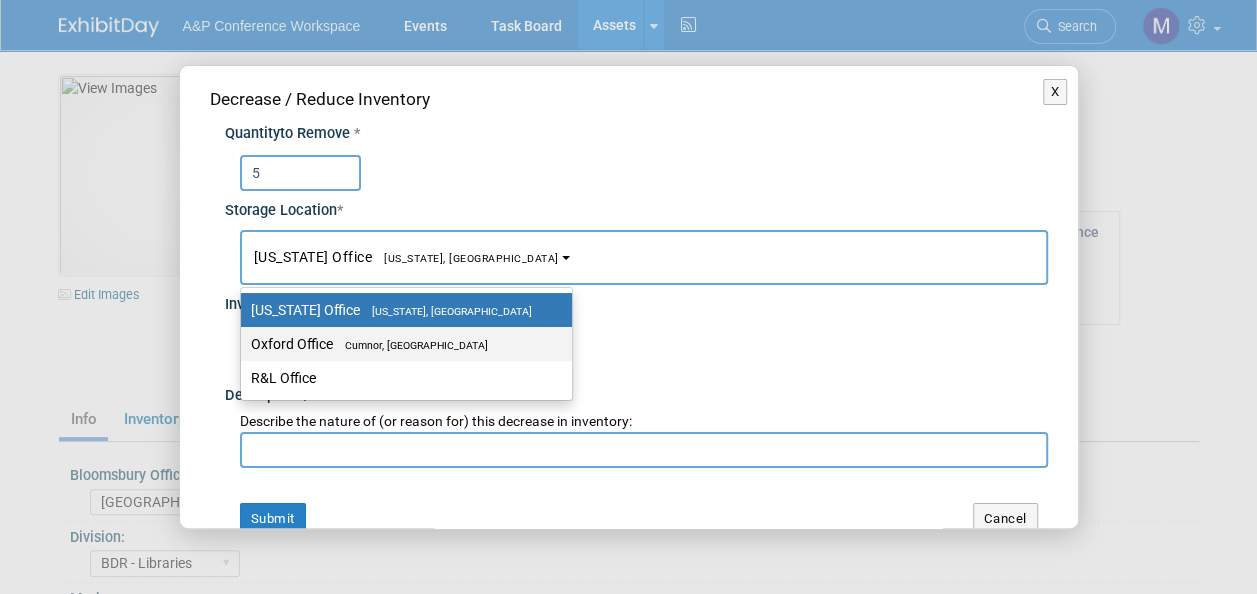 click on "Oxford Office  Cumnor, United Kingdom" at bounding box center [401, 344] 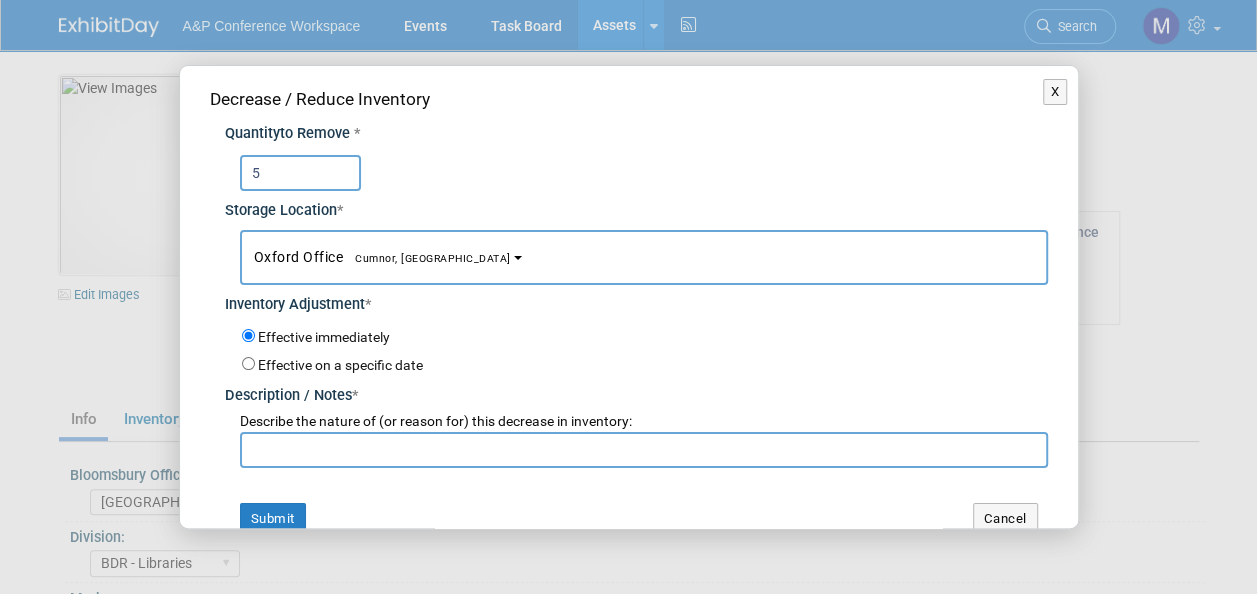 click at bounding box center (644, 450) 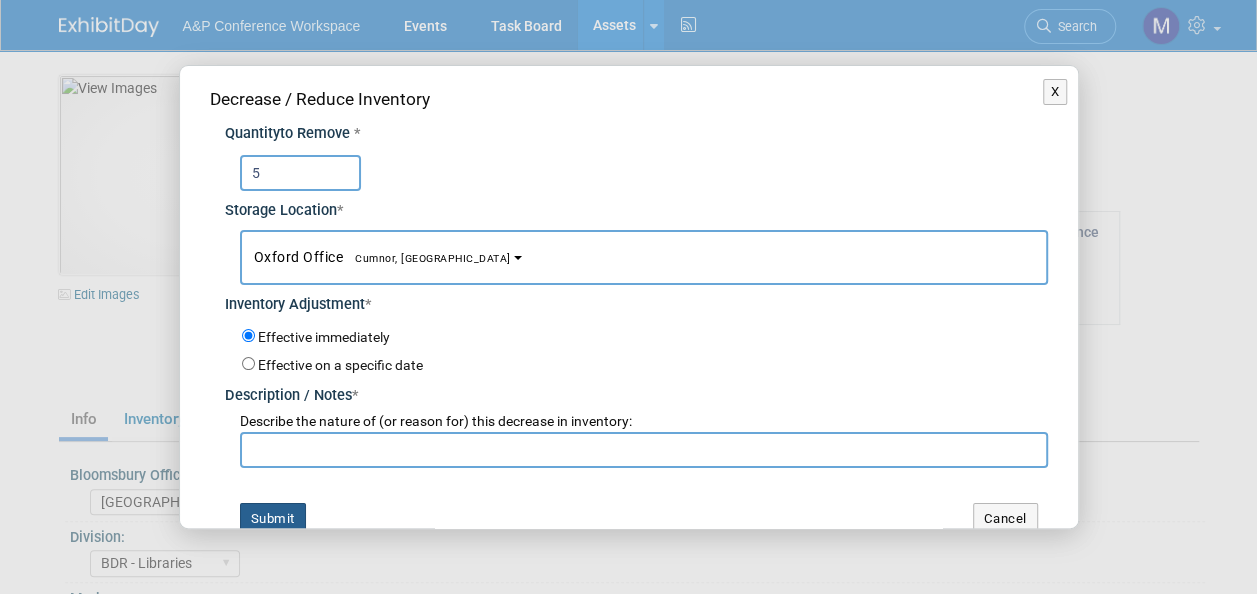 type 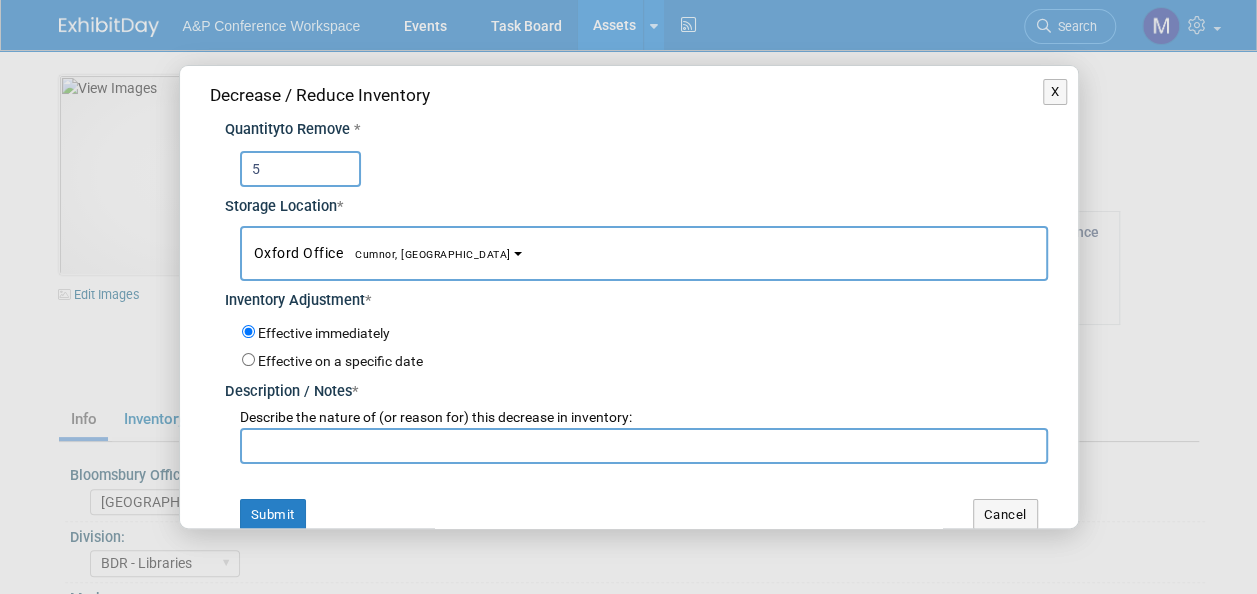 click at bounding box center [644, 446] 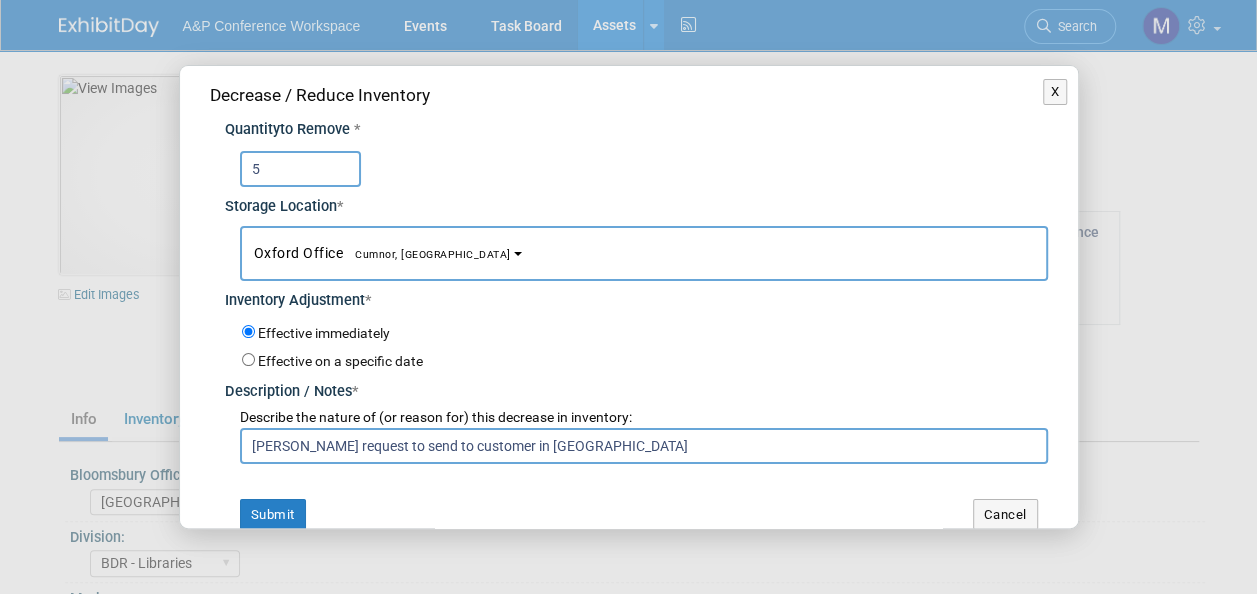 drag, startPoint x: 626, startPoint y: 438, endPoint x: 249, endPoint y: 440, distance: 377.0053 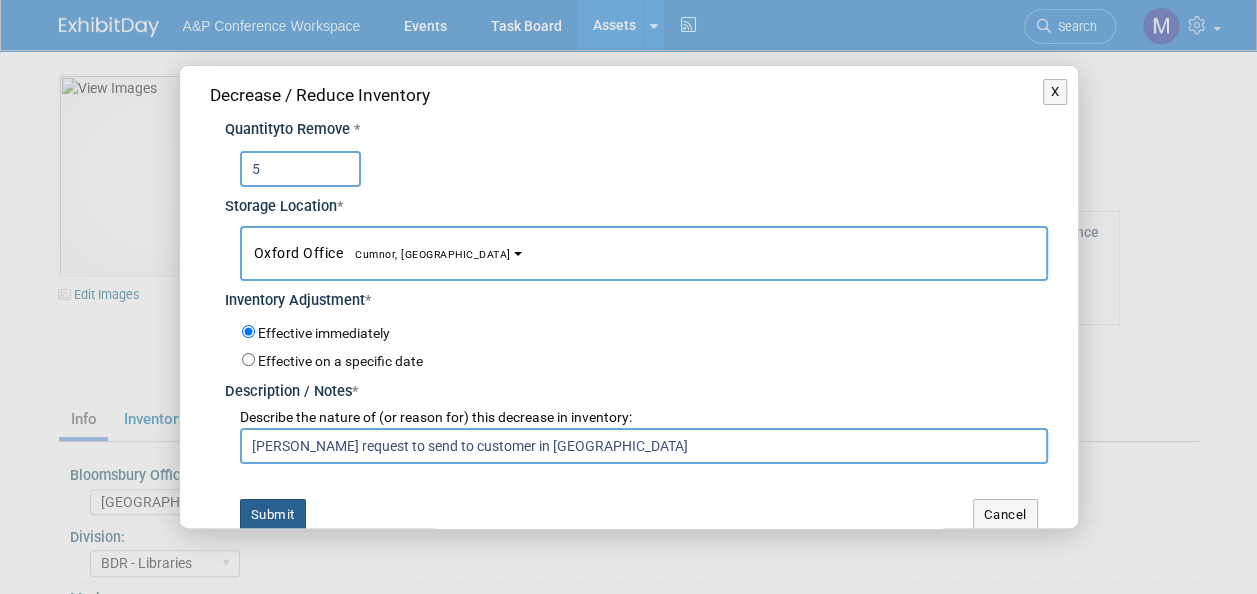 type on "Charlotte Unsworth request to send to customer in Dublin" 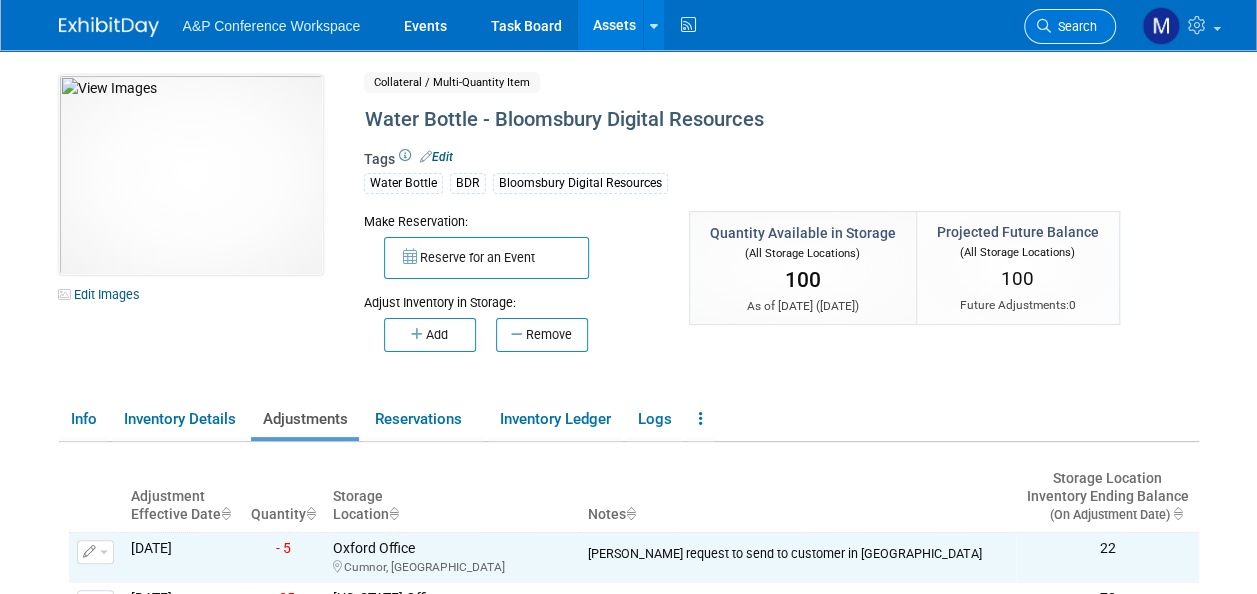 click on "Search" at bounding box center (1074, 26) 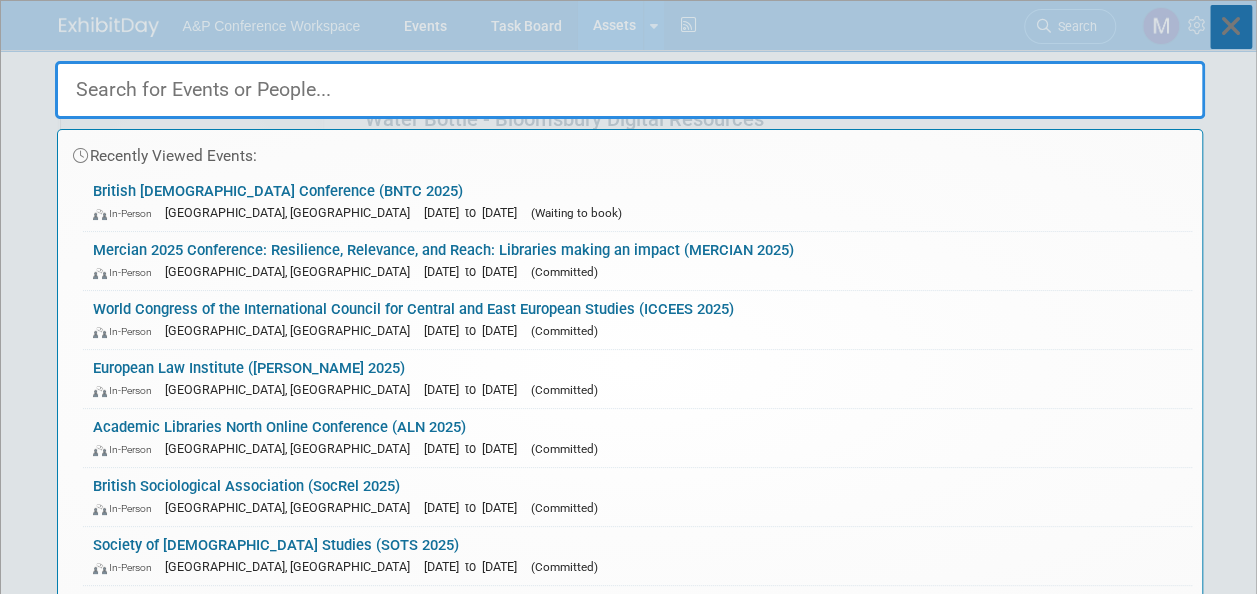 click at bounding box center [1231, 27] 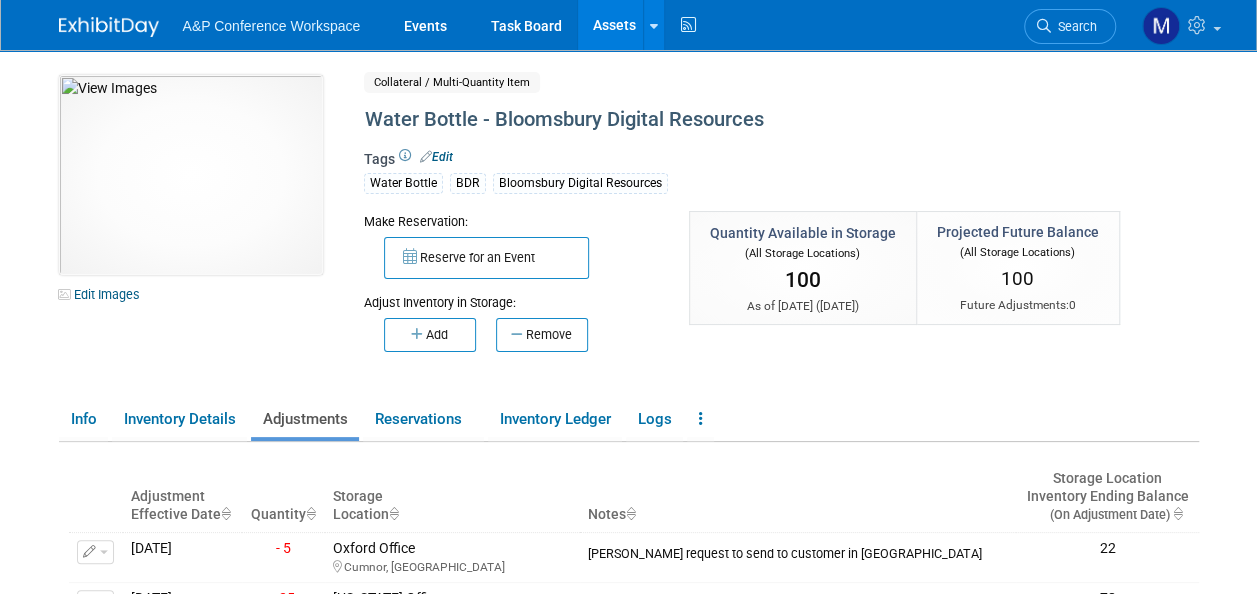 click on "Assets" at bounding box center [614, 25] 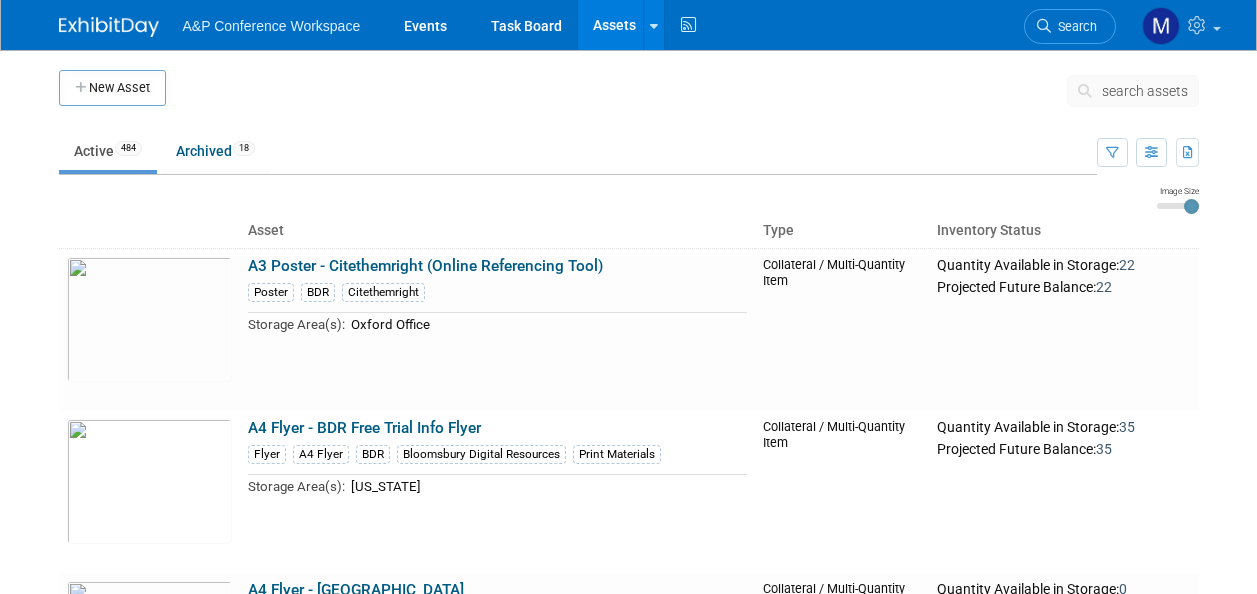 scroll, scrollTop: 0, scrollLeft: 0, axis: both 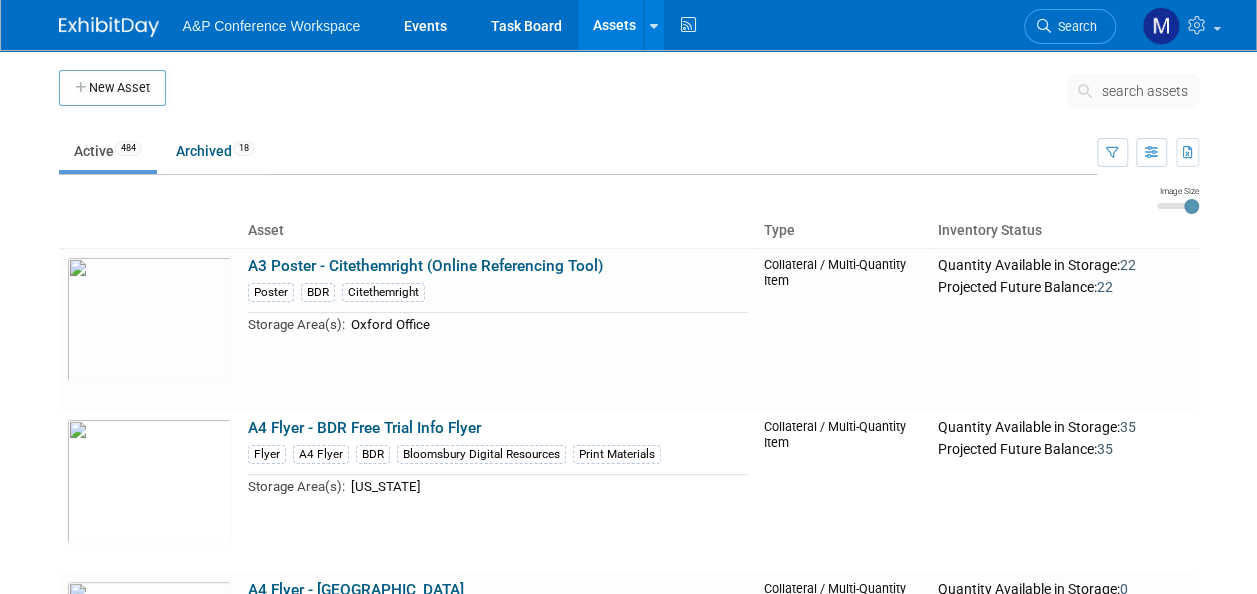 click on "search assets" at bounding box center (1145, 91) 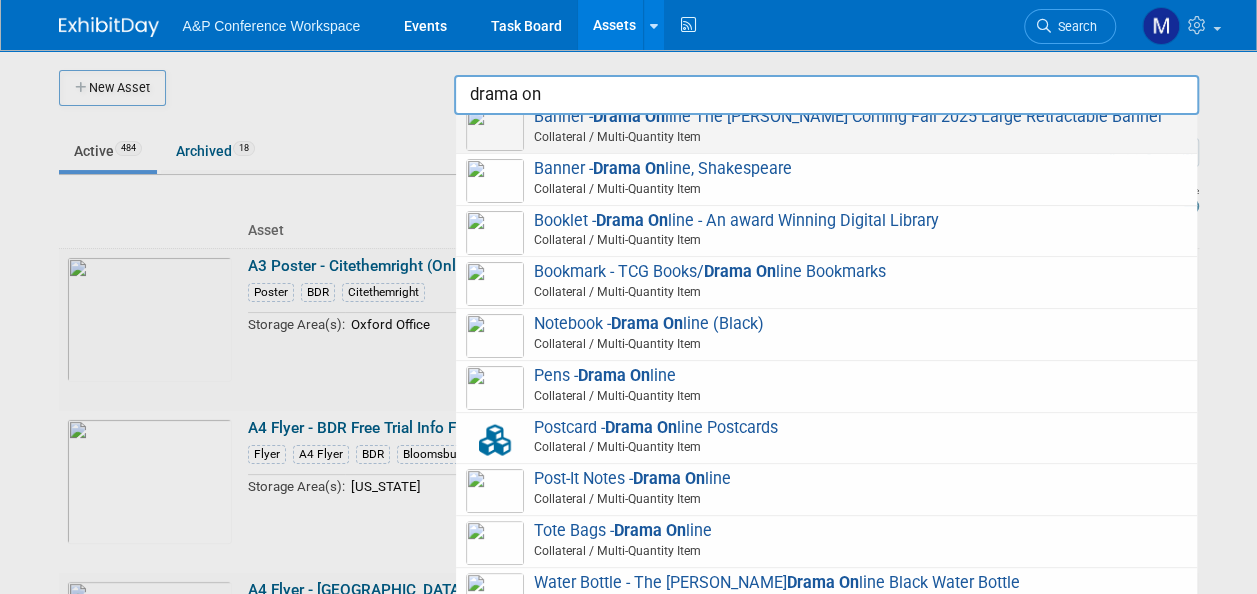 scroll, scrollTop: 256, scrollLeft: 0, axis: vertical 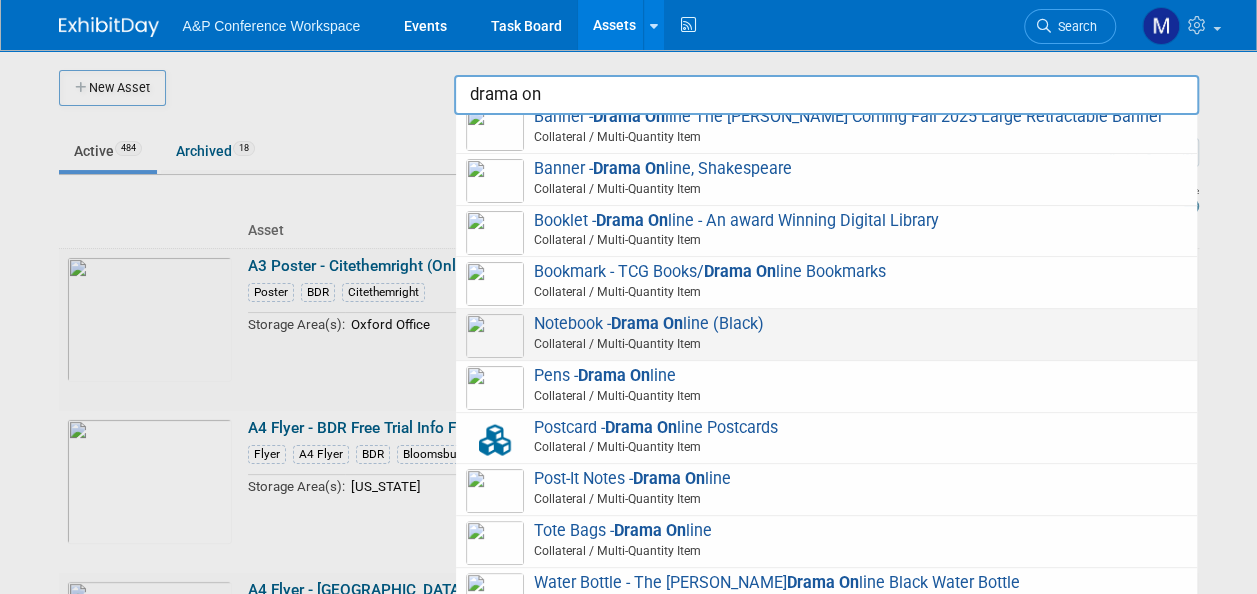 click on "Notebook -  Drama On line (Black) Collateral / Multi-Quantity Item" at bounding box center [826, 334] 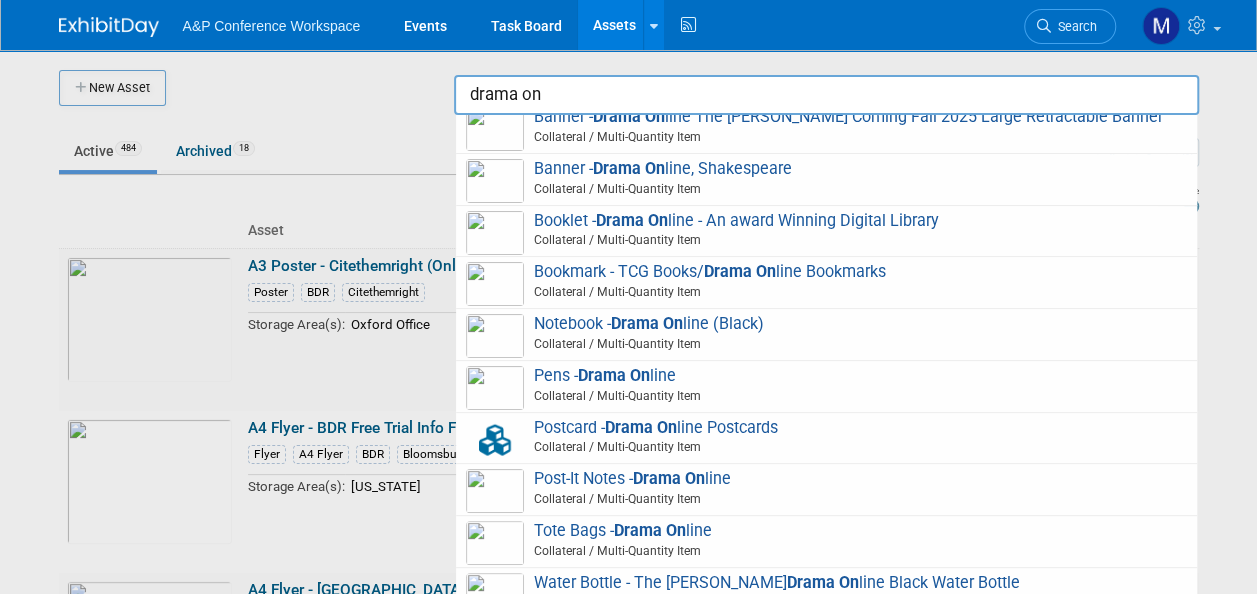 type on "Notebook - Drama Online (Black)" 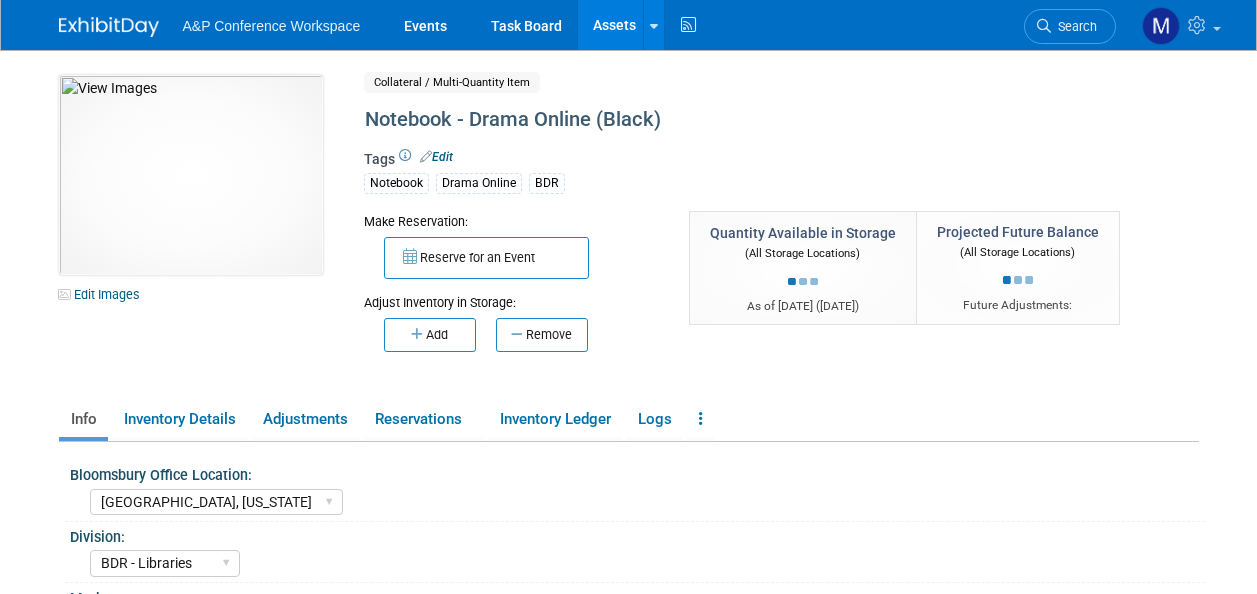 select on "[GEOGRAPHIC_DATA], [US_STATE]" 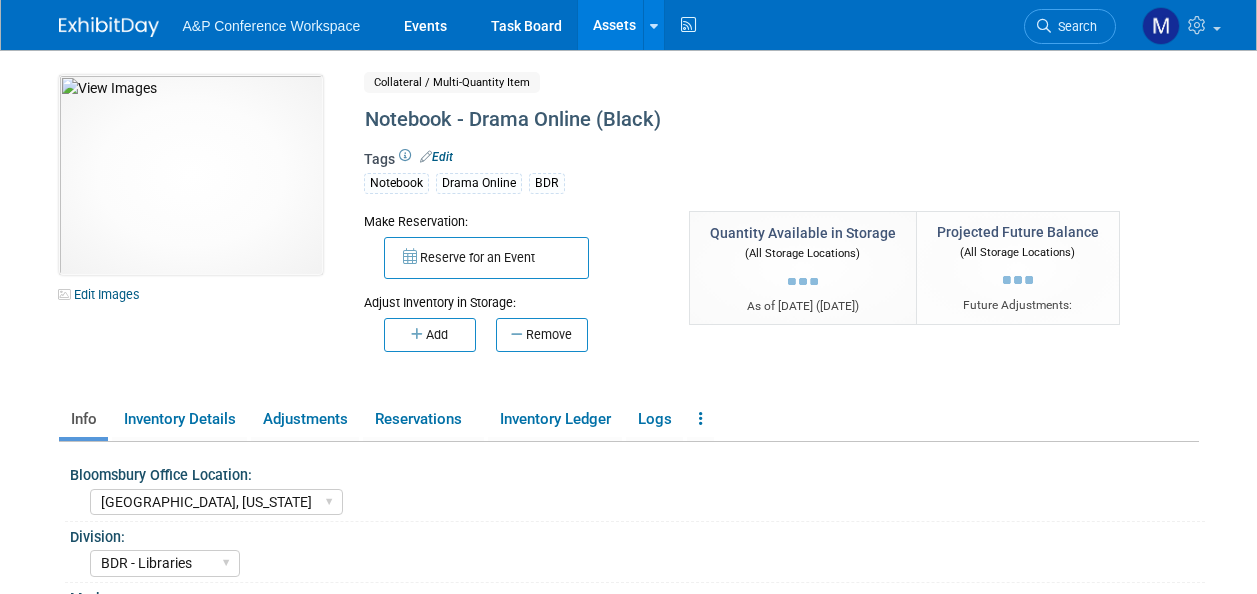 select on "BDR - Libraries" 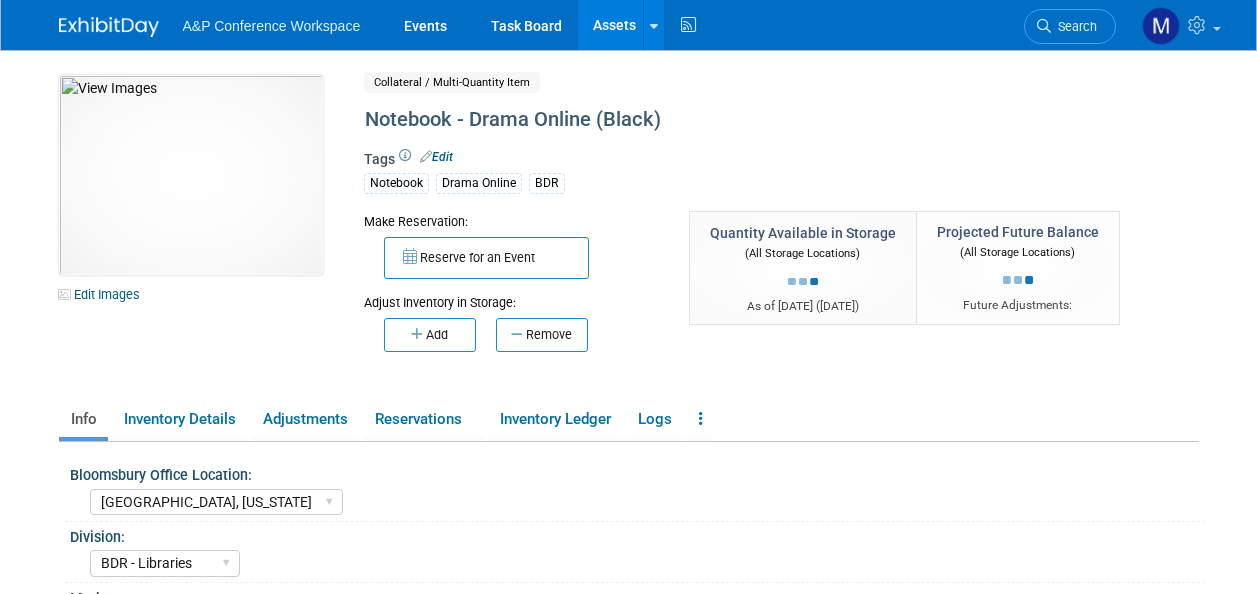 scroll, scrollTop: 0, scrollLeft: 0, axis: both 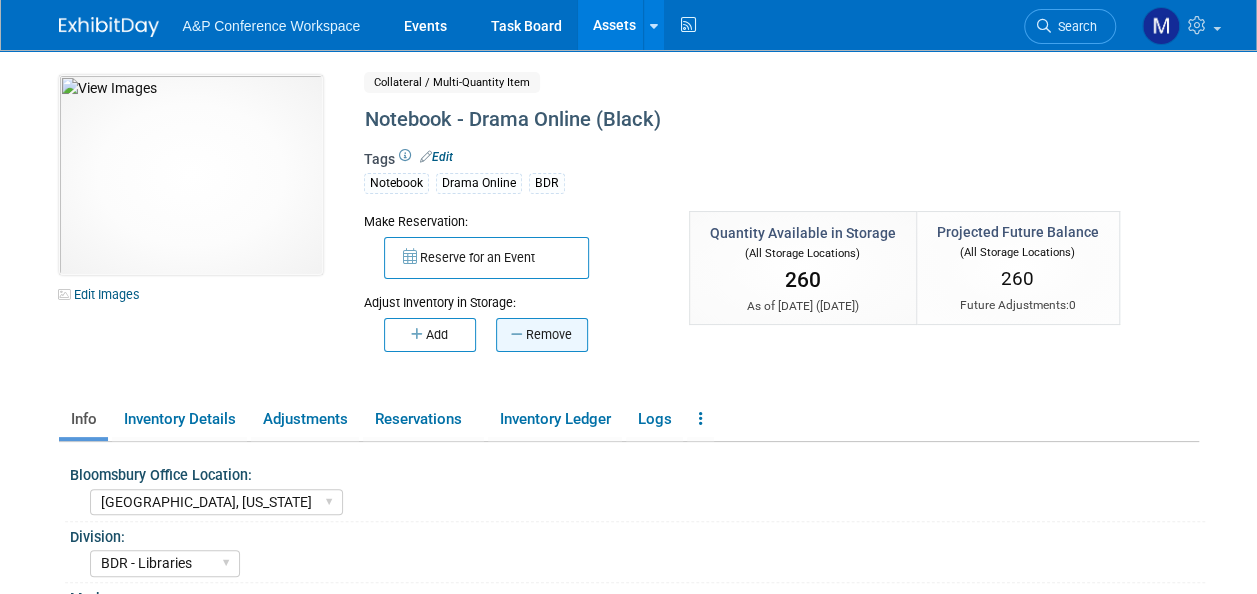 click on "Remove" at bounding box center [542, 335] 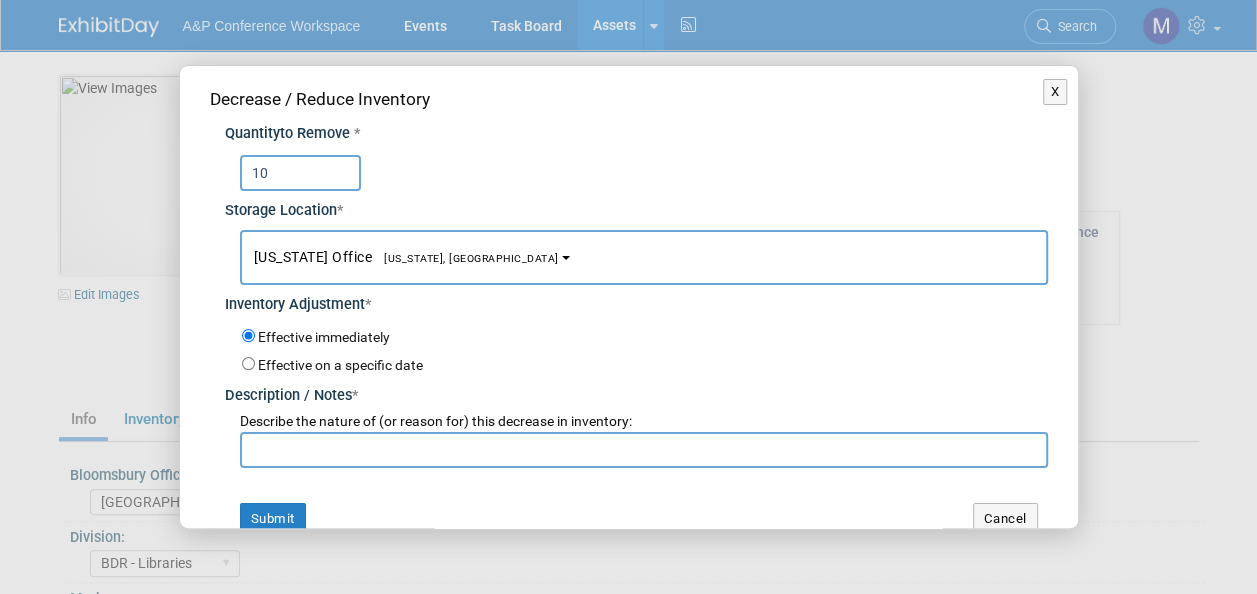 type on "10" 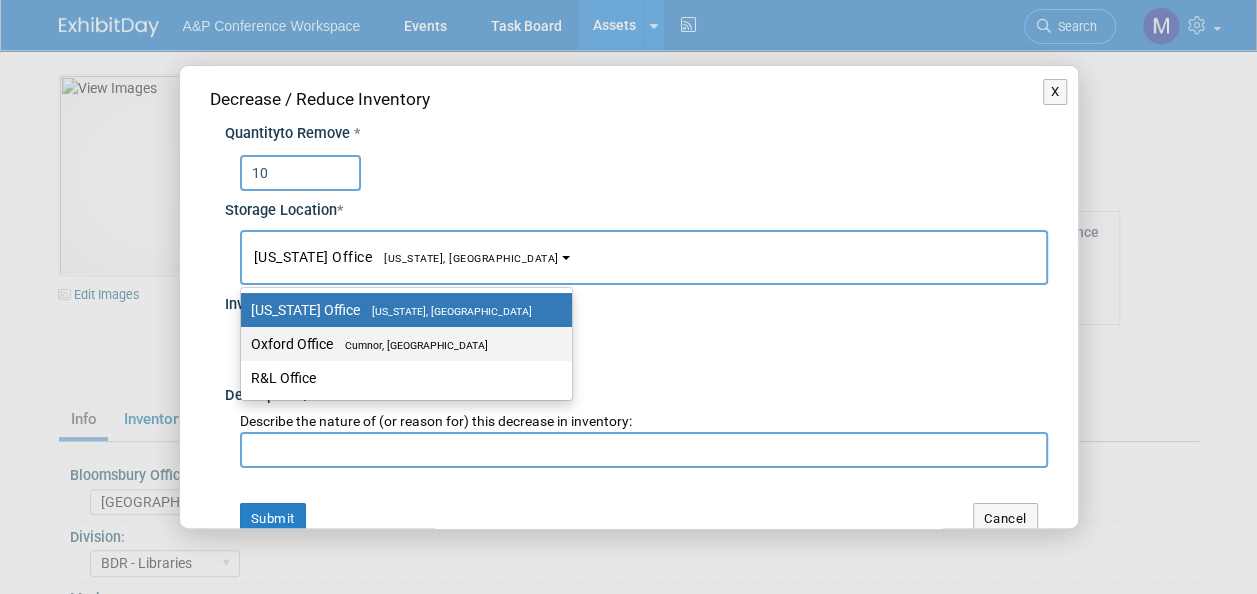click on "Cumnor, [GEOGRAPHIC_DATA]" at bounding box center [410, 345] 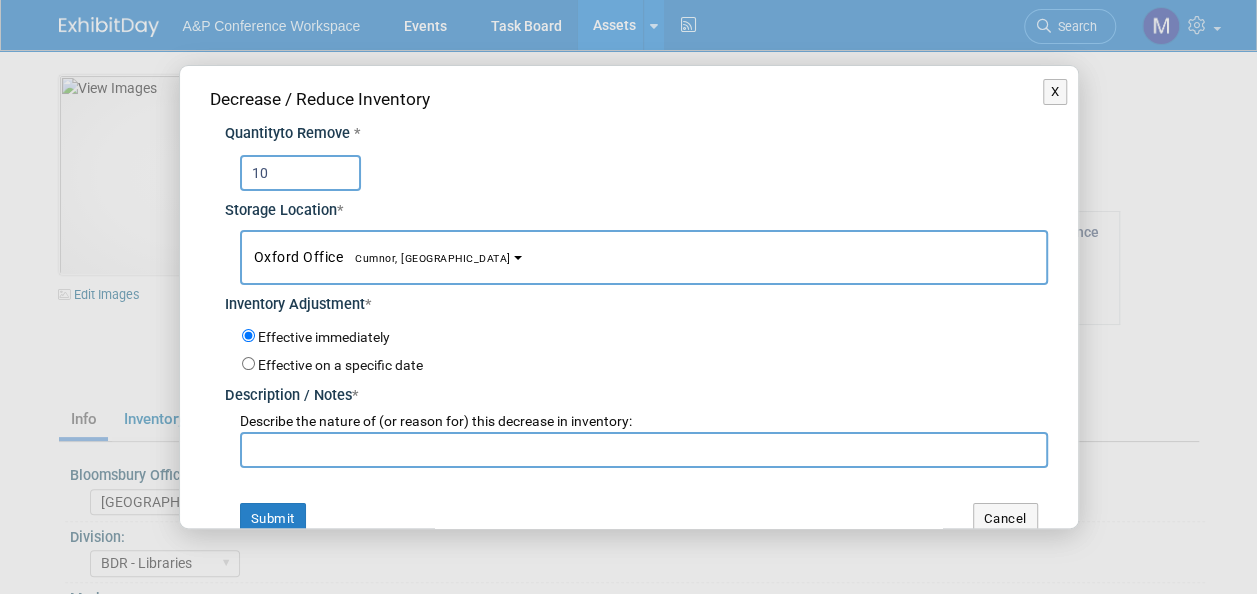 click at bounding box center [644, 450] 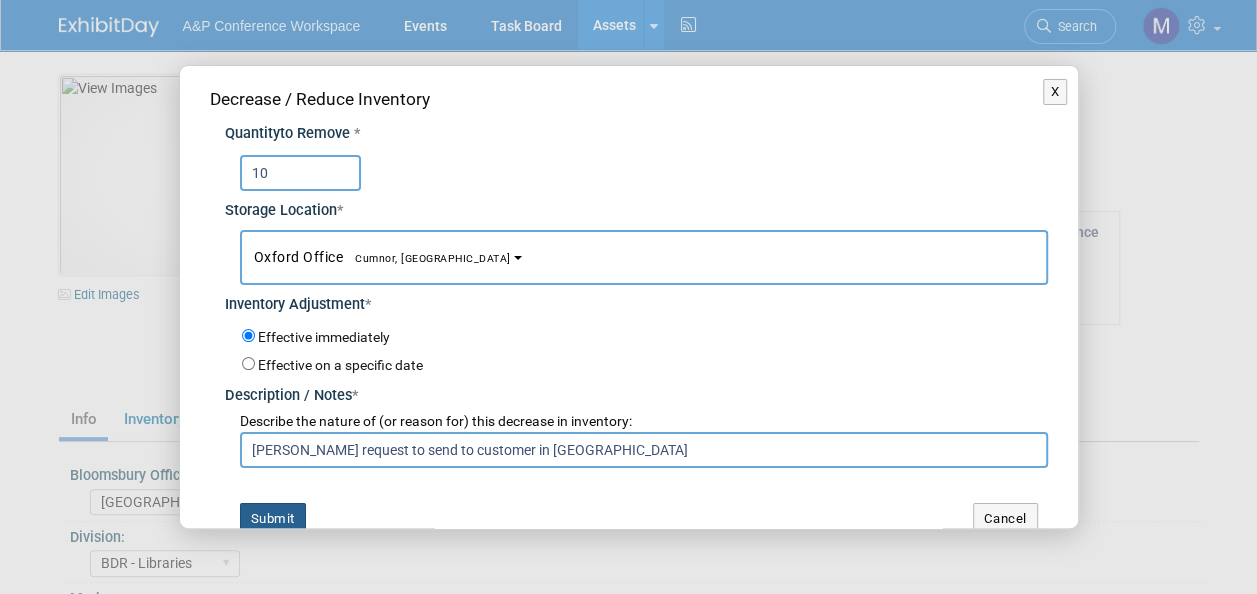 type on "[PERSON_NAME] request to send to customer in [GEOGRAPHIC_DATA]" 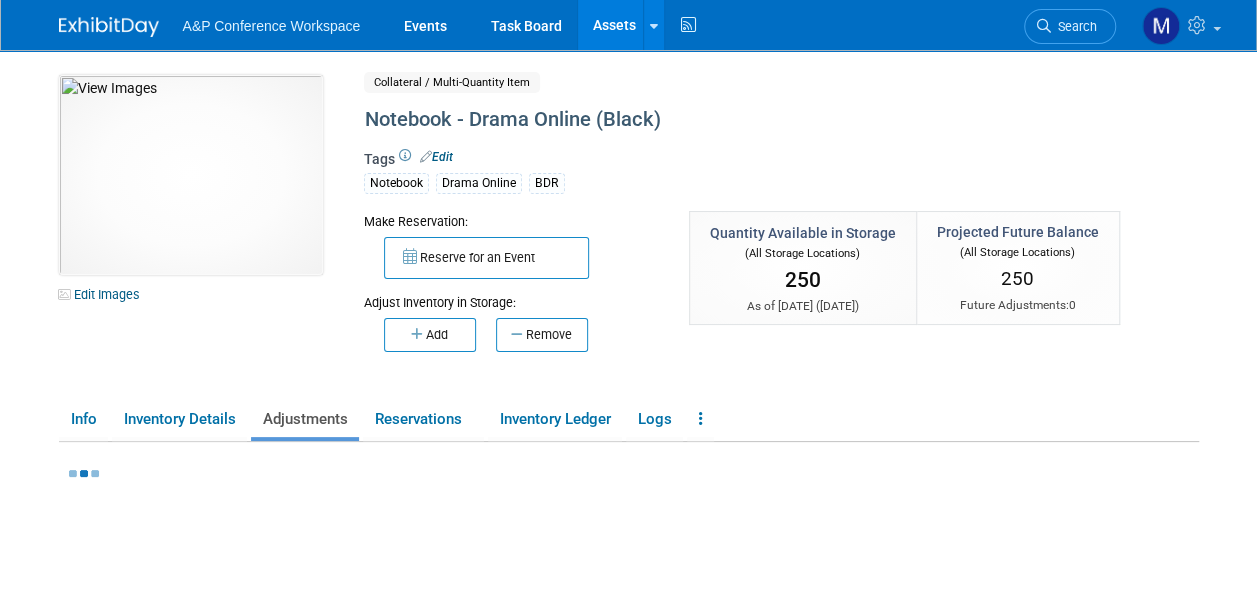 click on "Assets" at bounding box center (614, 25) 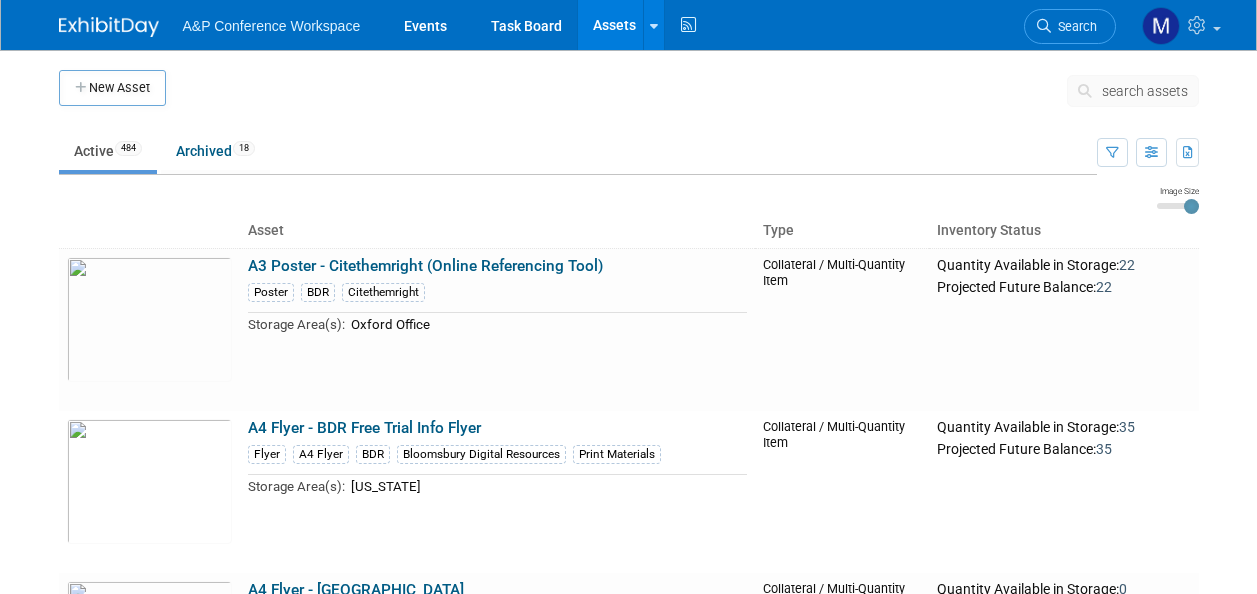 click on "search assets" at bounding box center (1145, 91) 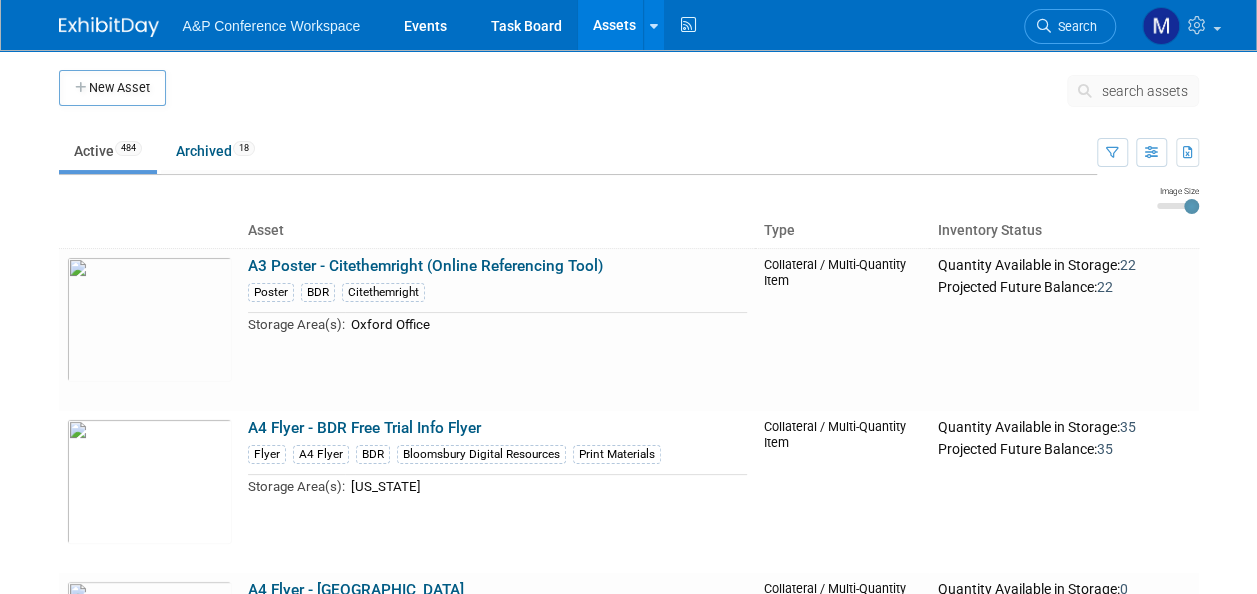 scroll, scrollTop: 0, scrollLeft: 0, axis: both 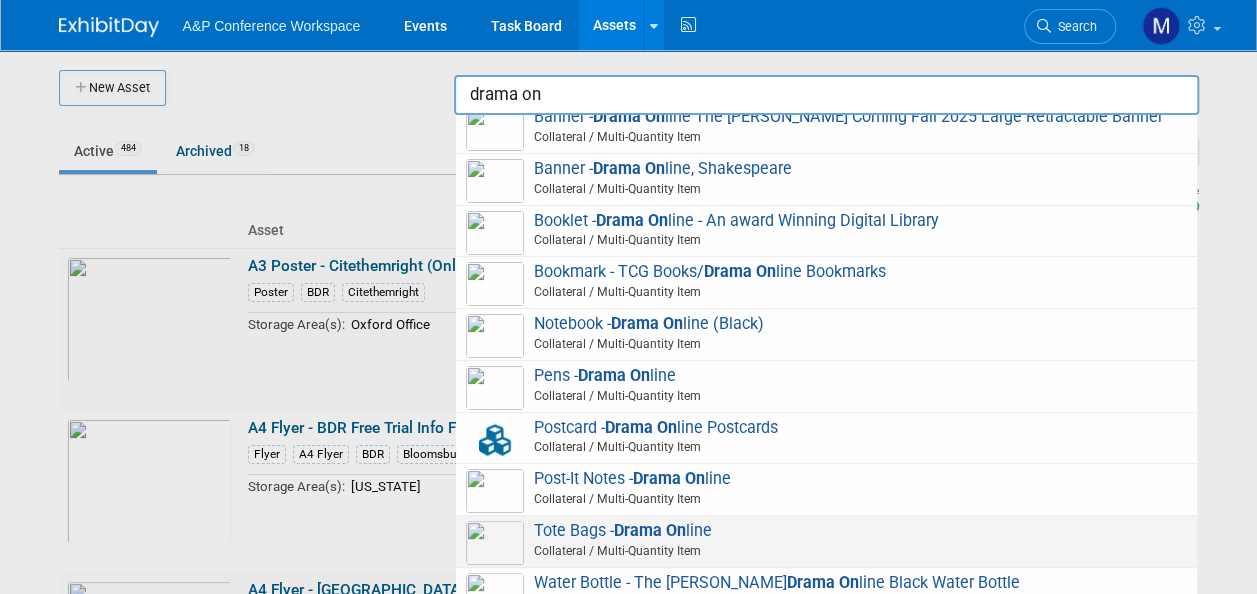 click on "Drama On" at bounding box center (650, 530) 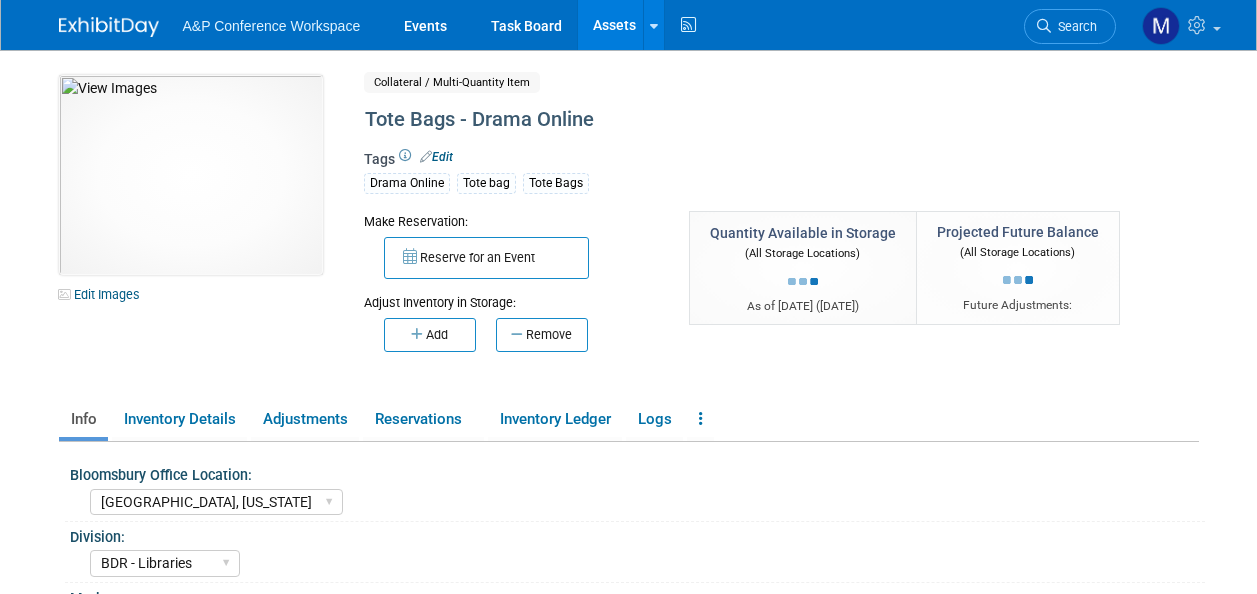 select on "[GEOGRAPHIC_DATA], [US_STATE]" 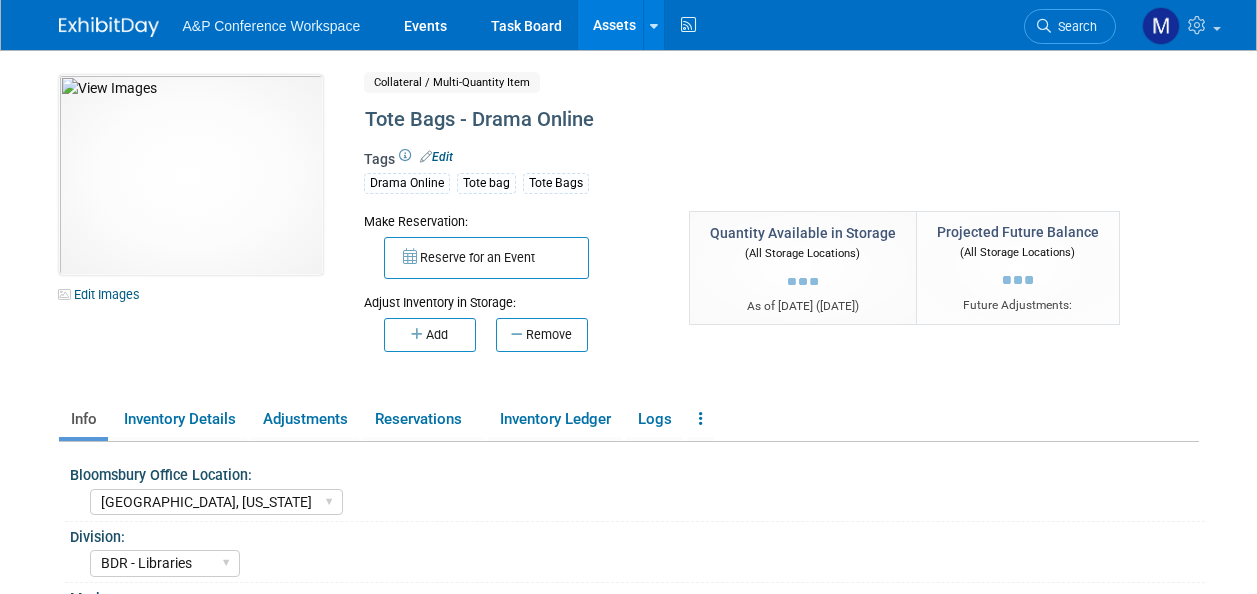 select on "BDR - Libraries" 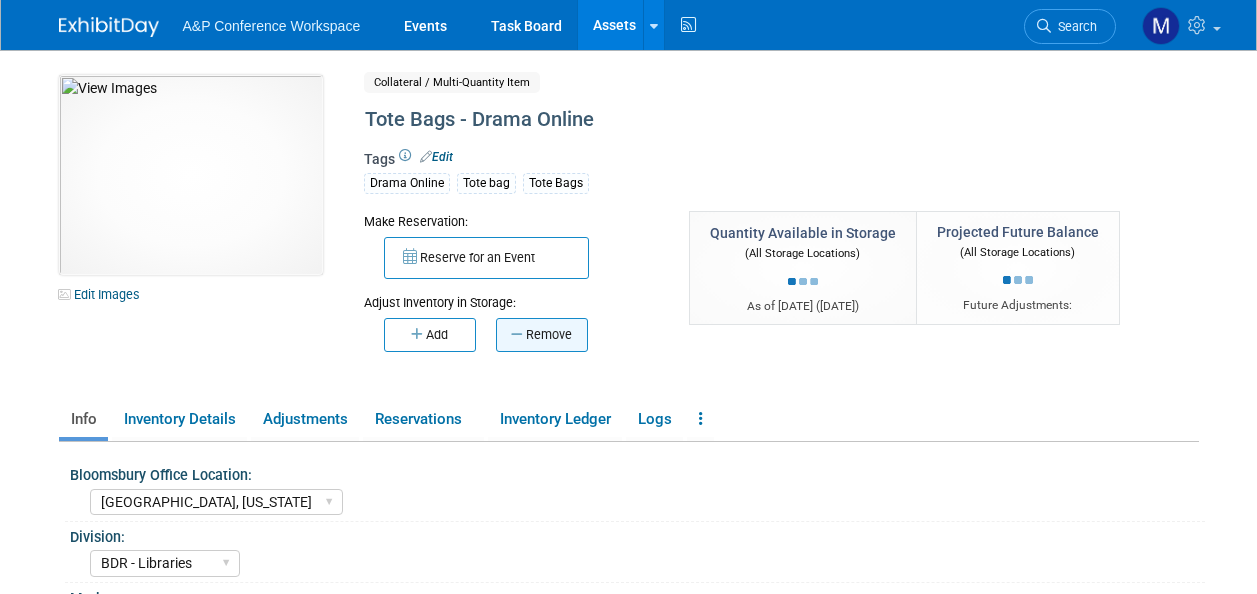 scroll, scrollTop: 0, scrollLeft: 0, axis: both 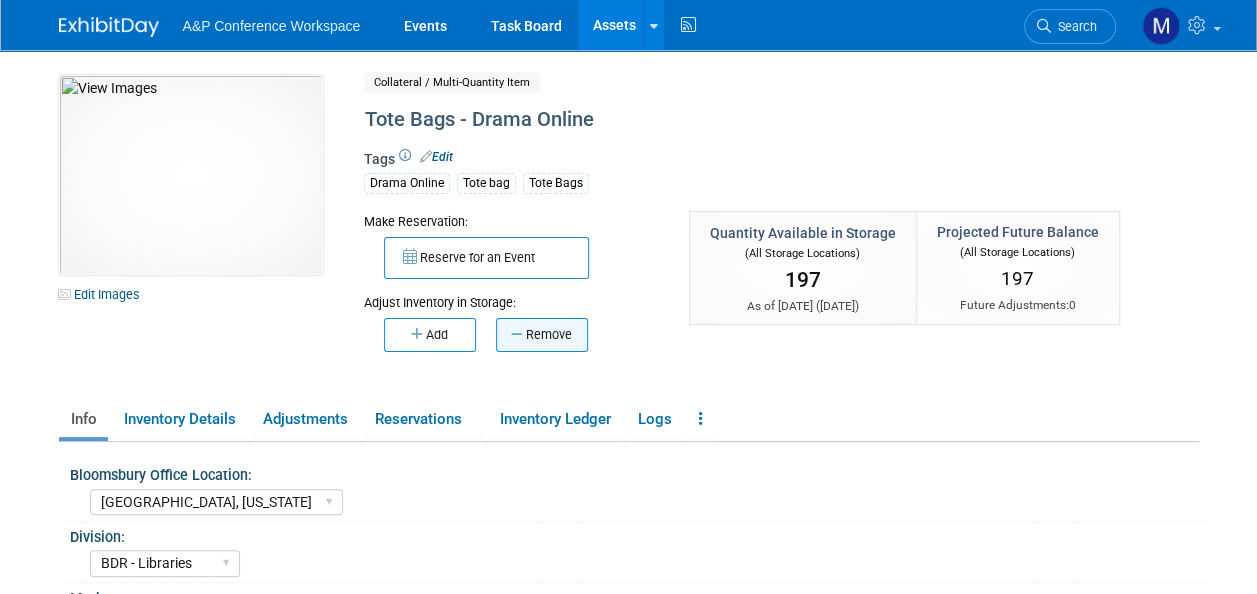 click on "Remove" at bounding box center [542, 335] 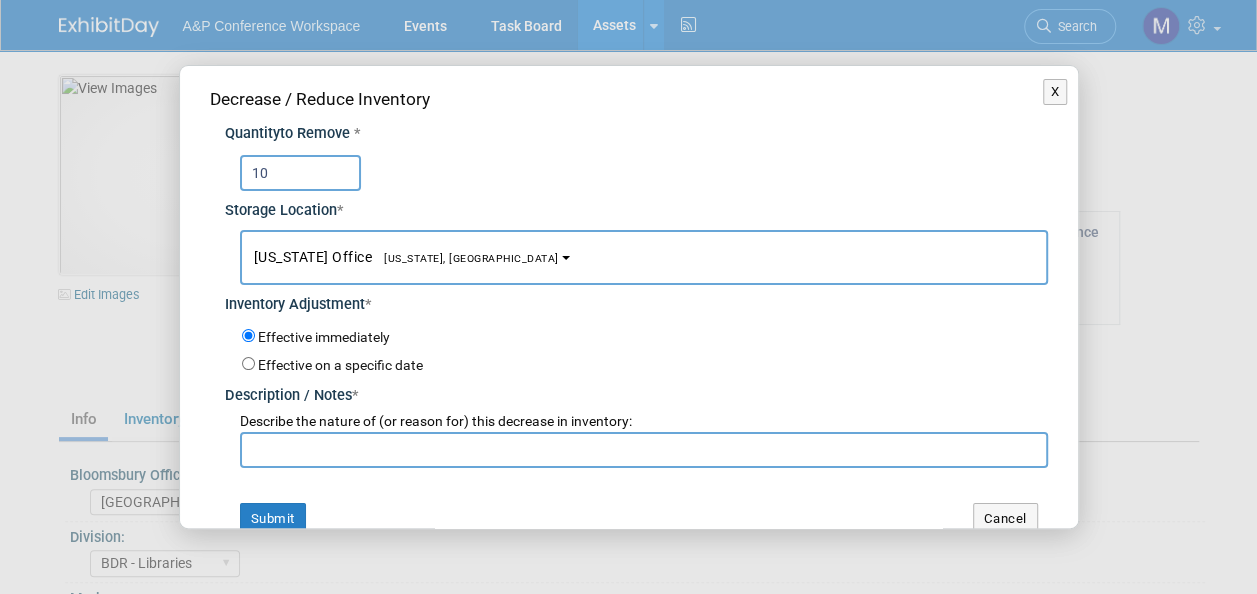 type on "10" 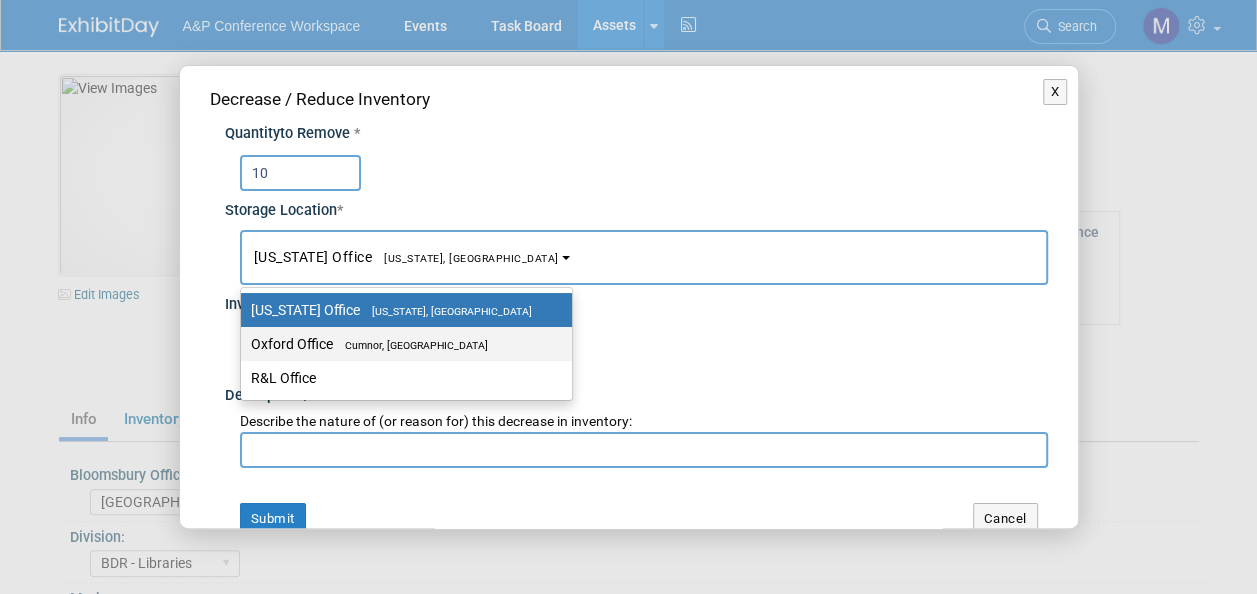 click on "Oxford Office  [GEOGRAPHIC_DATA], [GEOGRAPHIC_DATA]" at bounding box center [401, 344] 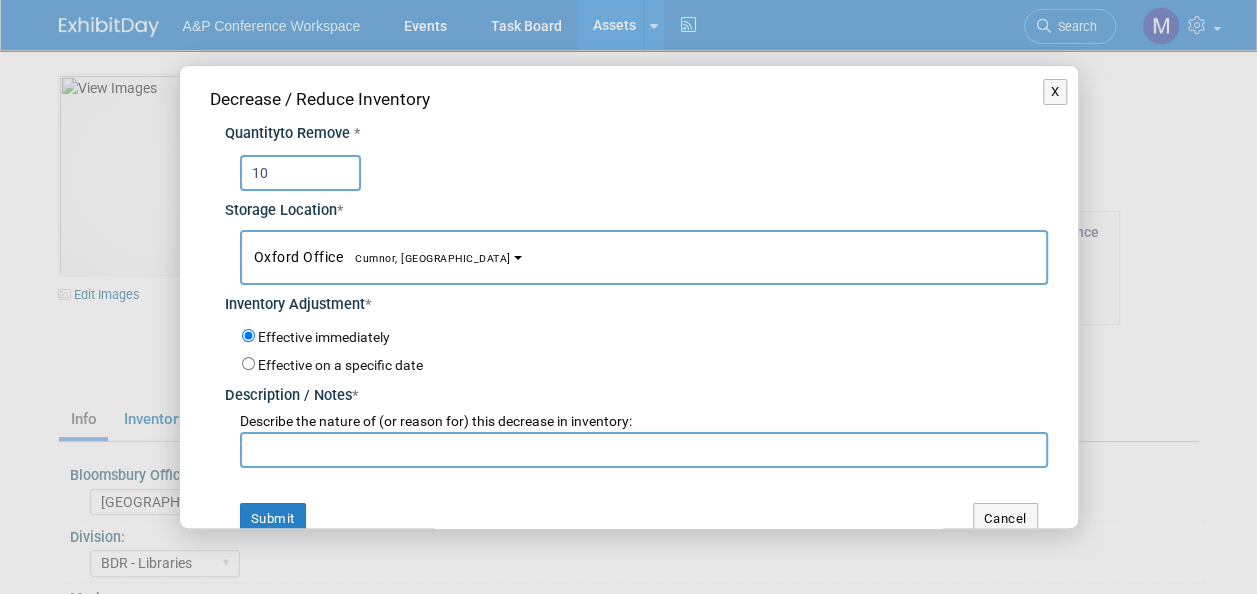 click at bounding box center [644, 450] 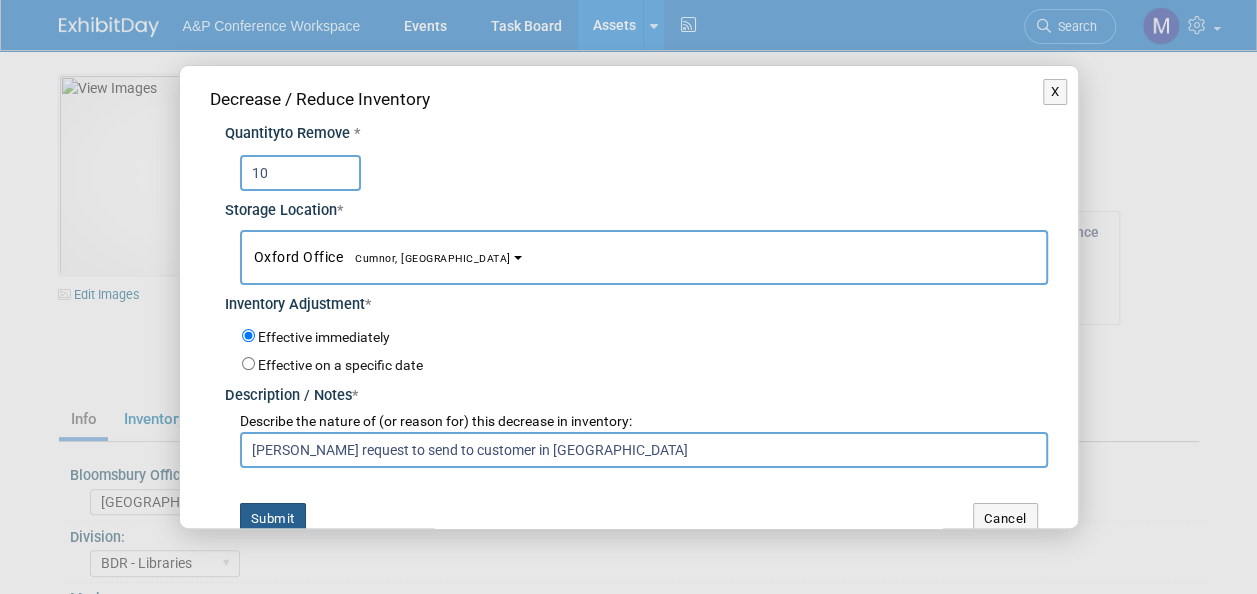 type on "[PERSON_NAME] request to send to customer in [GEOGRAPHIC_DATA]" 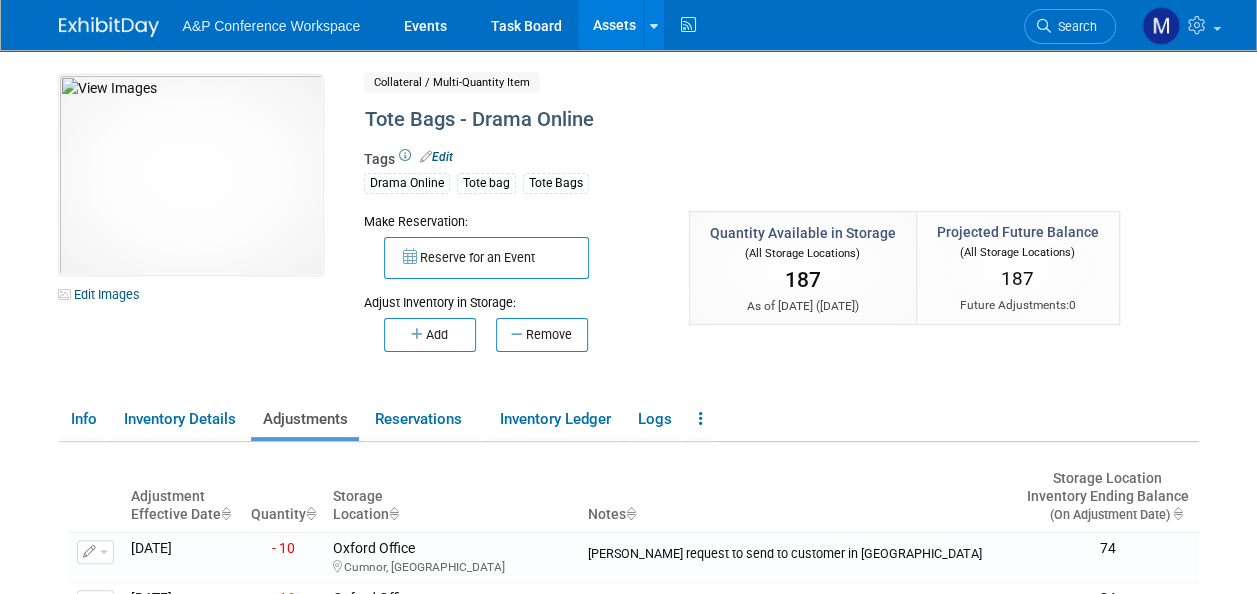click on "Assets" at bounding box center [614, 25] 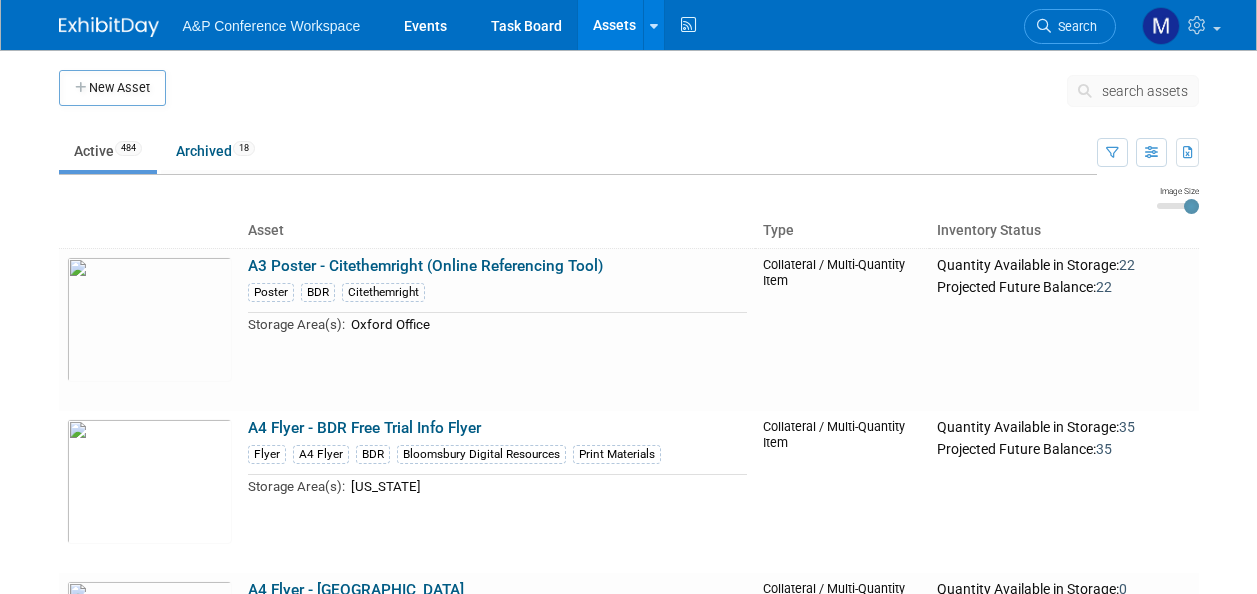 scroll, scrollTop: 0, scrollLeft: 0, axis: both 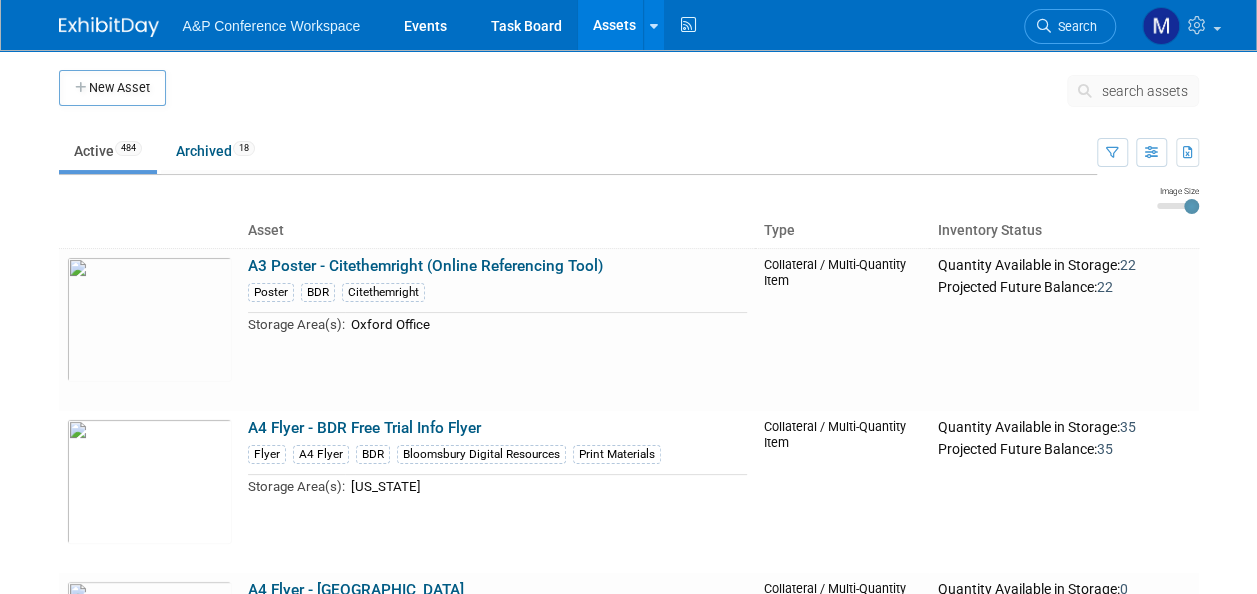 click on "search assets" at bounding box center [1145, 91] 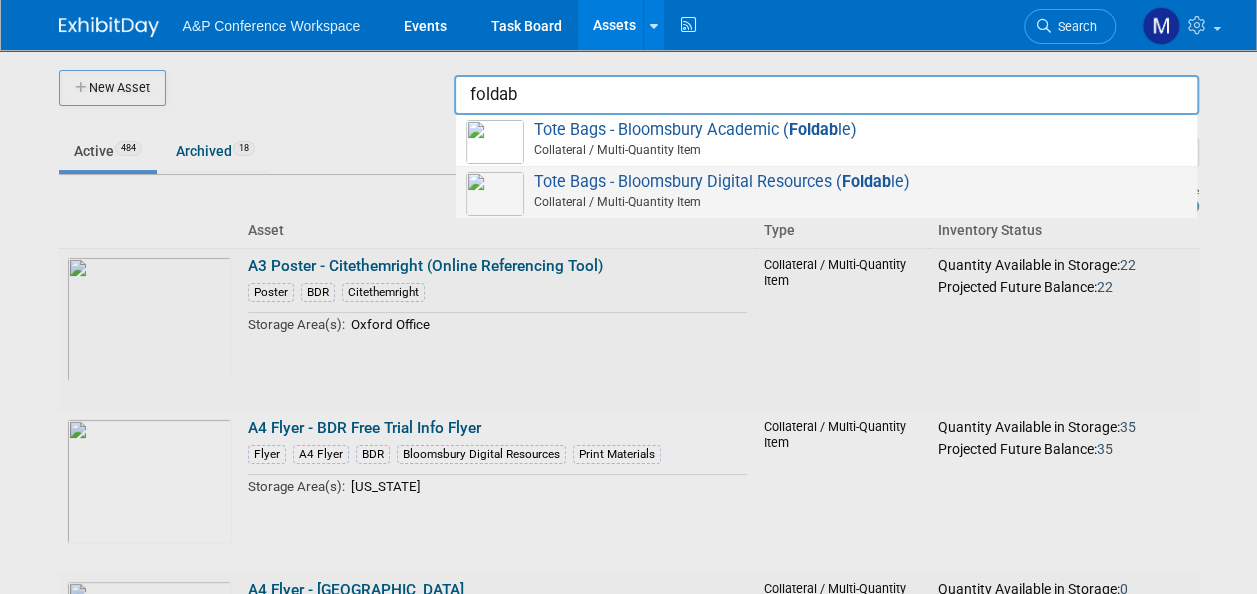 click on "Tote Bags - Bloomsbury Digital Resources ( Foldab le) Collateral / Multi-Quantity Item" at bounding box center [826, 192] 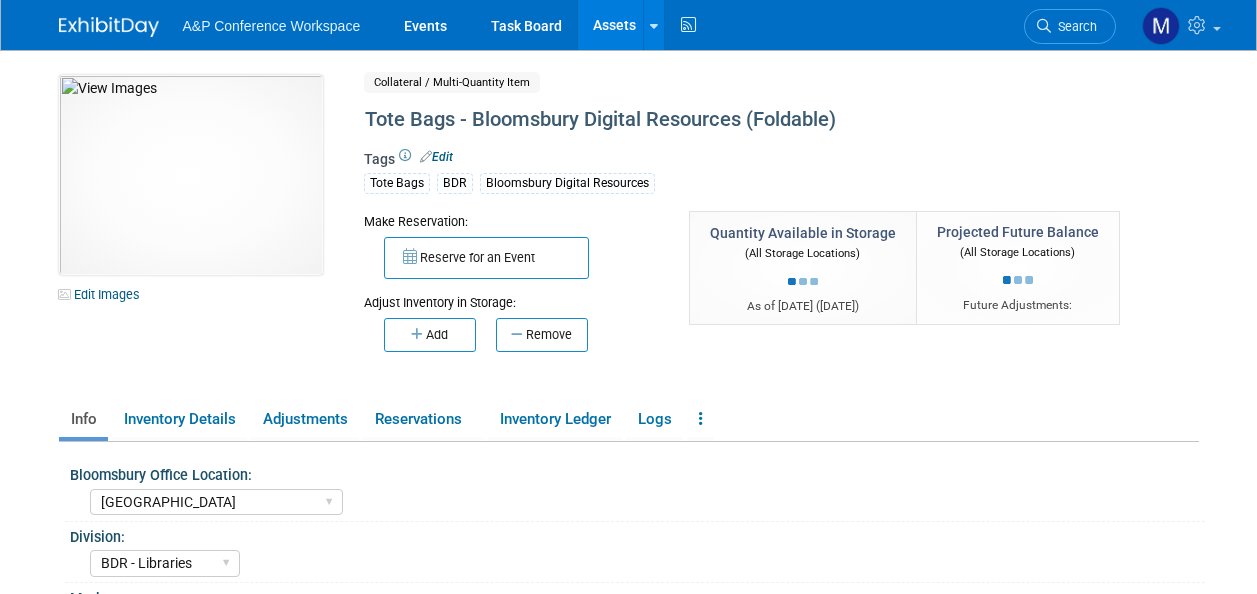 select on "[GEOGRAPHIC_DATA]" 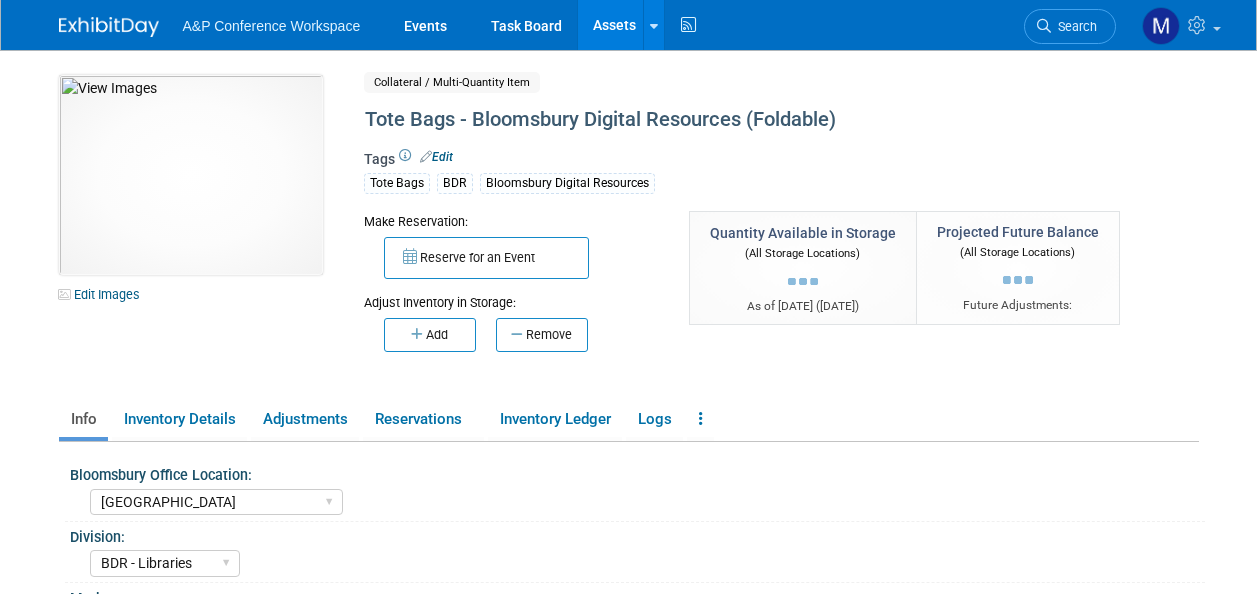 select on "BDR - Libraries" 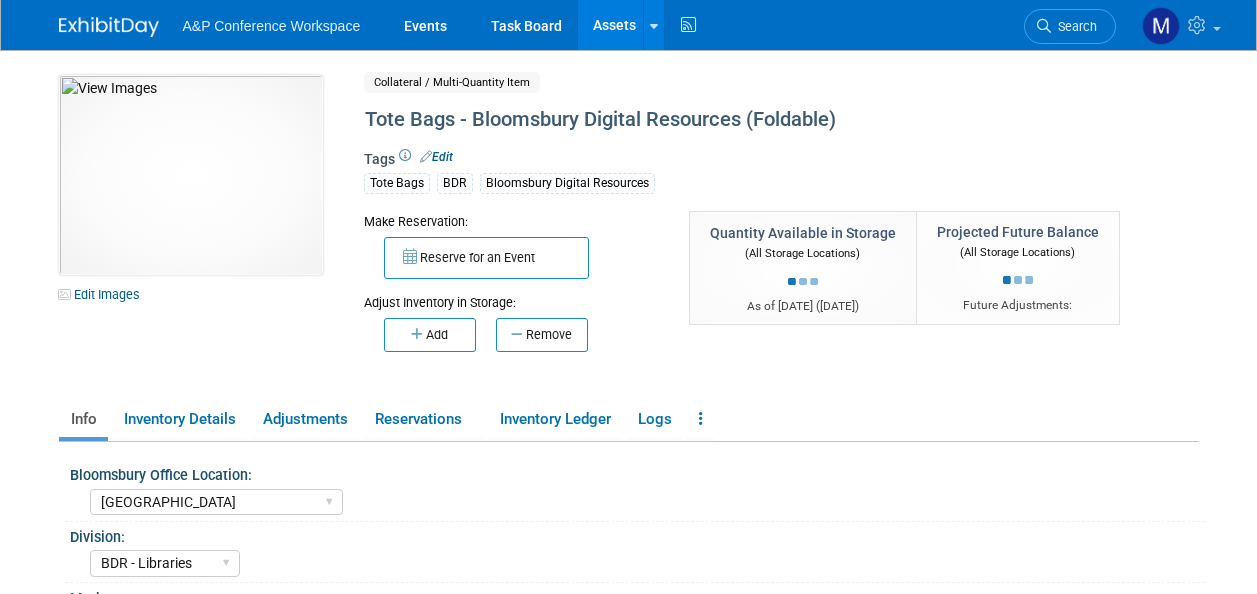 select on "[PERSON_NAME]" 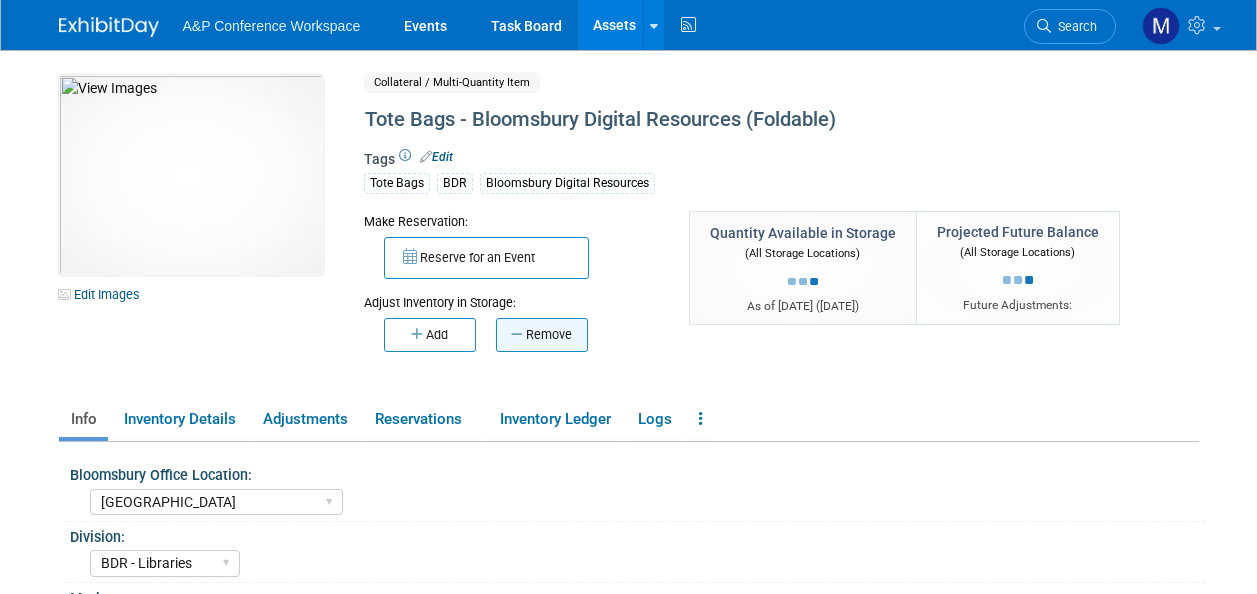 scroll, scrollTop: 0, scrollLeft: 0, axis: both 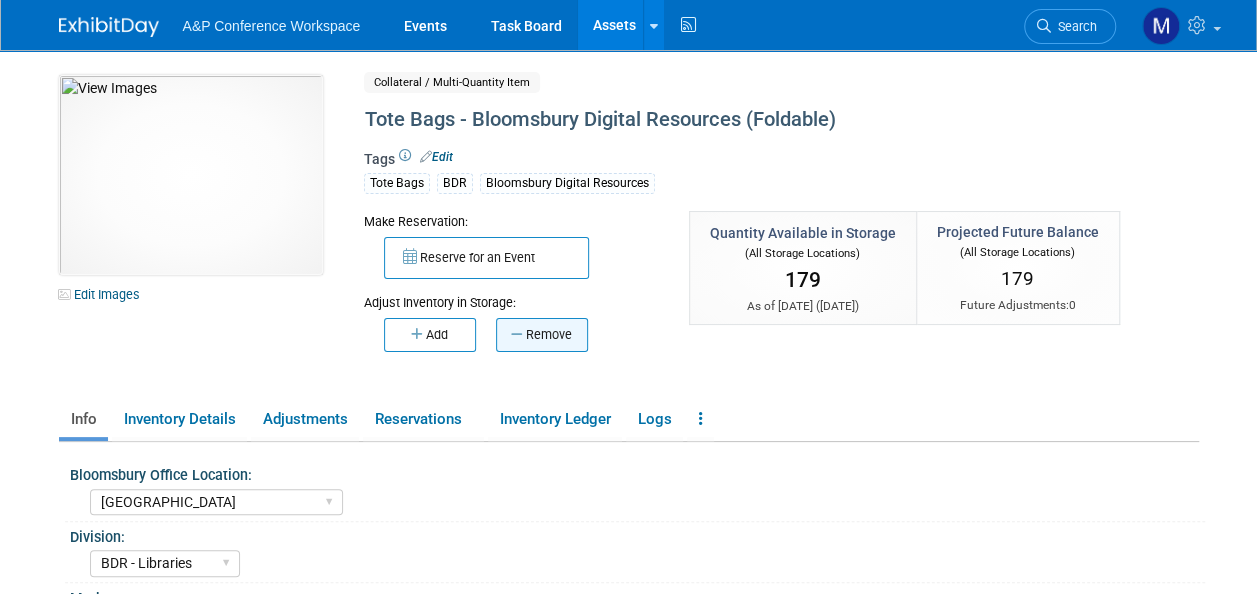 click on "Remove" at bounding box center (542, 335) 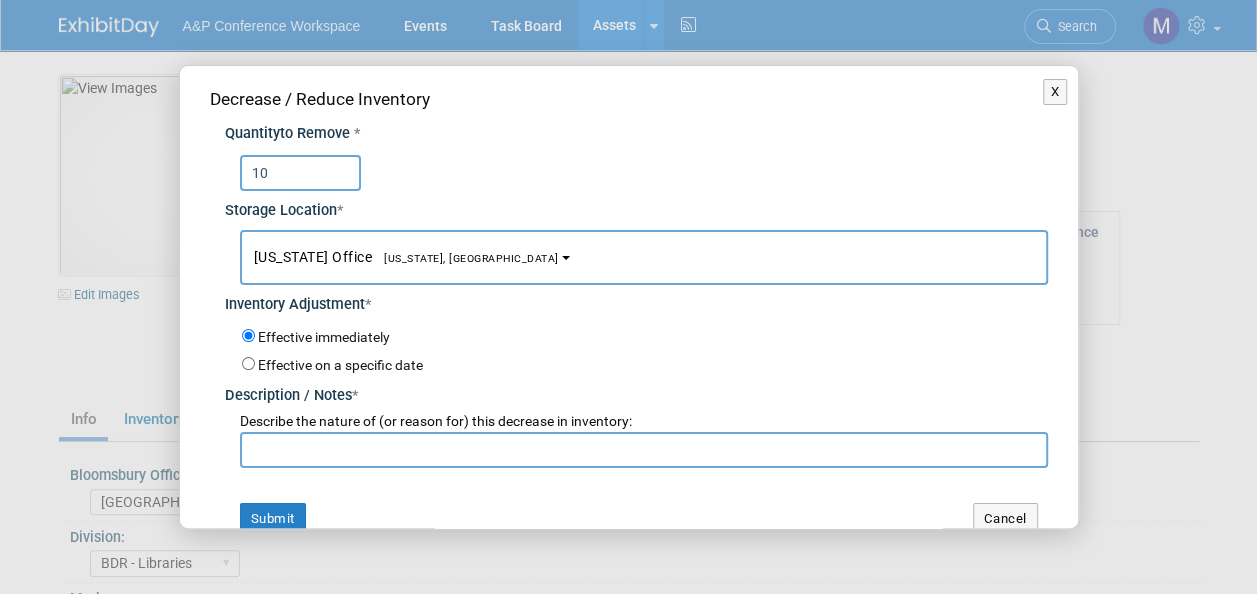 type on "10" 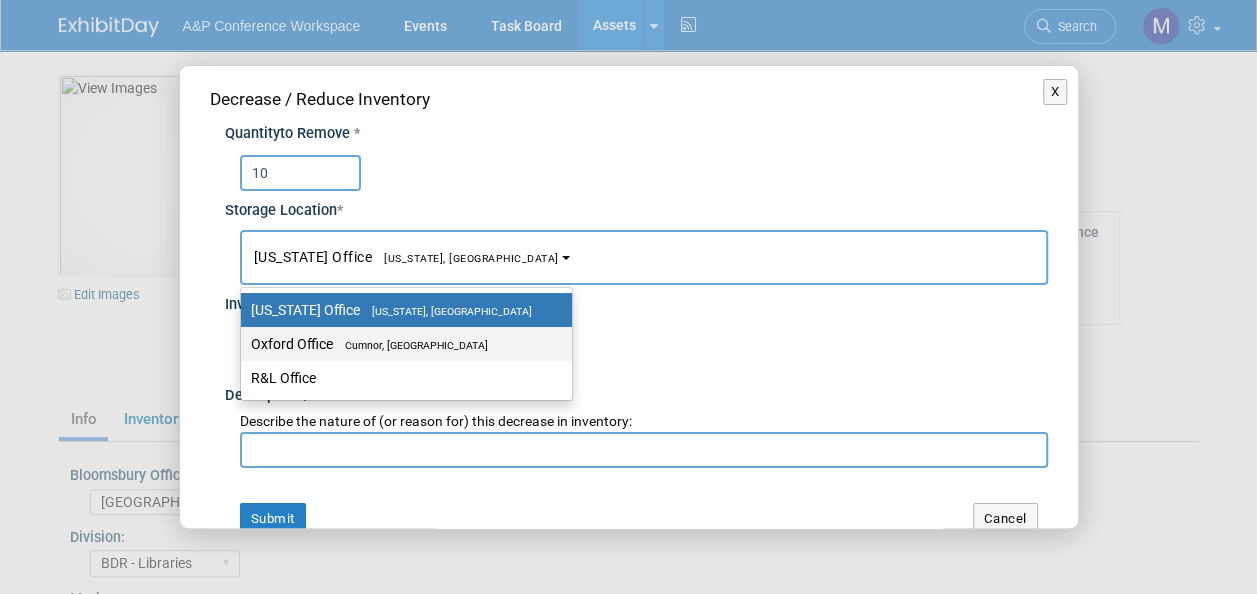 click on "Cumnor, [GEOGRAPHIC_DATA]" at bounding box center [410, 345] 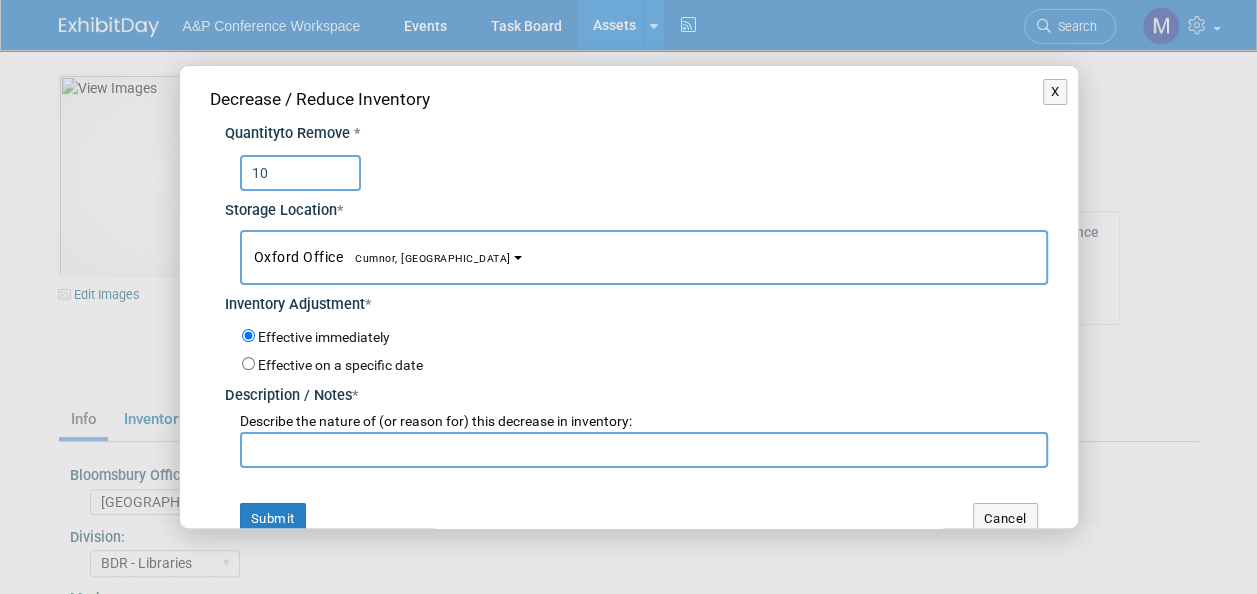 click at bounding box center [644, 450] 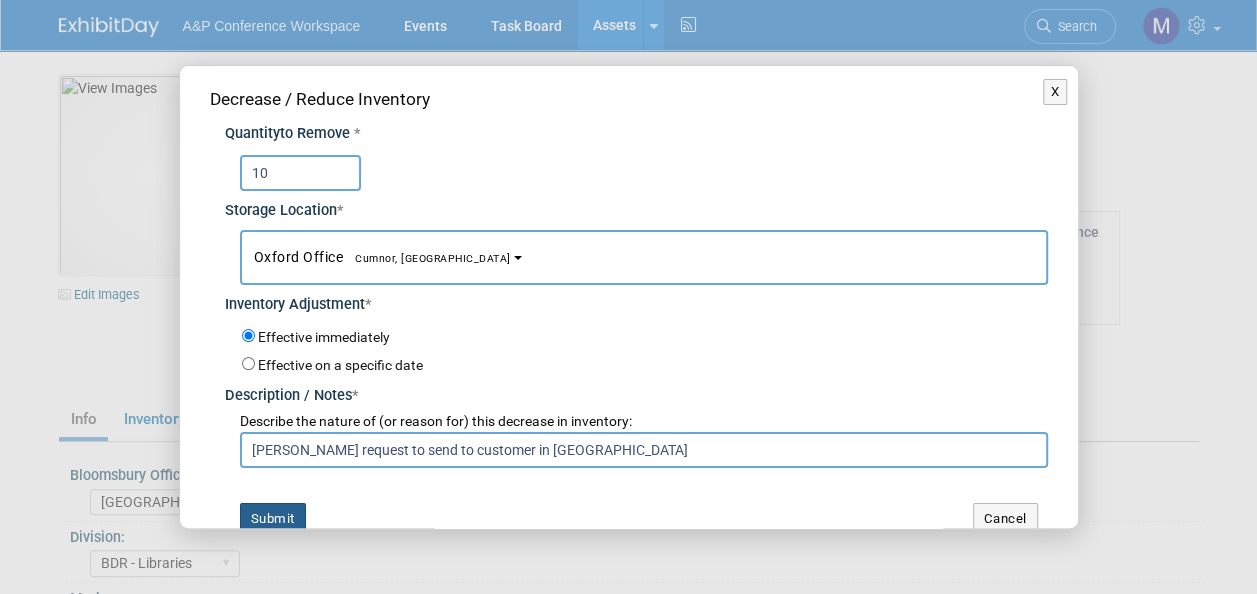 type on "Charlotte Unsworth request to send to customer in Dublin" 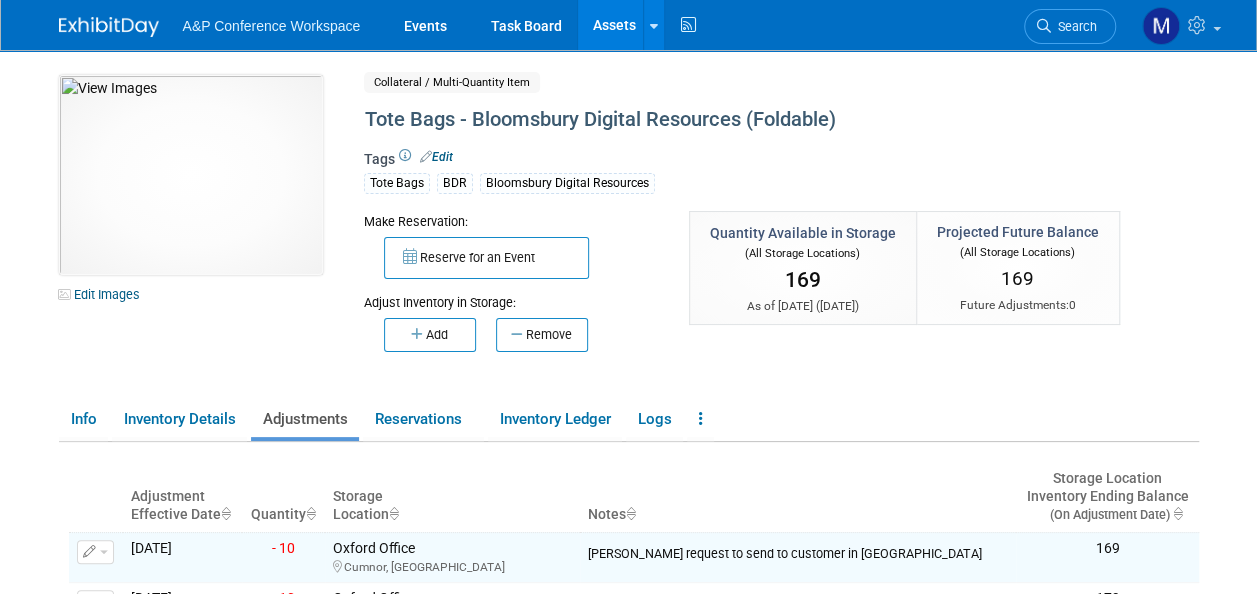 click on "Assets" at bounding box center [614, 25] 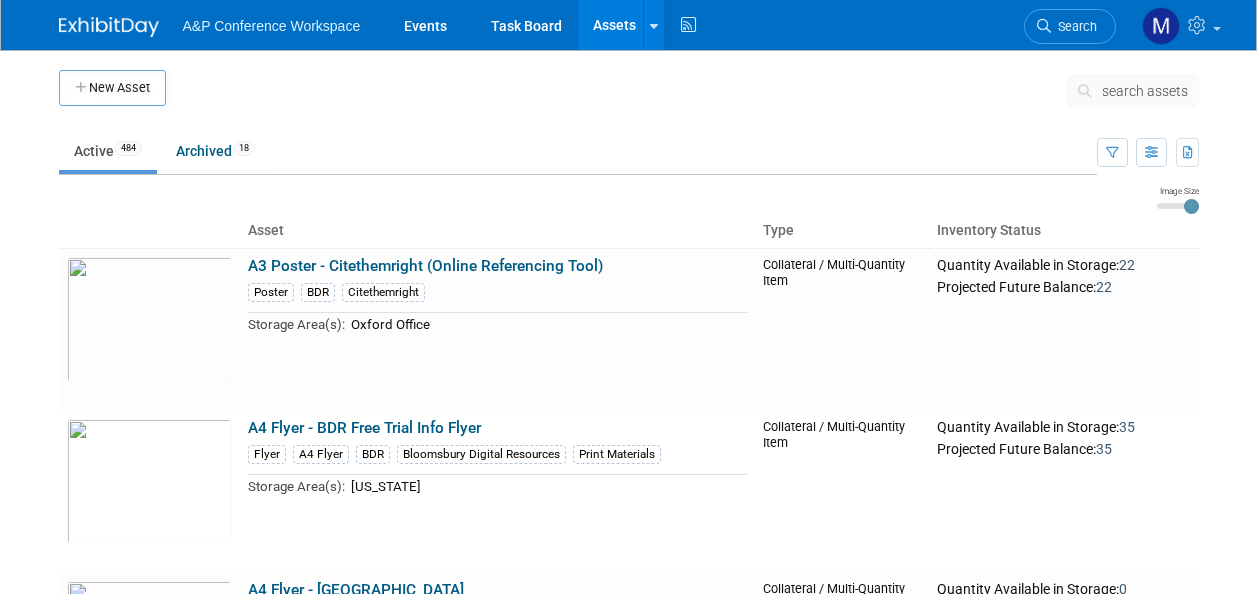 click on "search assets" at bounding box center (1145, 91) 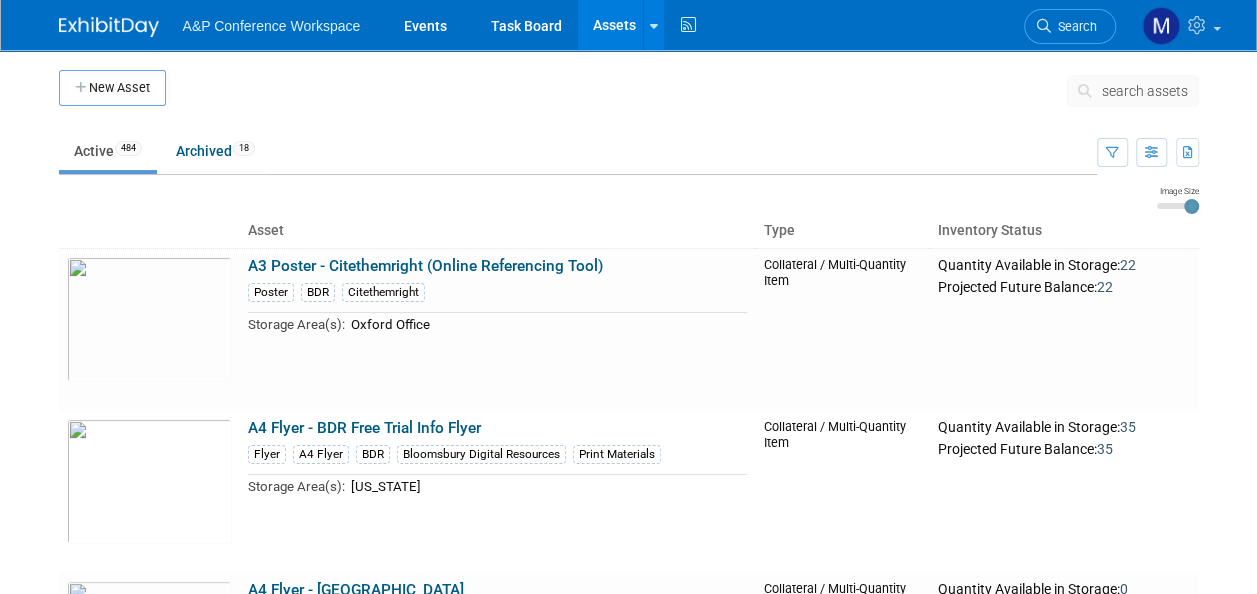 click on "search assets" at bounding box center [1145, 91] 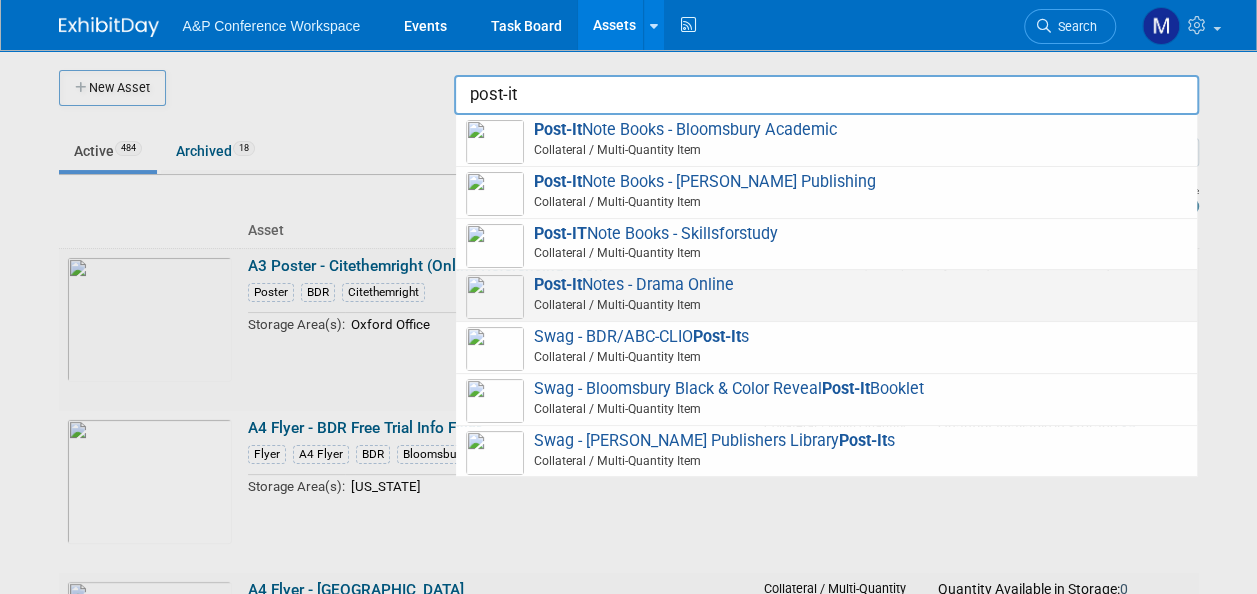 click on "Post-It  Notes - Drama Online Collateral / Multi-Quantity Item" at bounding box center (826, 295) 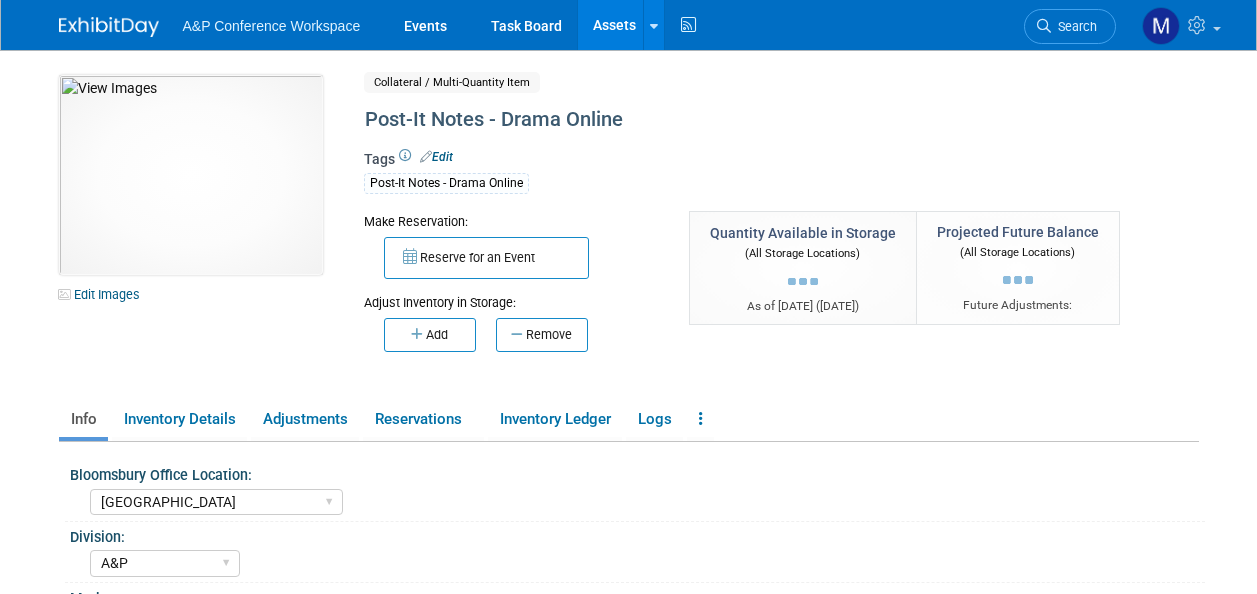 select on "[GEOGRAPHIC_DATA]" 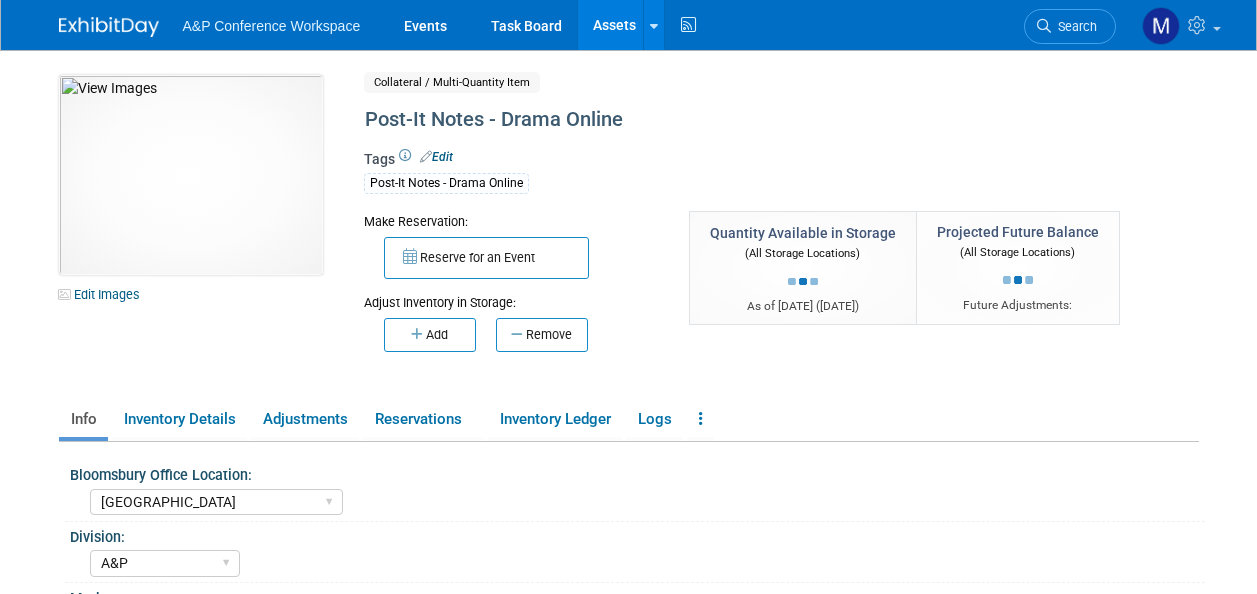 select on "A&P" 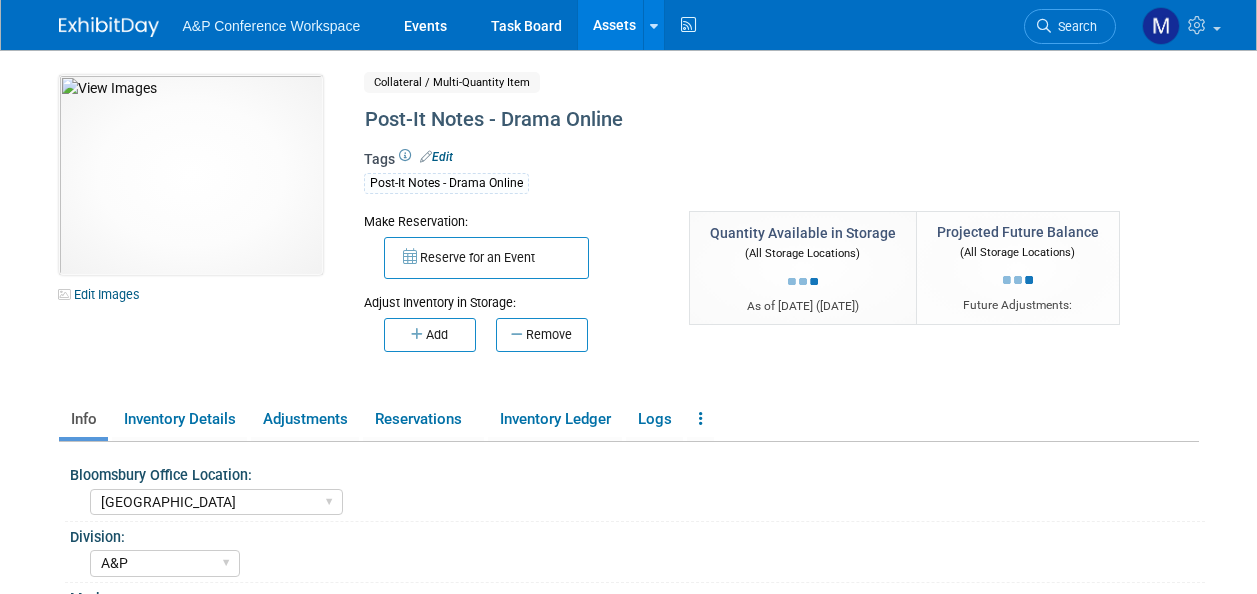 scroll, scrollTop: 0, scrollLeft: 0, axis: both 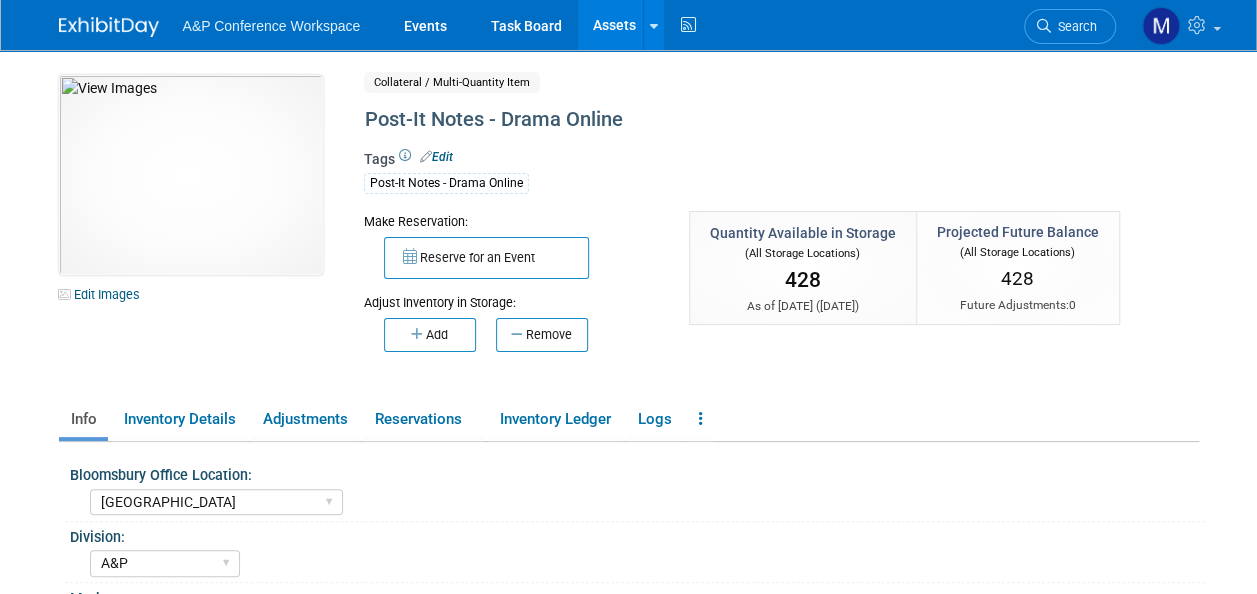 click on "Remove" at bounding box center (542, 335) 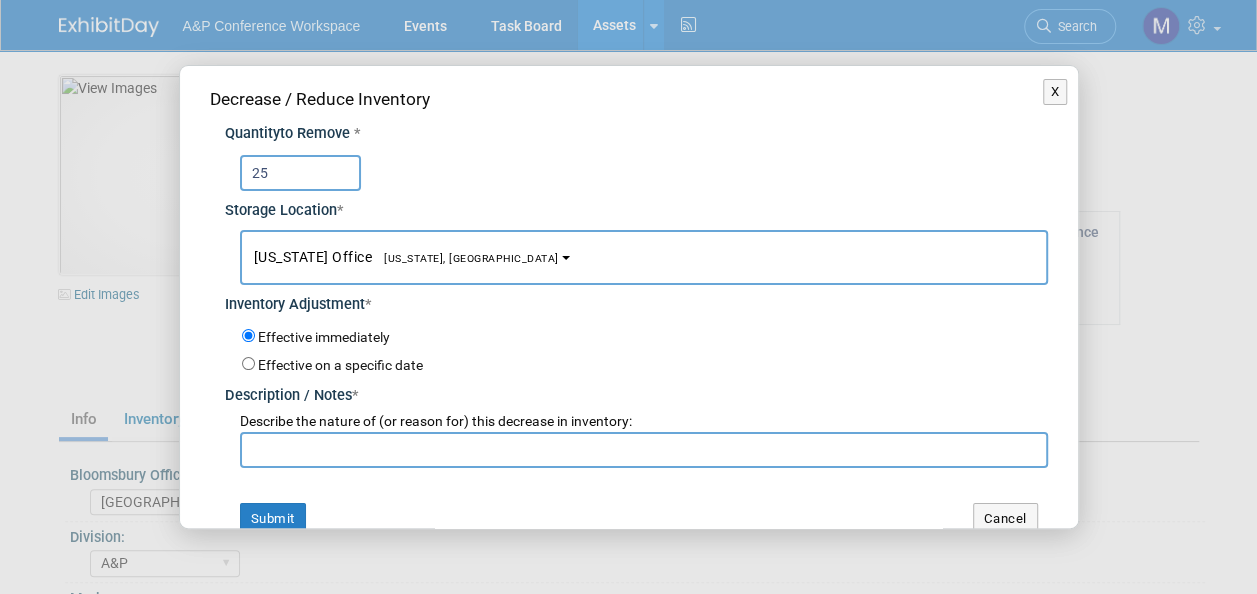 type on "25" 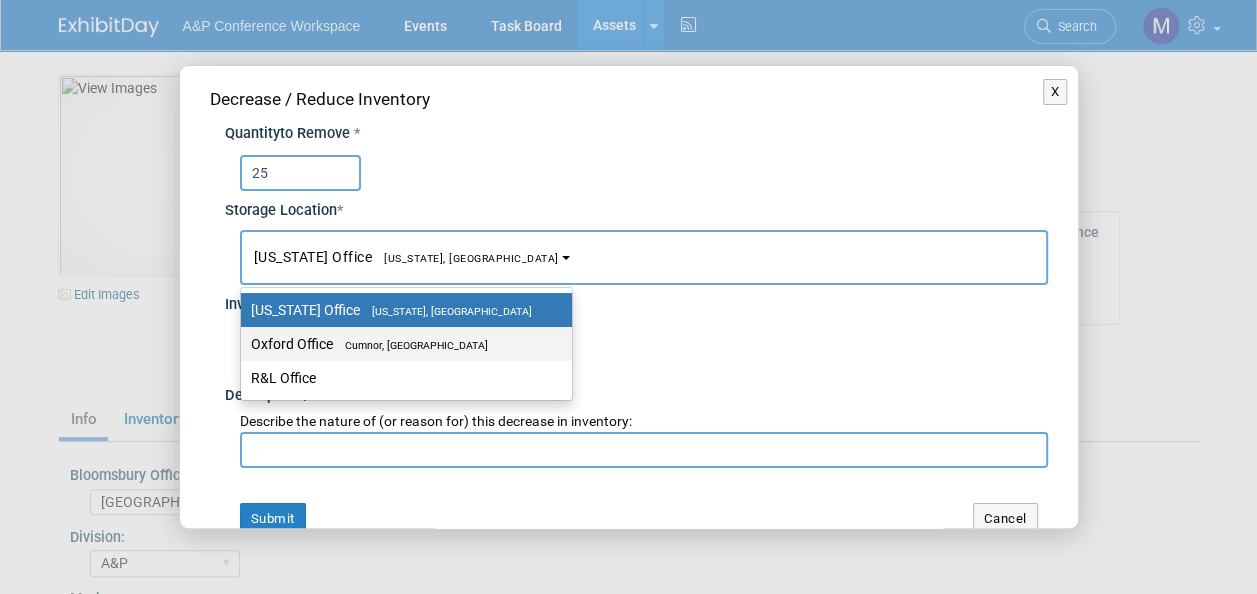 click on "Cumnor, [GEOGRAPHIC_DATA]" at bounding box center [410, 345] 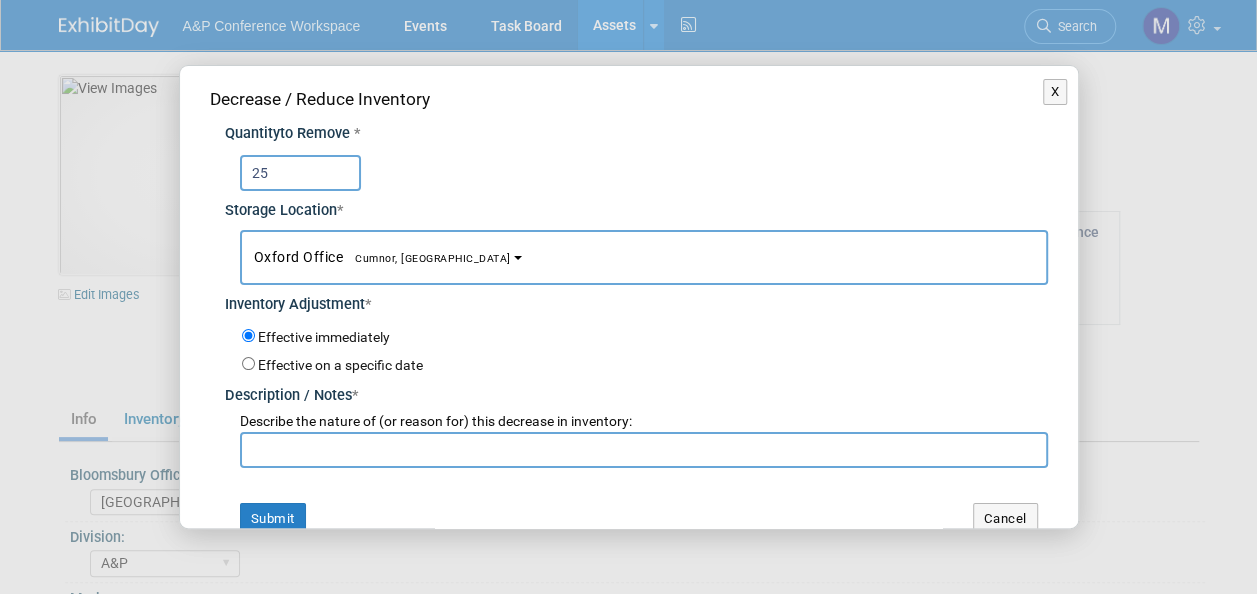 click at bounding box center [644, 450] 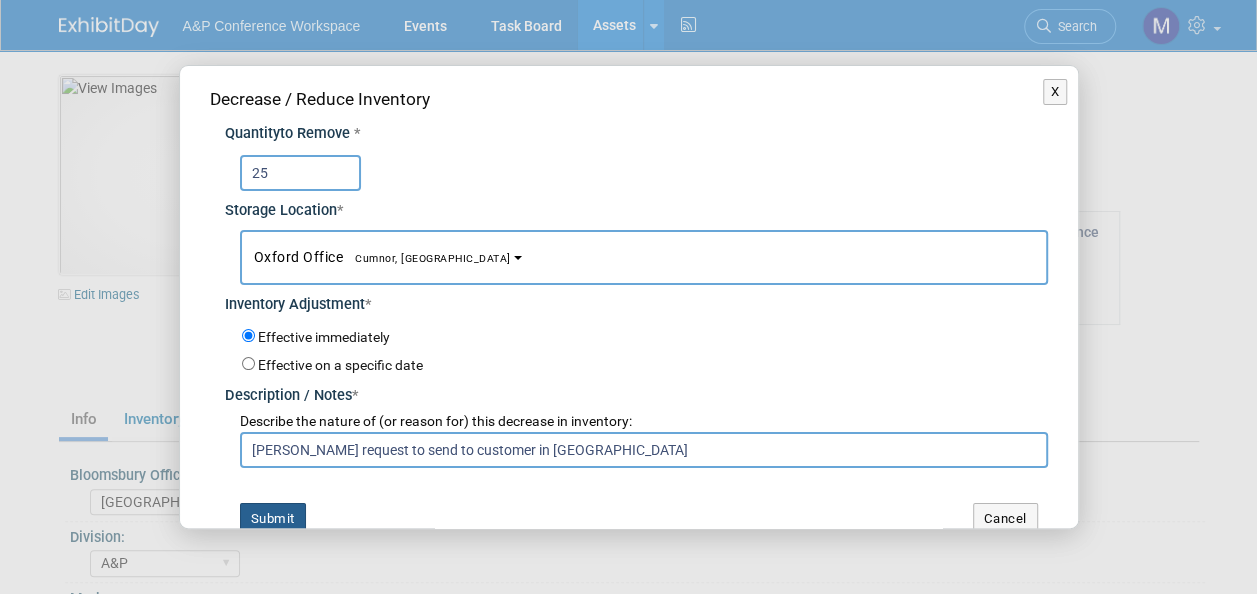 type on "Charlotte Unsworth request to send to customer in Dublin" 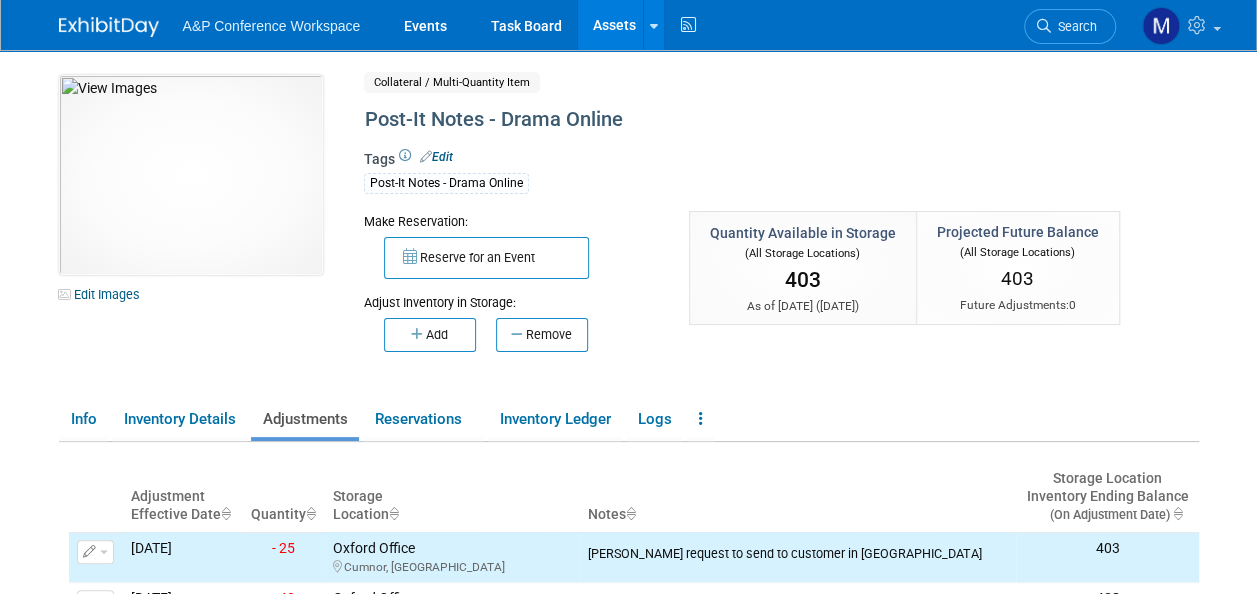 click on "Assets" at bounding box center [614, 25] 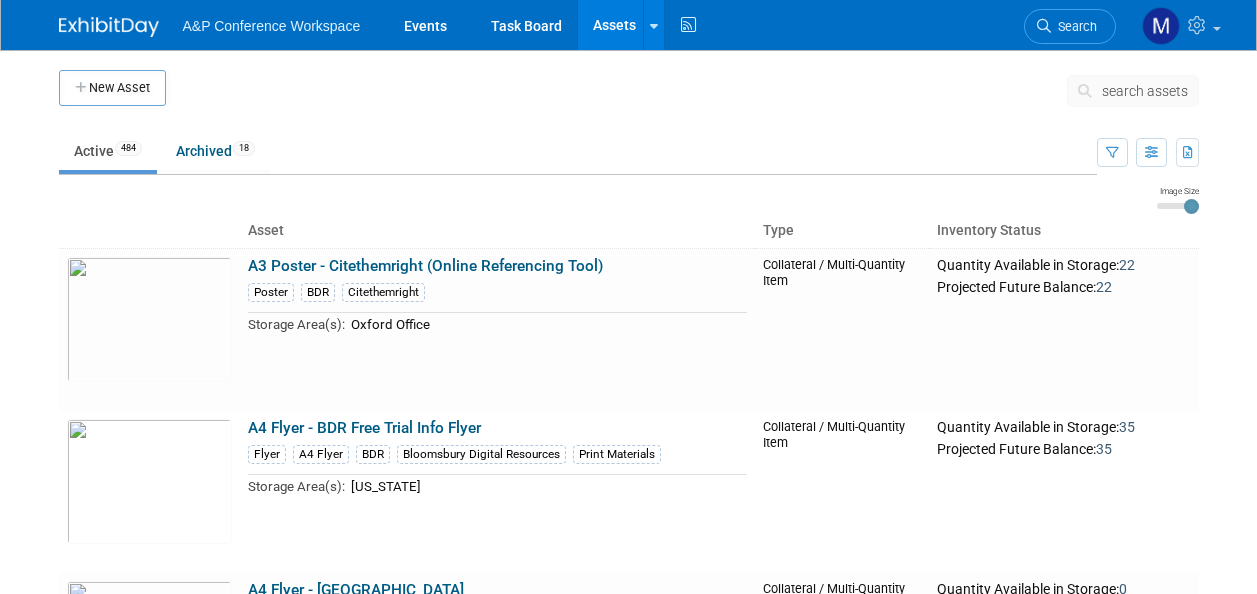 scroll, scrollTop: 0, scrollLeft: 0, axis: both 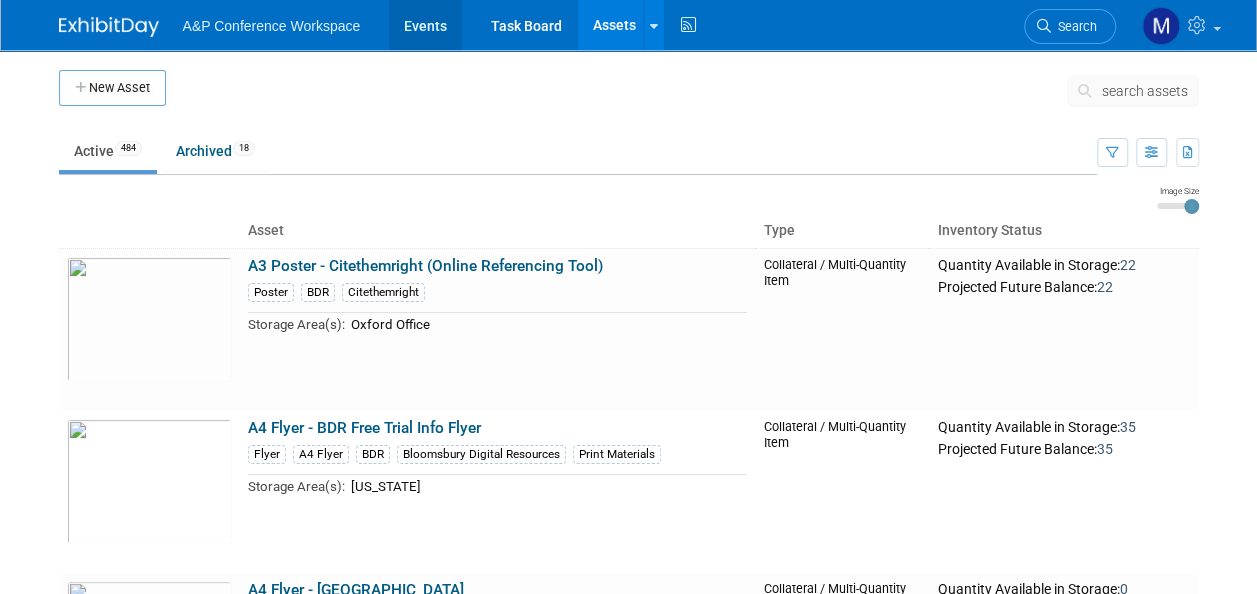 click on "Events" at bounding box center (425, 25) 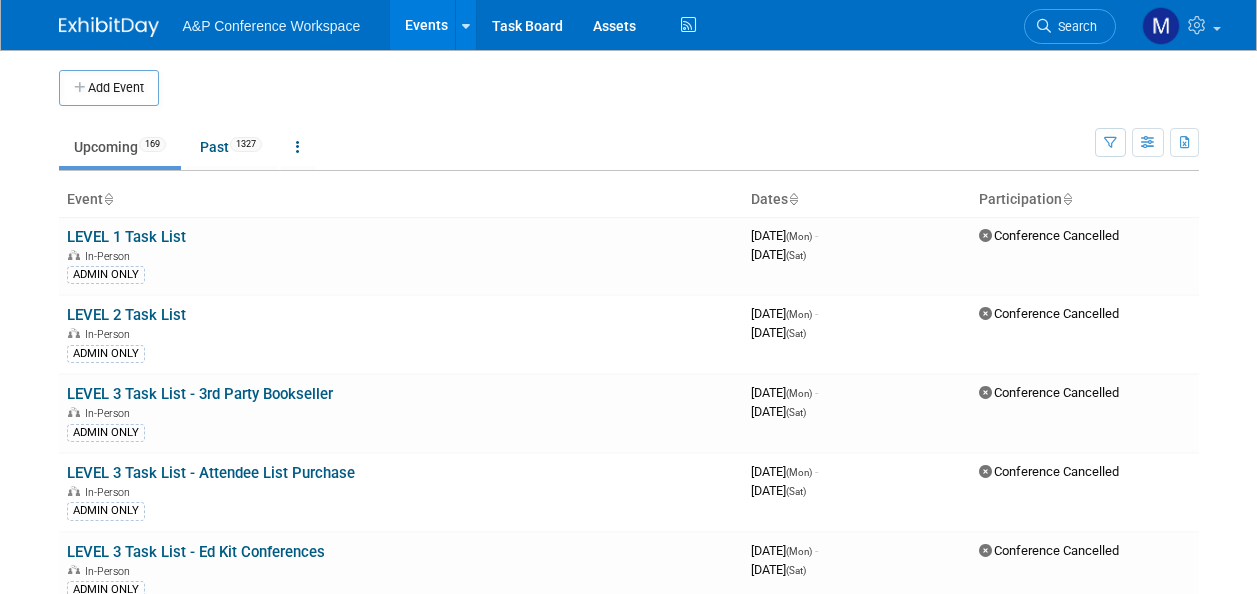 scroll, scrollTop: 0, scrollLeft: 0, axis: both 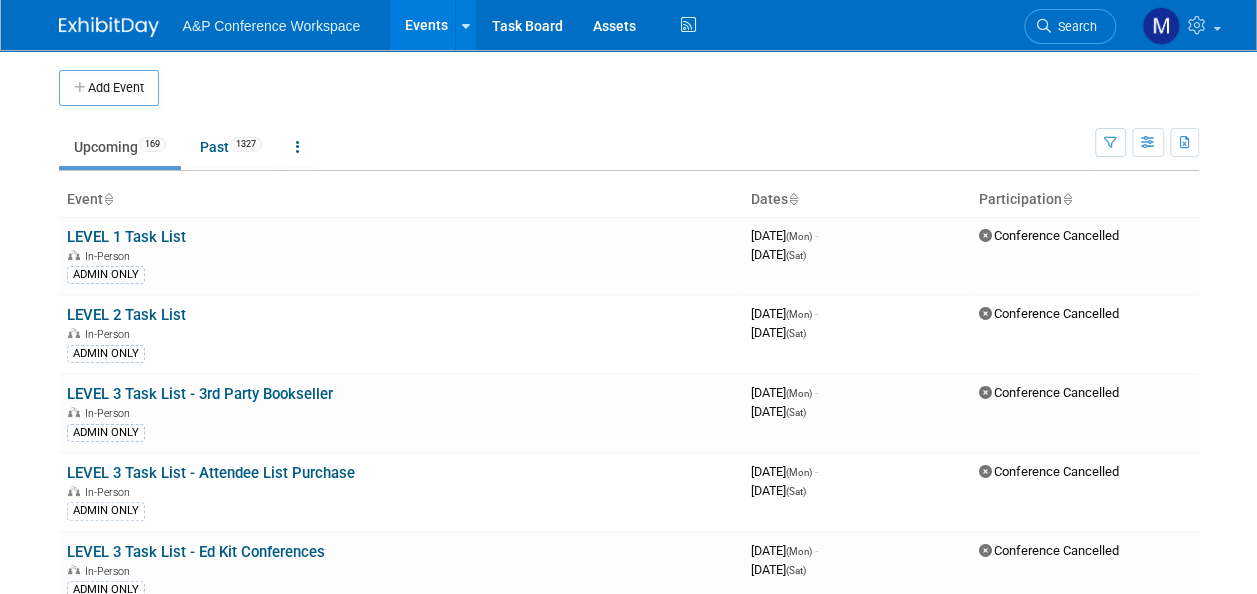 click on "Search" at bounding box center [1074, 26] 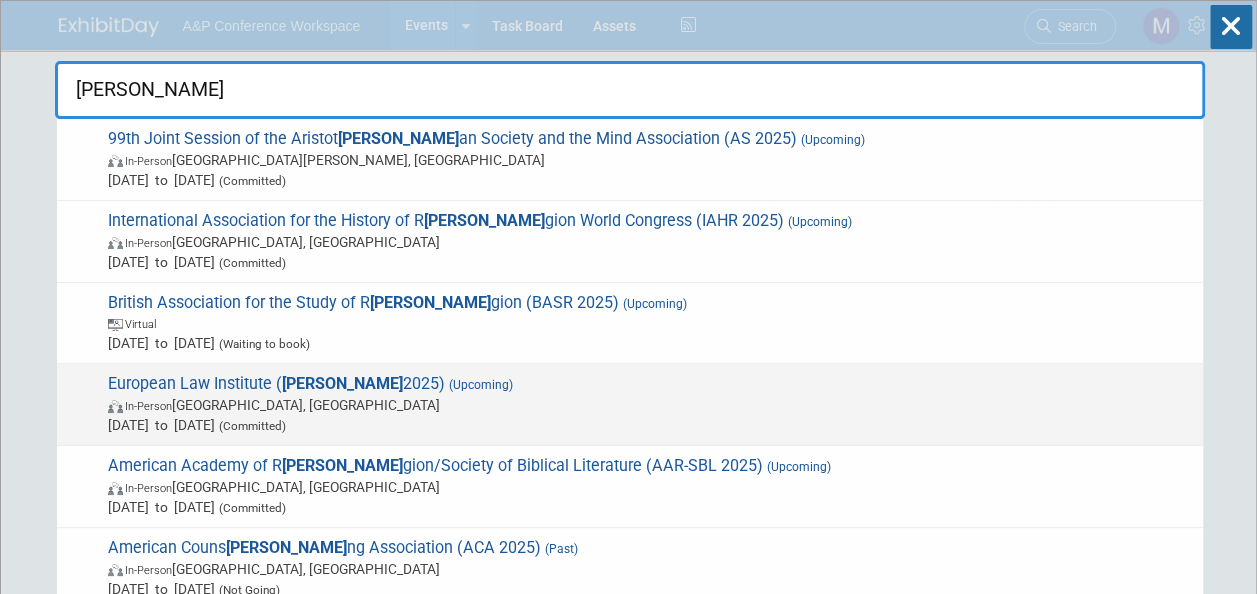 type on "eli" 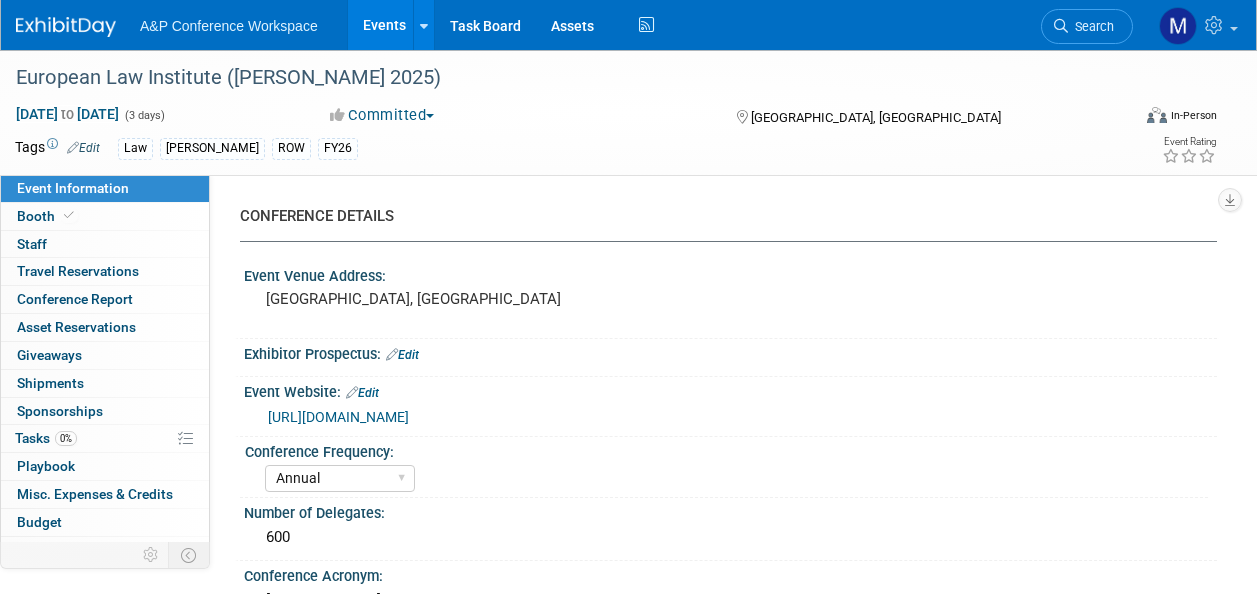 select on "Annual" 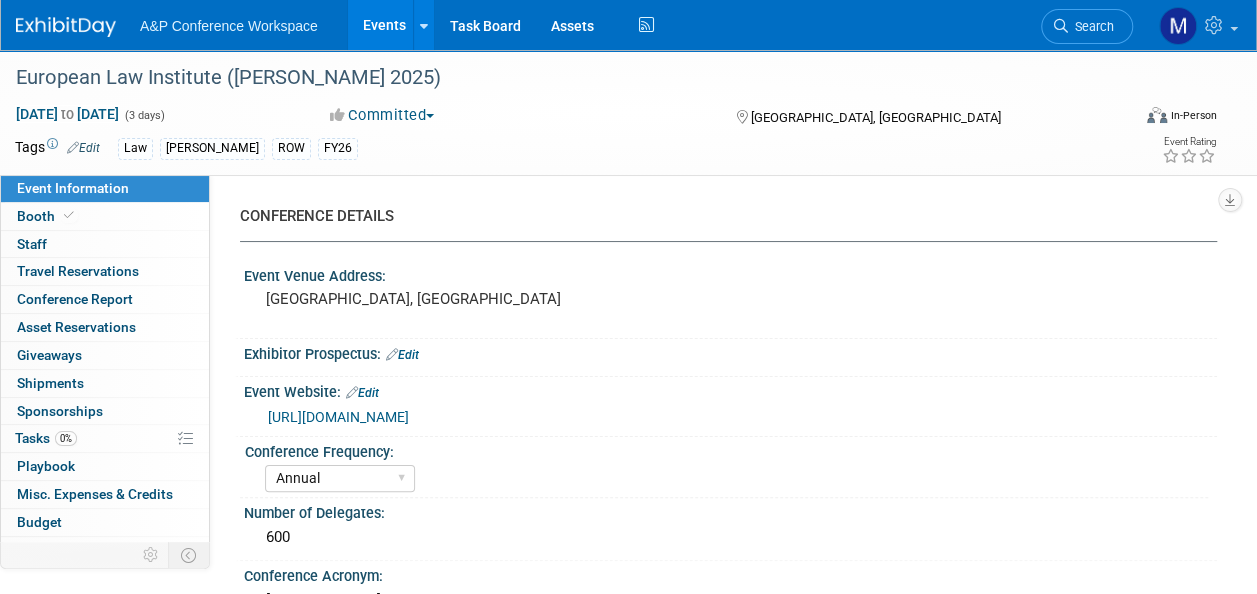 scroll, scrollTop: 0, scrollLeft: 0, axis: both 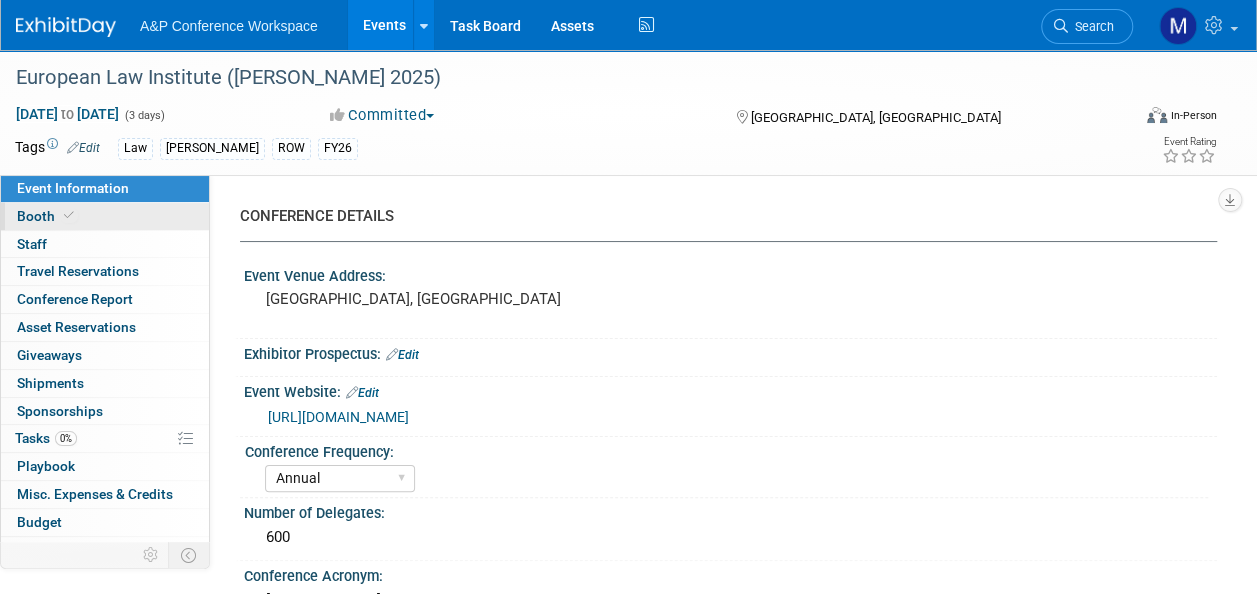 click on "Booth" at bounding box center [105, 216] 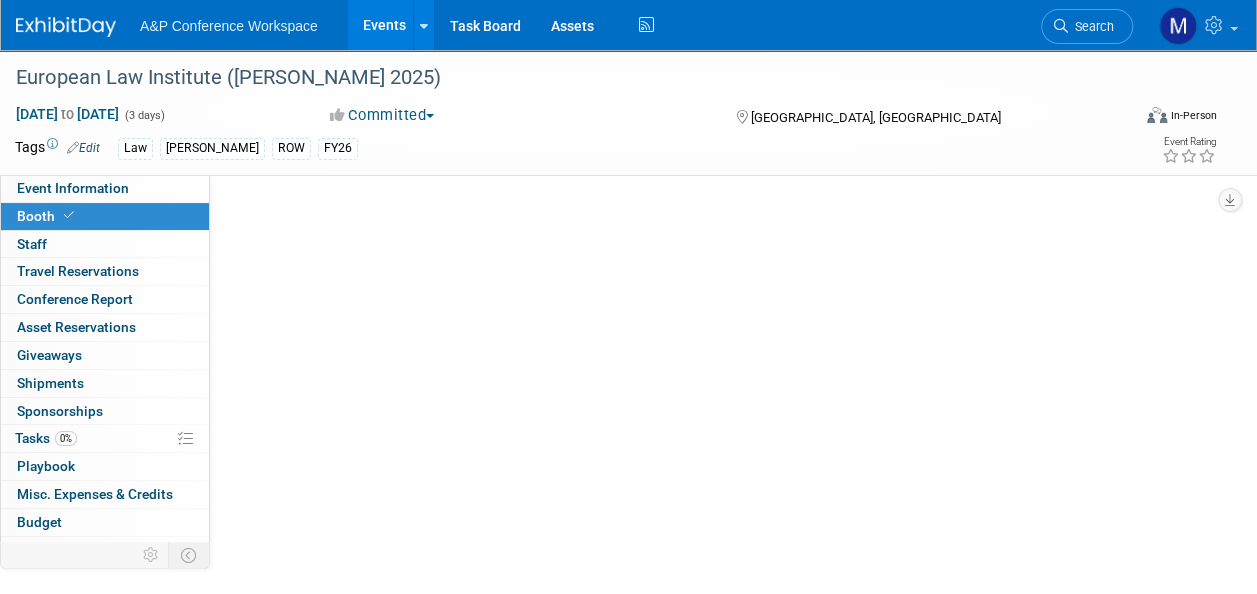 select on "[PERSON_NAME]" 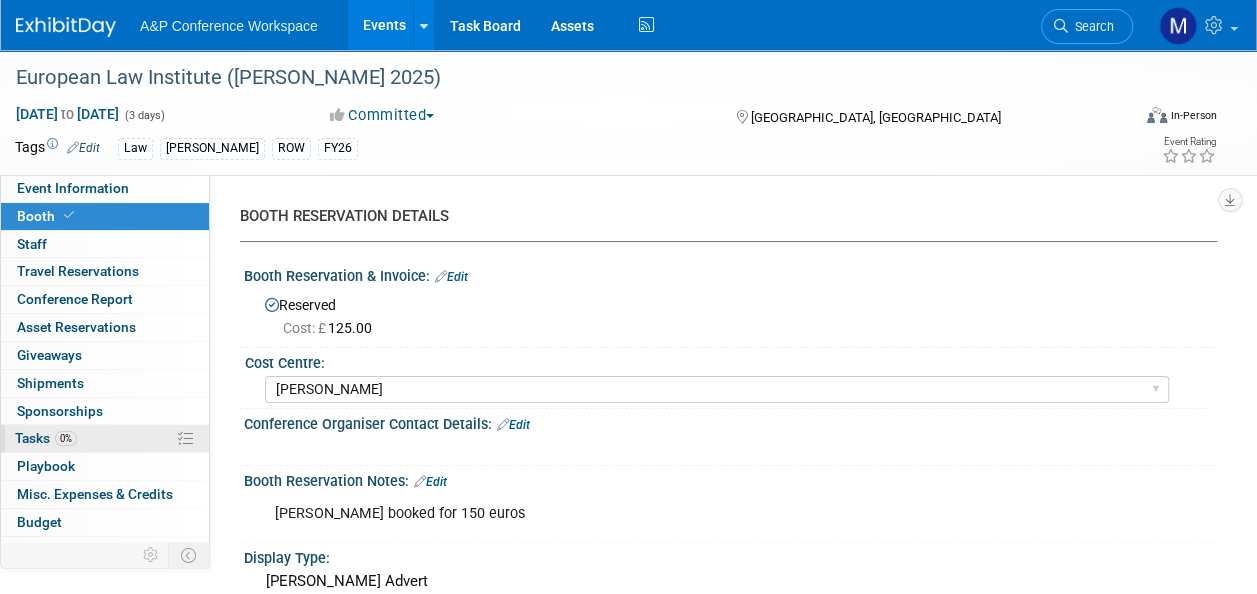 click on "0%
Tasks 0%" at bounding box center [105, 438] 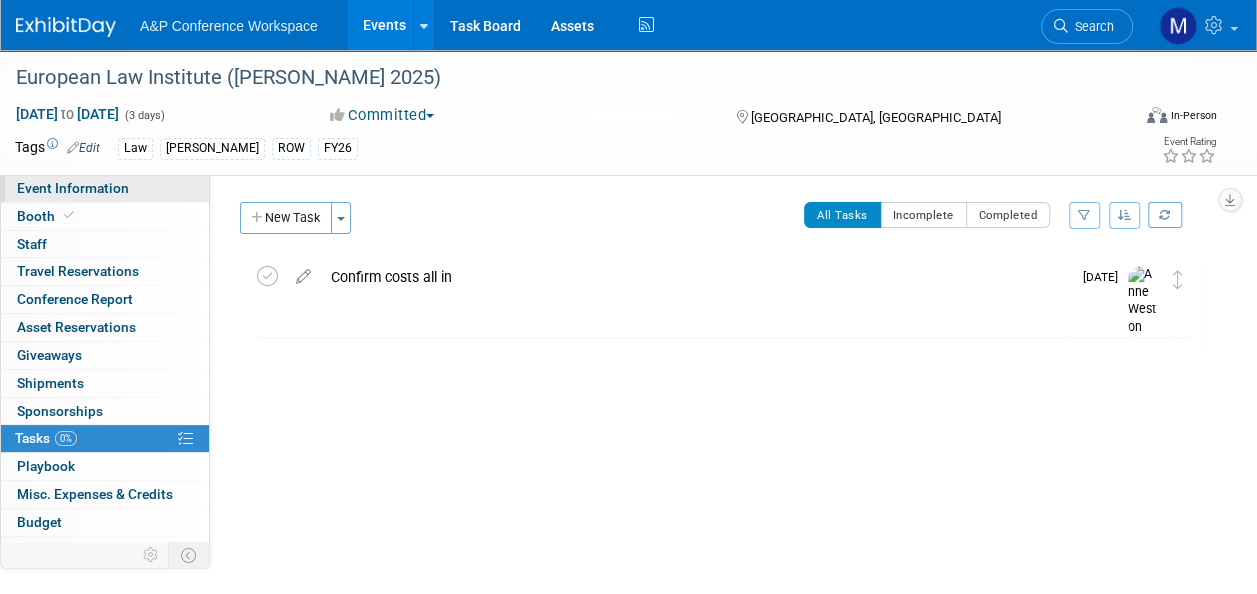click on "Event Information" at bounding box center [73, 188] 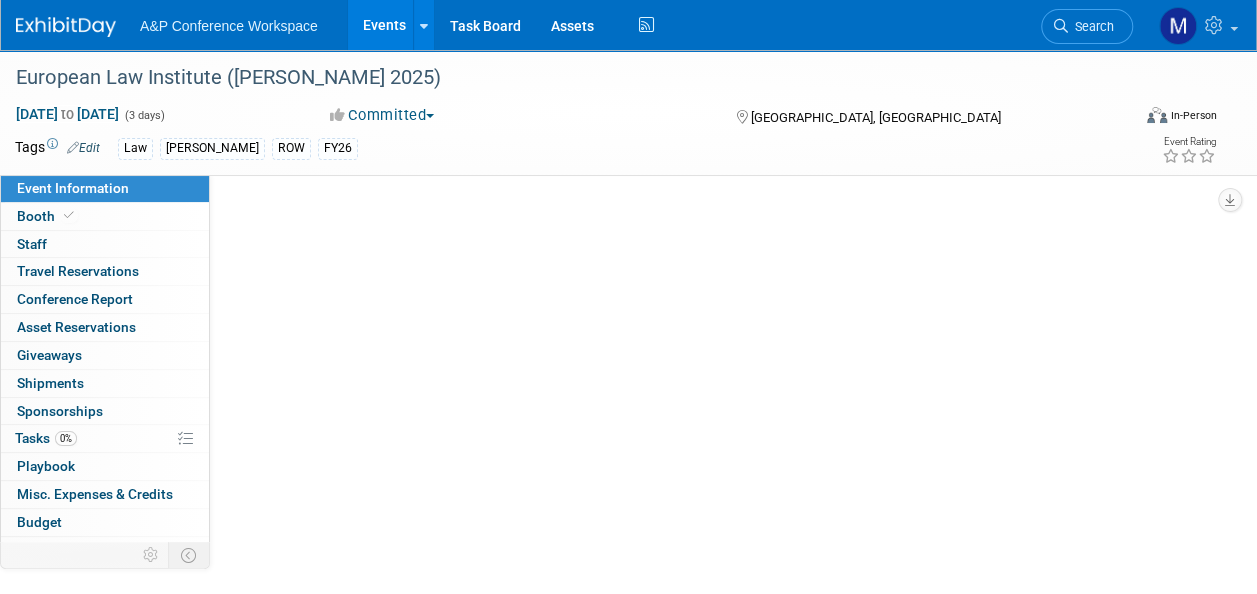 select on "Annual" 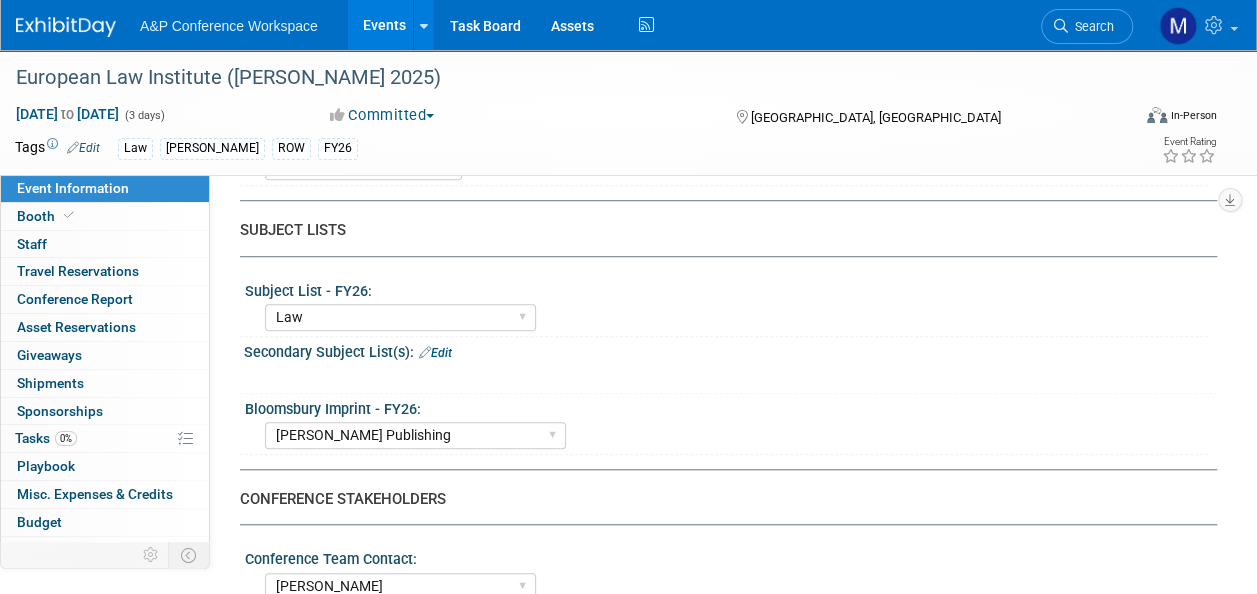 scroll, scrollTop: 700, scrollLeft: 0, axis: vertical 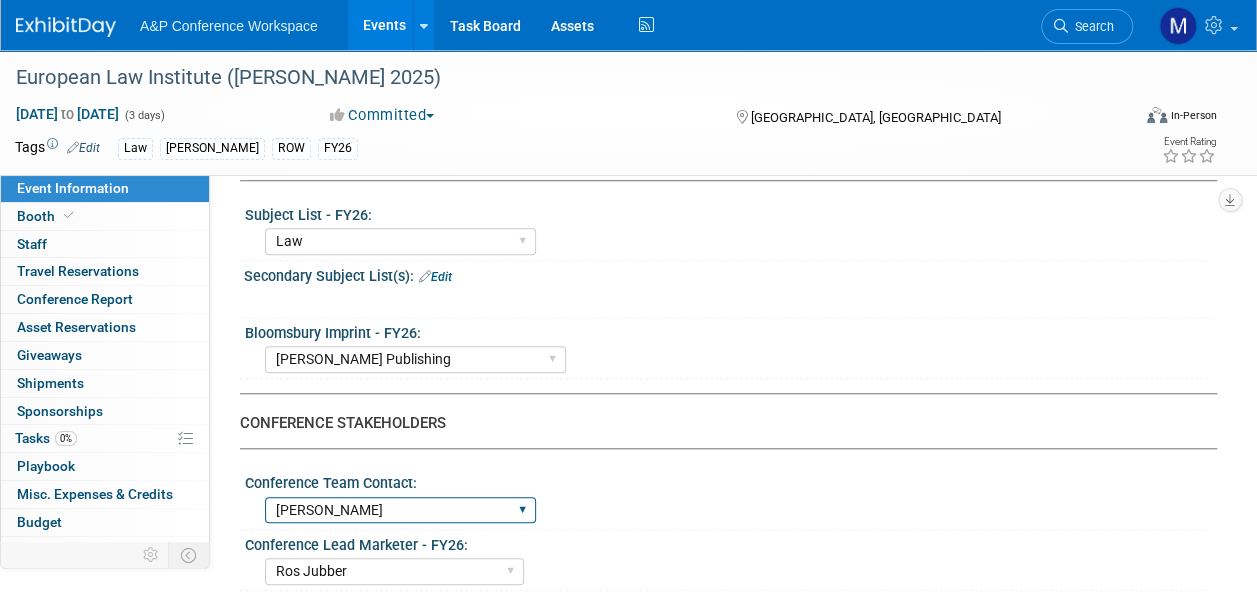 click on "[PERSON_NAME]
[PERSON_NAME]
[PERSON_NAME]
[PERSON_NAME] & [PERSON_NAME]
[PERSON_NAME] & [PERSON_NAME]
[PERSON_NAME]
US Conferences Assistant
Organised by [PERSON_NAME]" at bounding box center [400, 510] 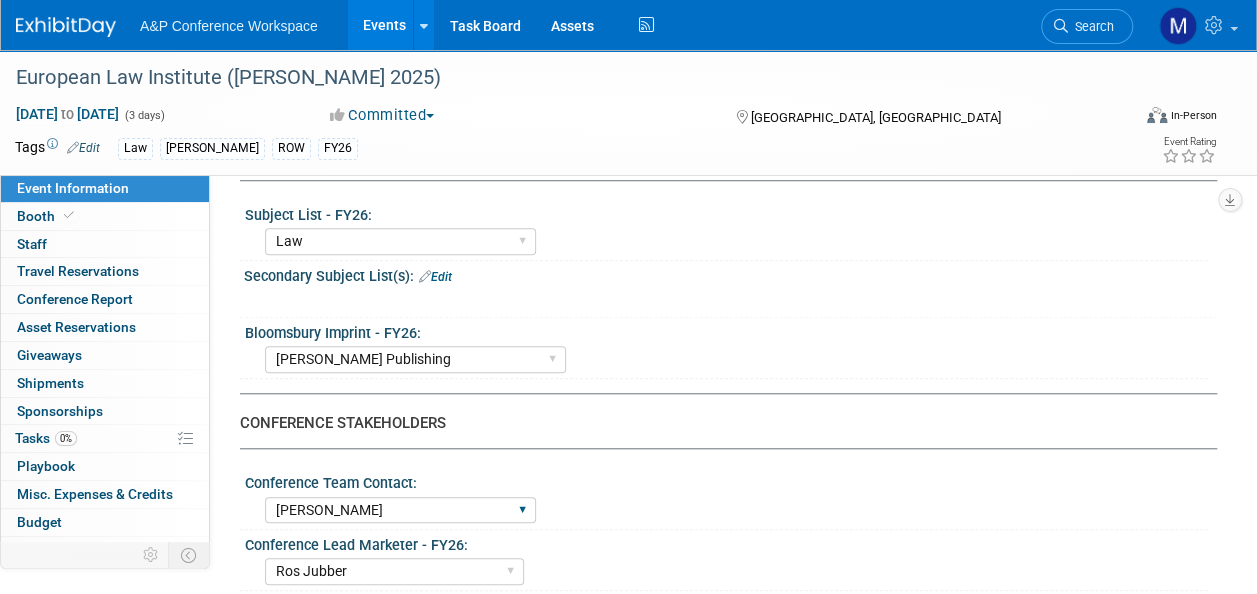 select on "Organised by [PERSON_NAME]" 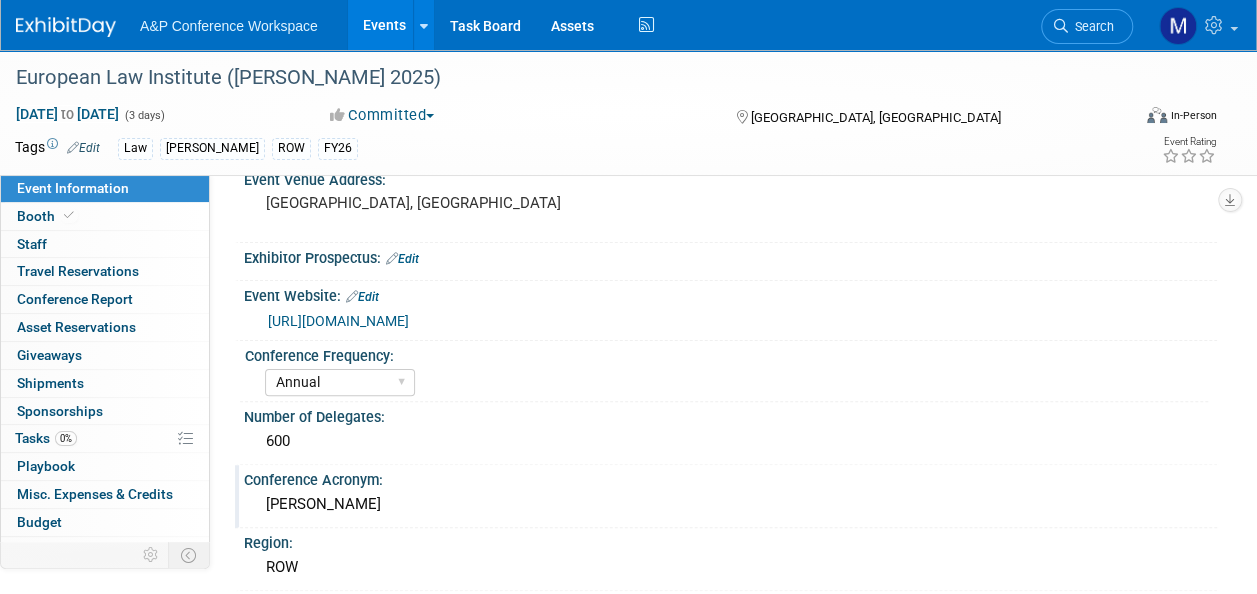 scroll, scrollTop: 0, scrollLeft: 0, axis: both 